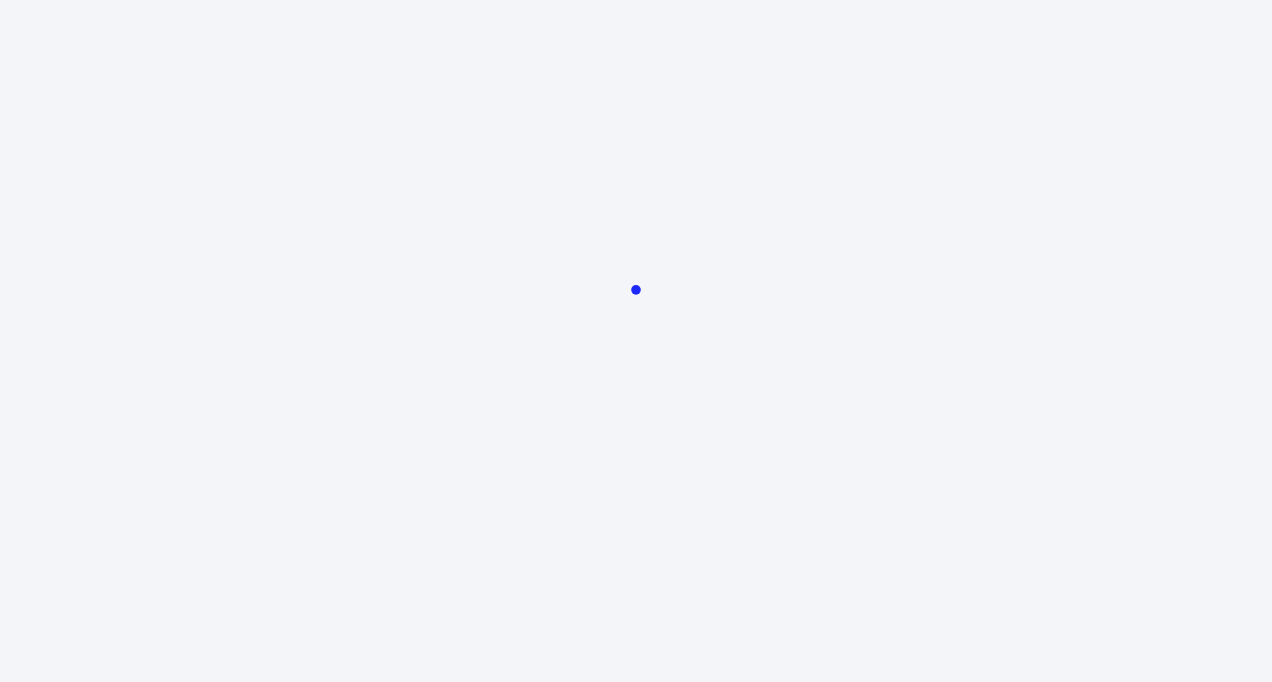 scroll, scrollTop: 0, scrollLeft: 0, axis: both 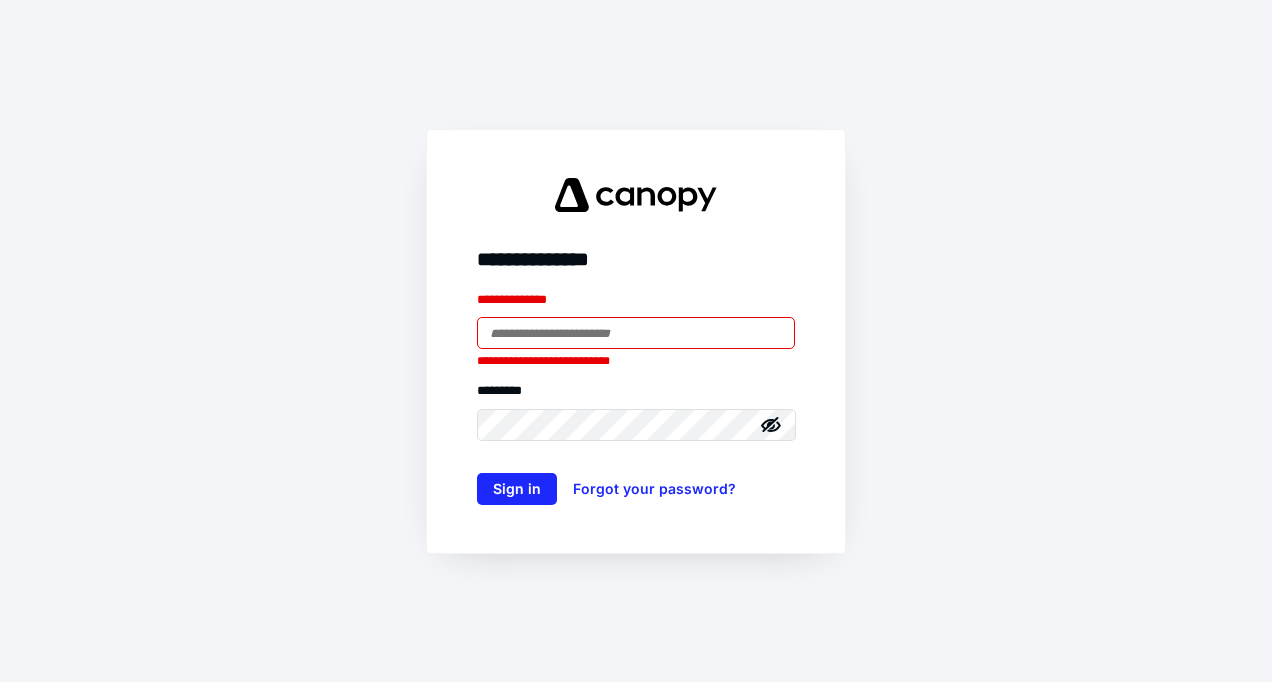 type on "**********" 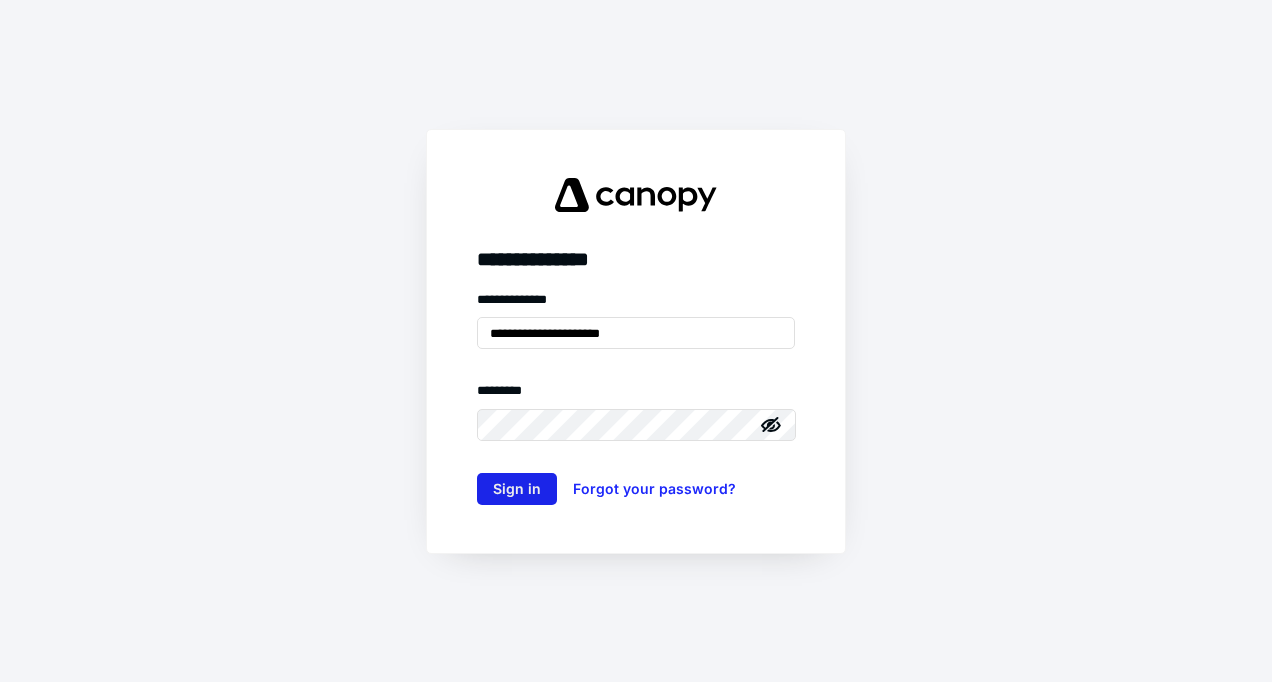 click on "Sign in" at bounding box center (517, 489) 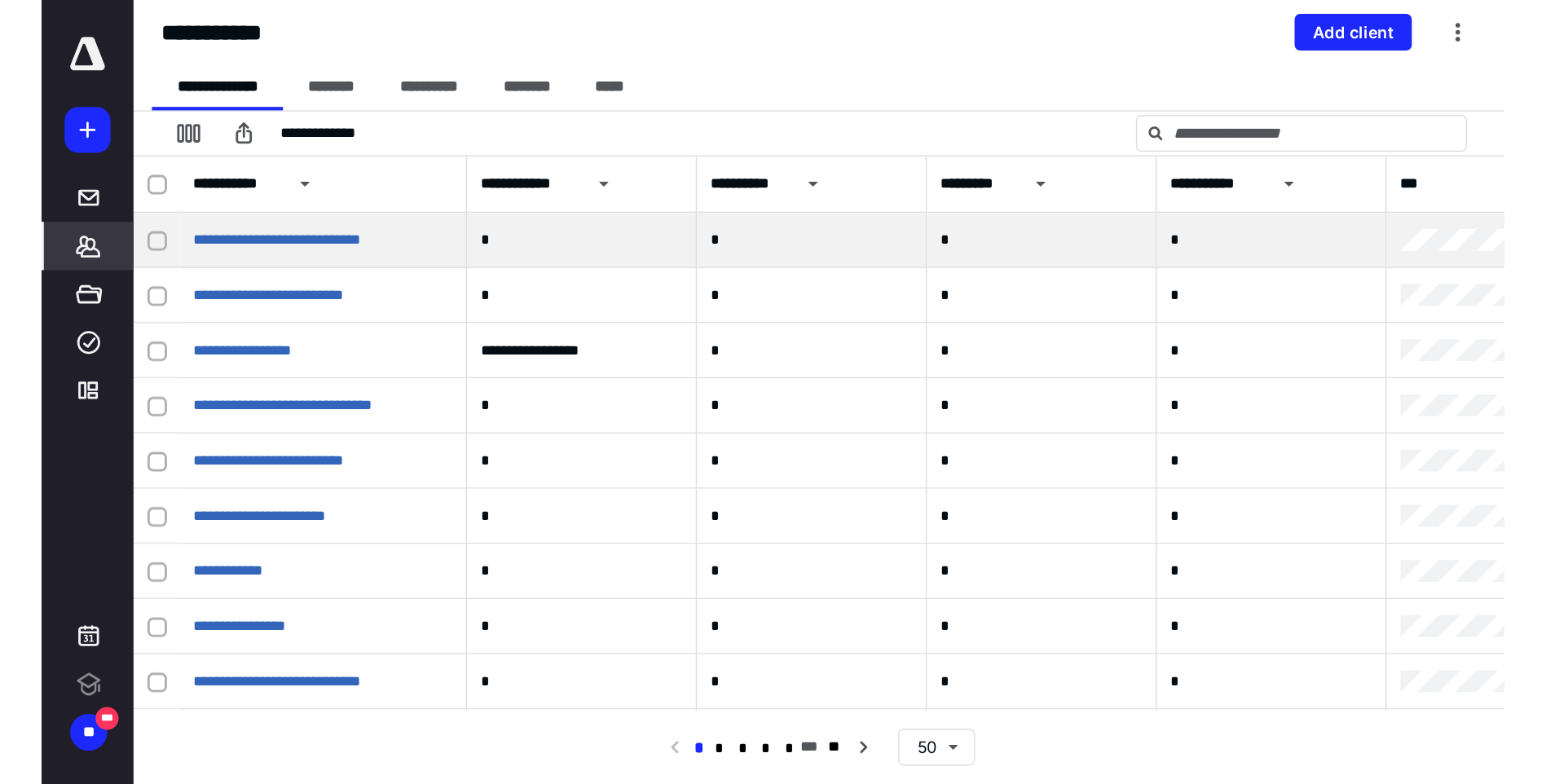 scroll, scrollTop: 0, scrollLeft: 0, axis: both 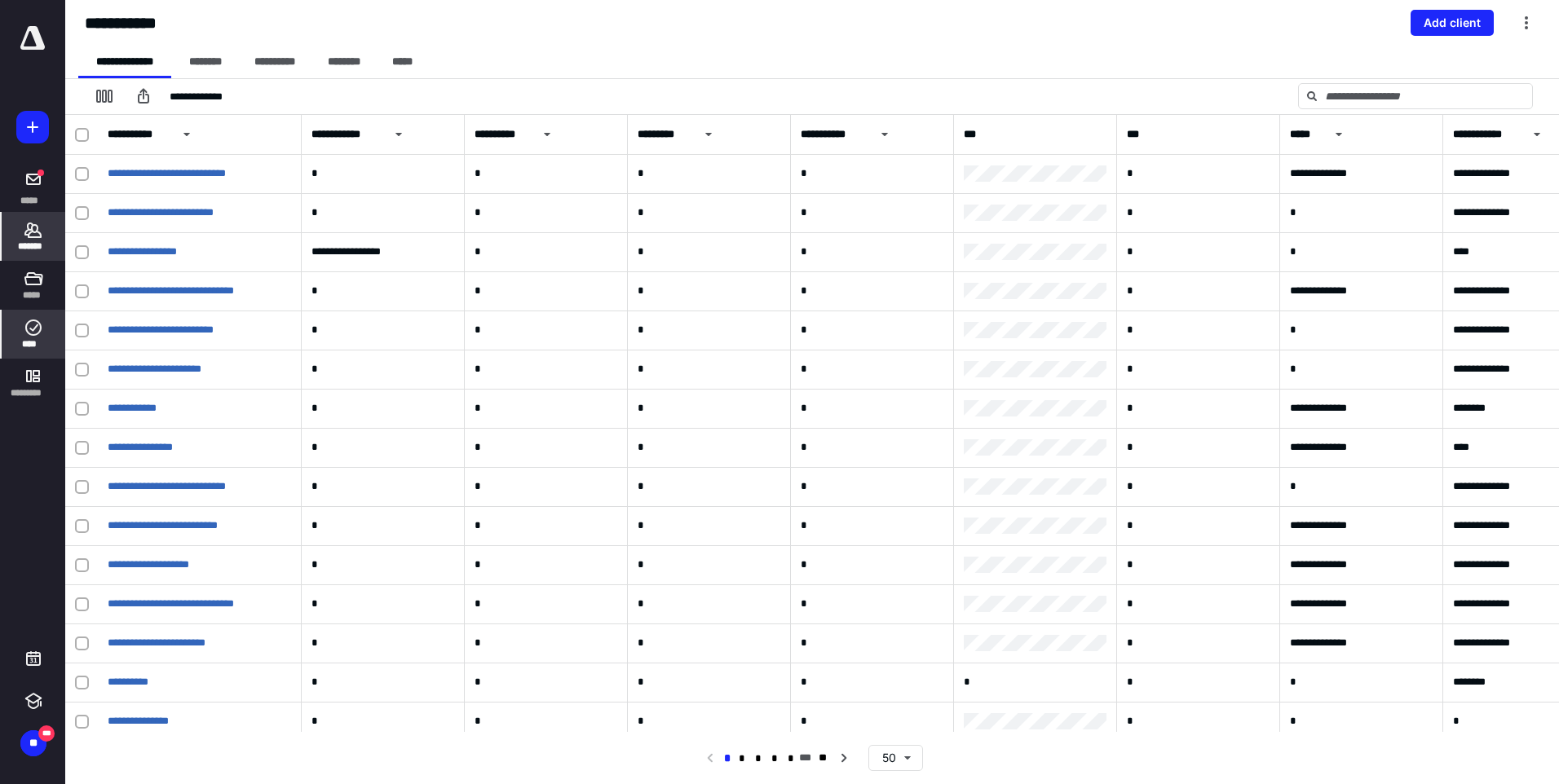 click 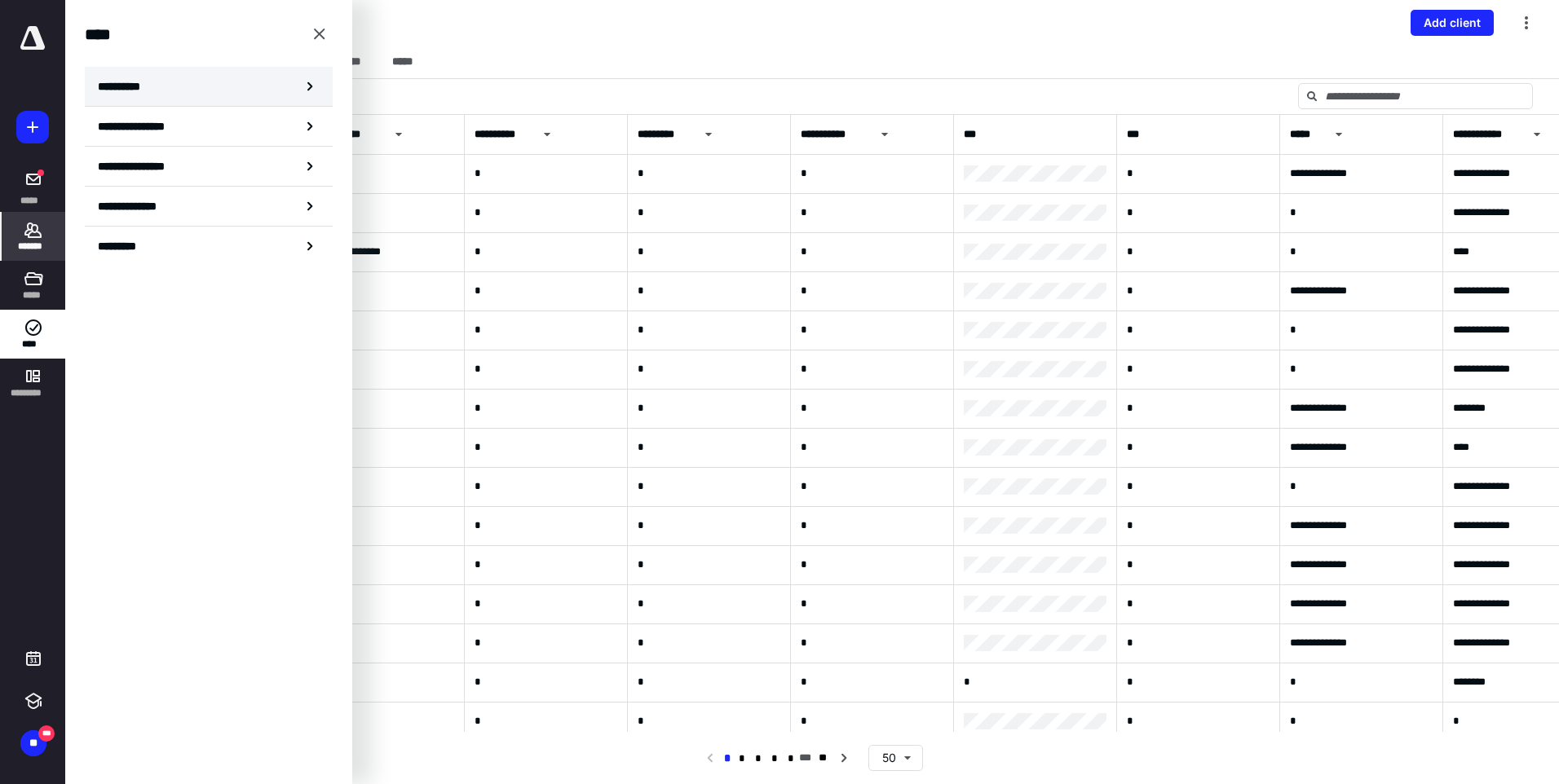 click on "**********" at bounding box center (125, 86) 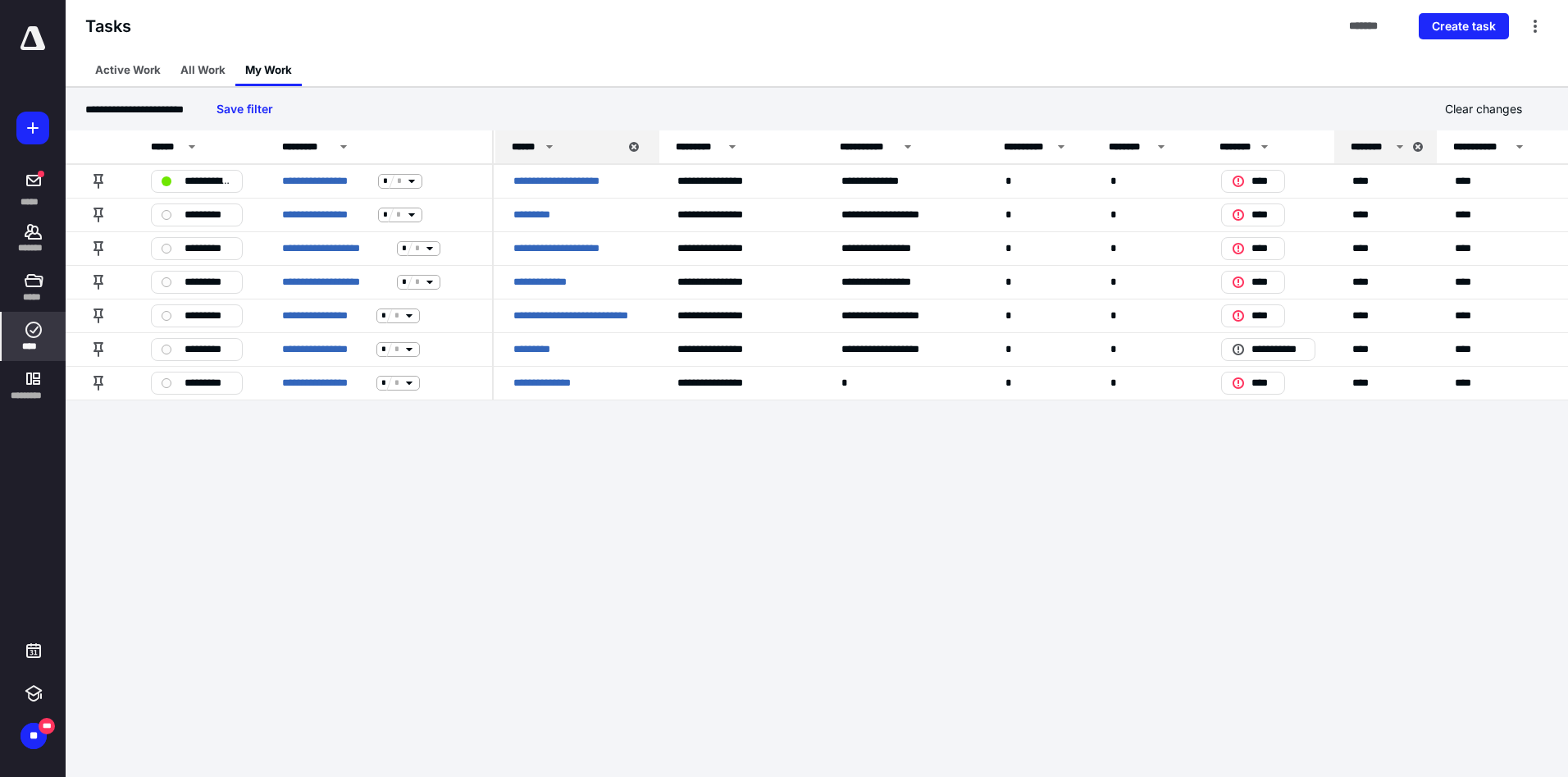 click 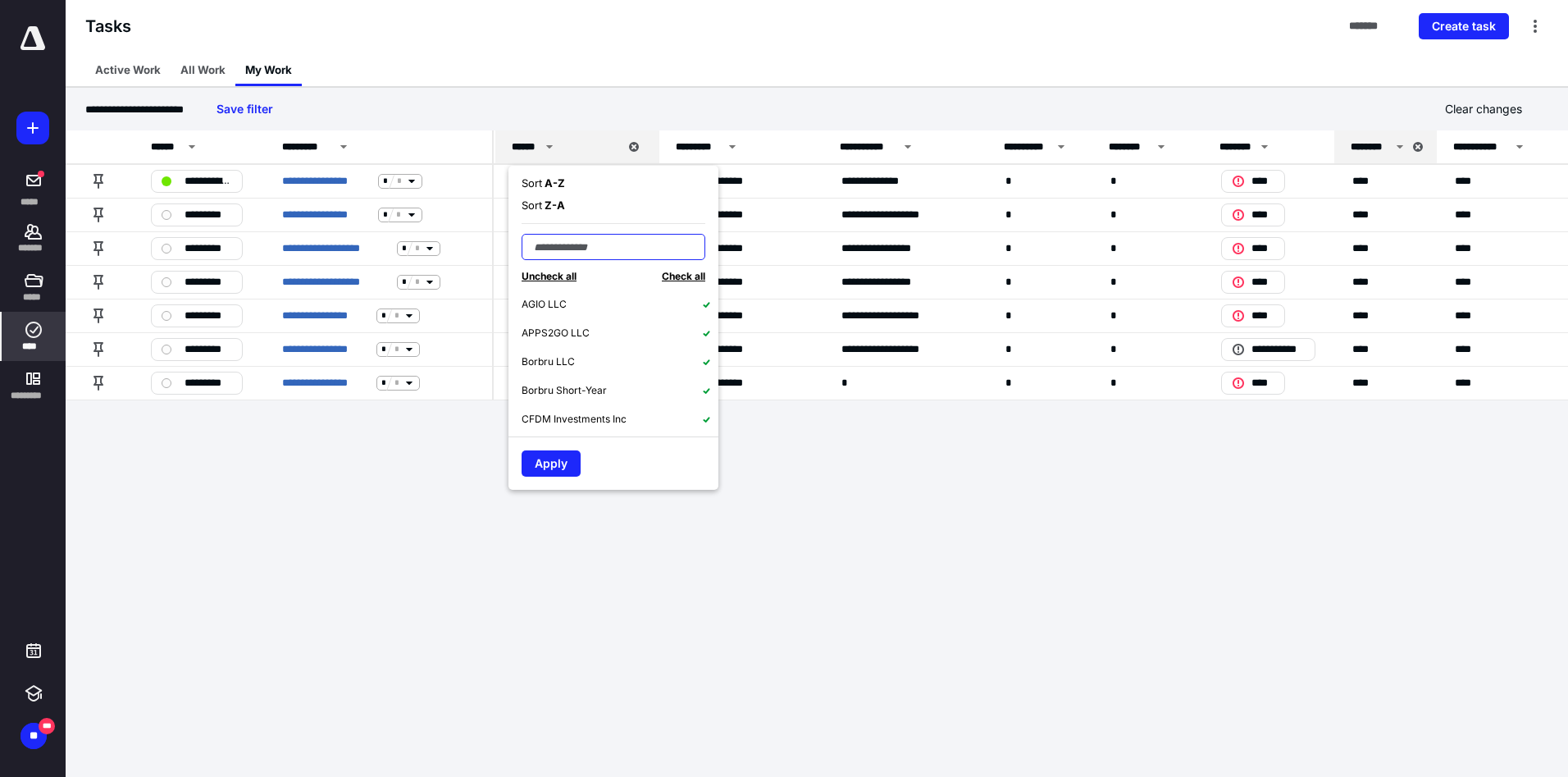 click at bounding box center [613, 247] 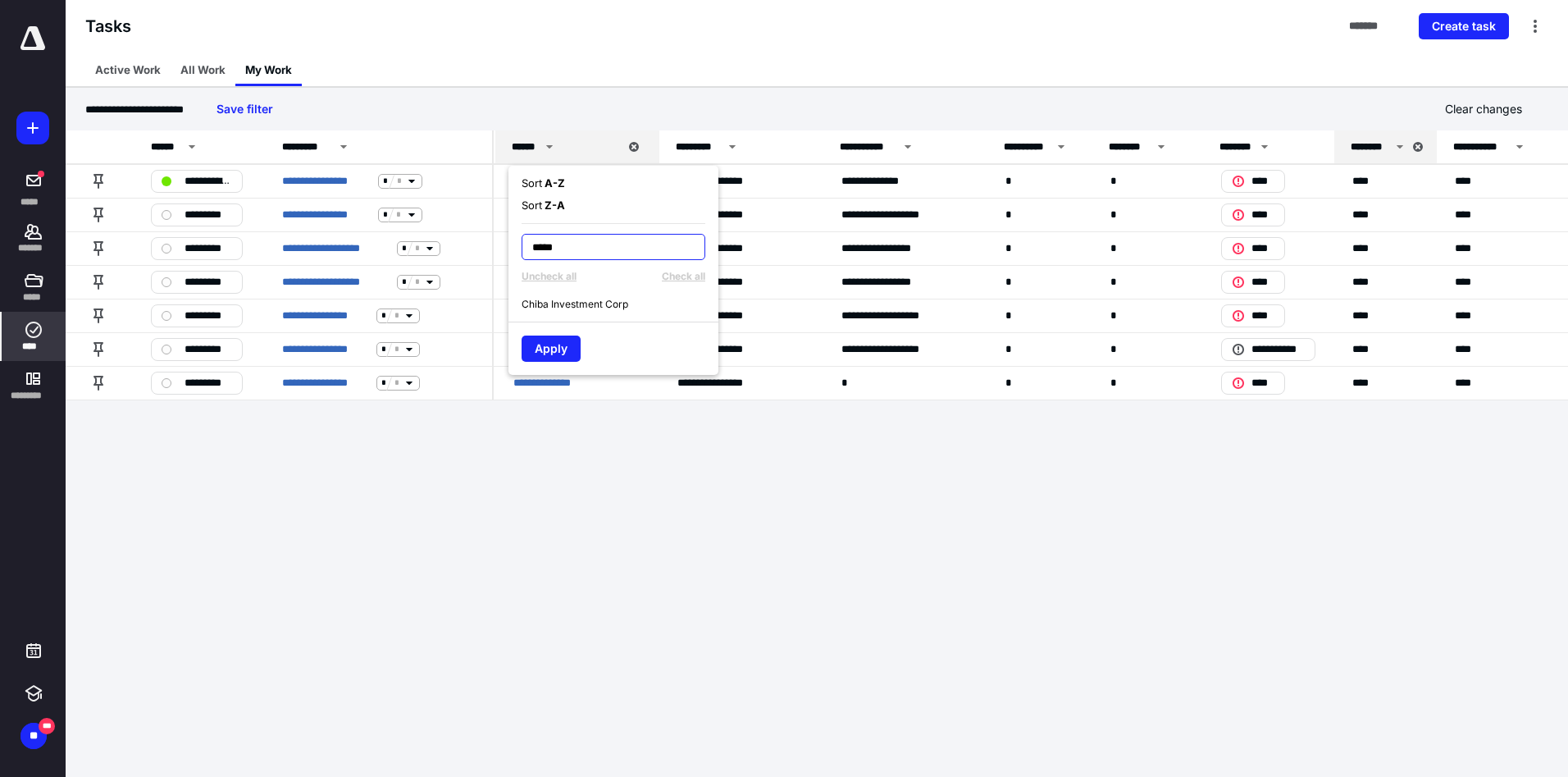 type on "*****" 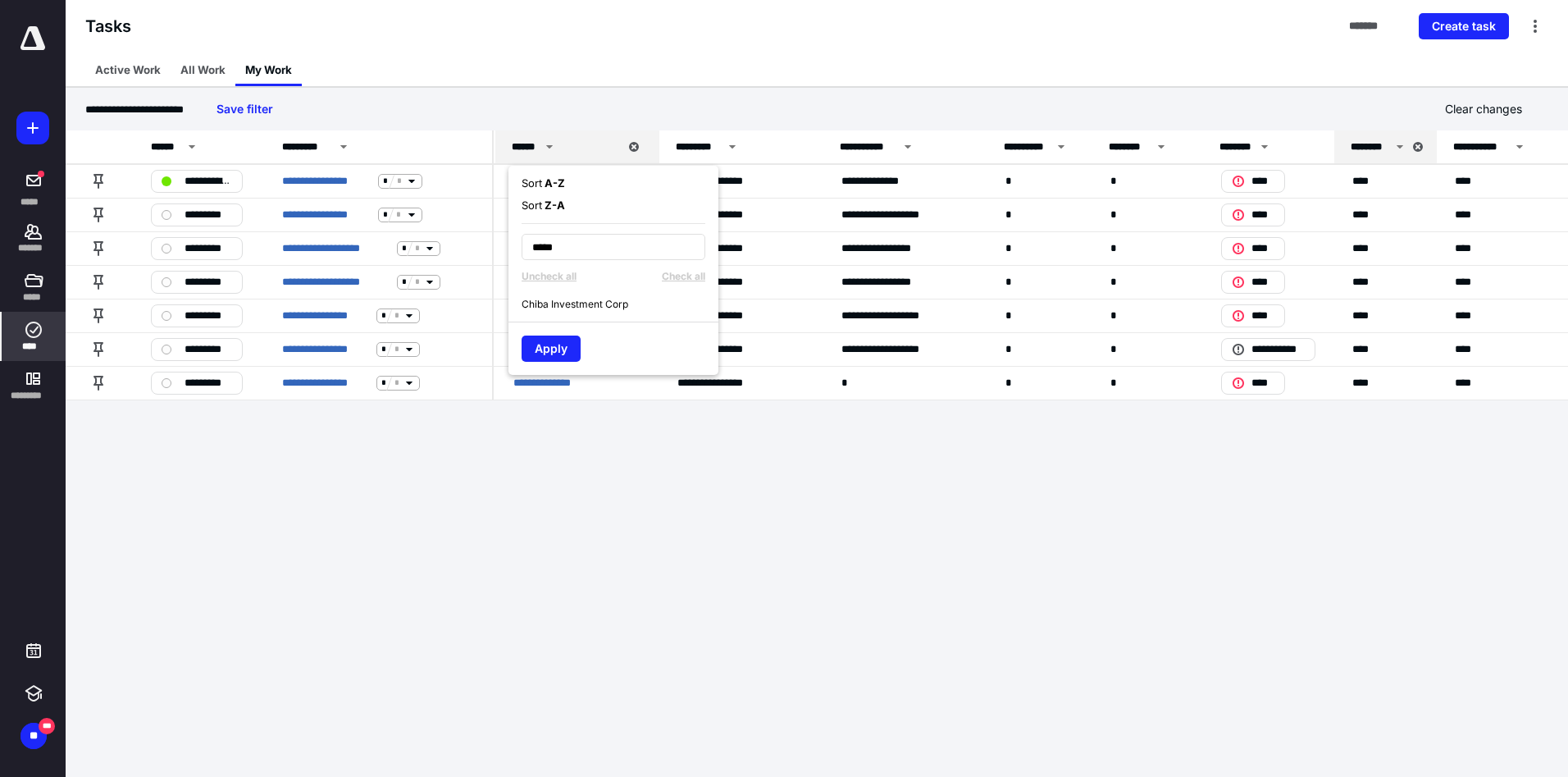 click on "Chiba Investment Corp" at bounding box center [575, 304] 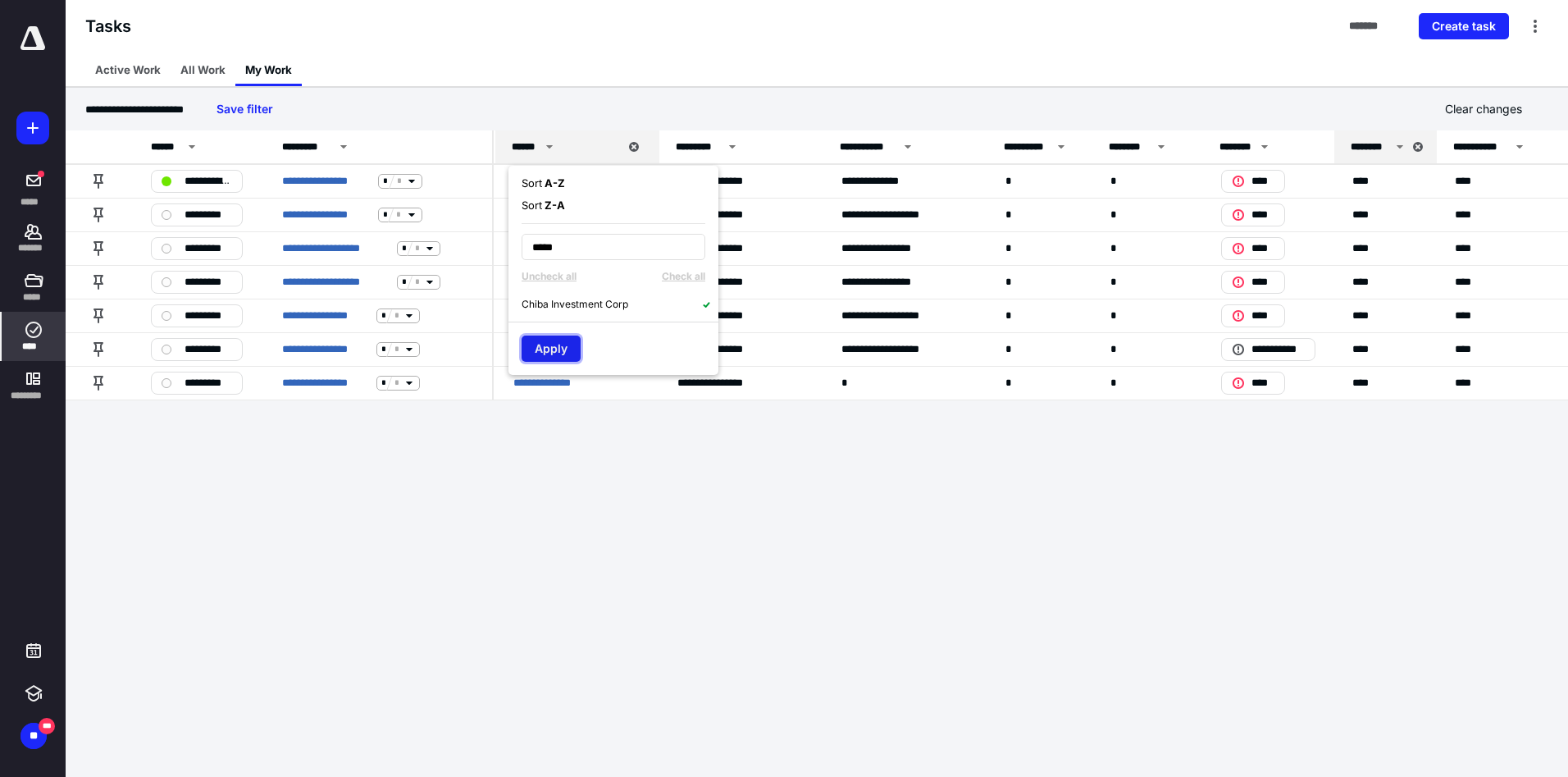 click on "Apply" at bounding box center [551, 349] 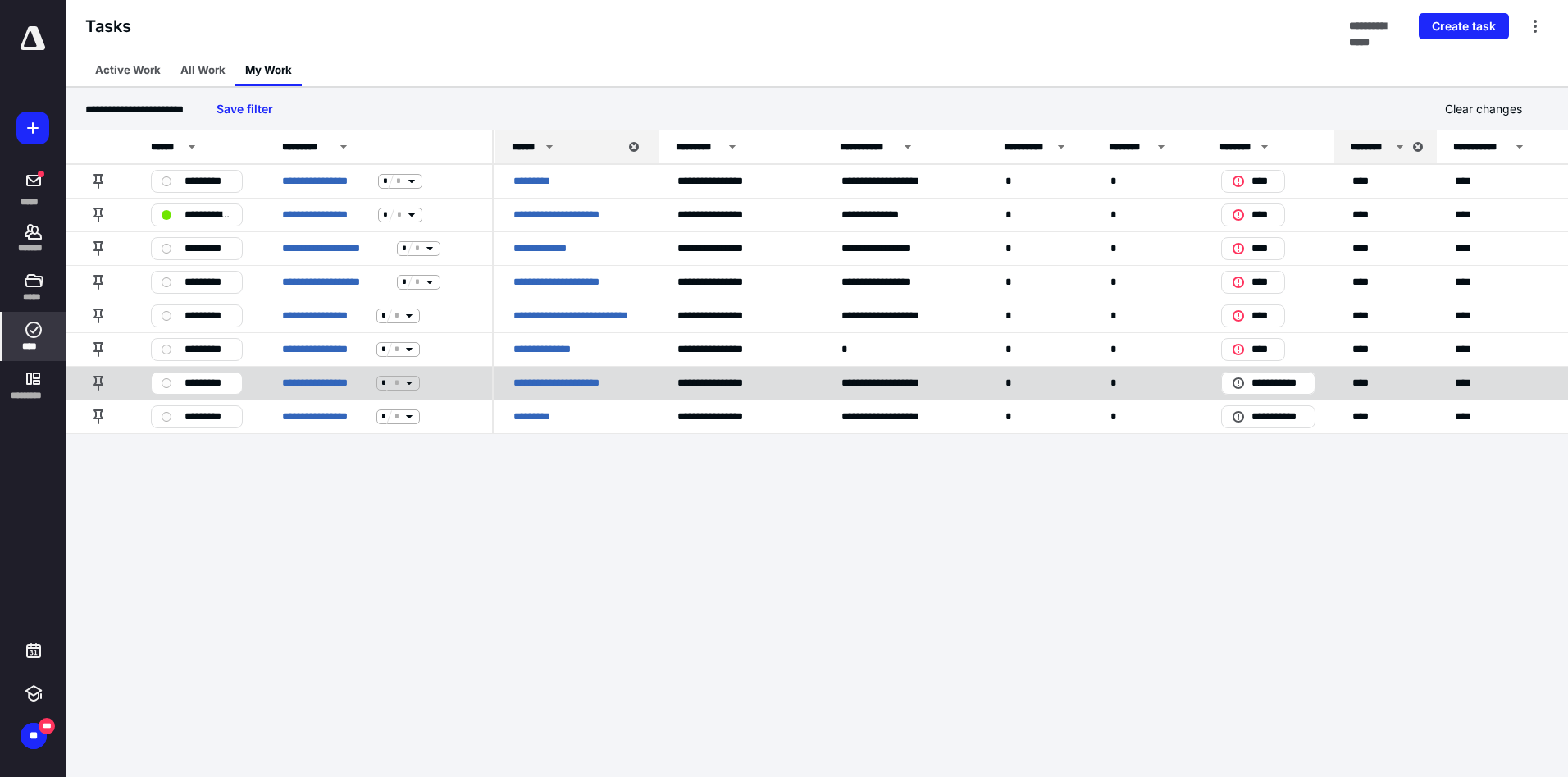click on "**********" at bounding box center (571, 383) 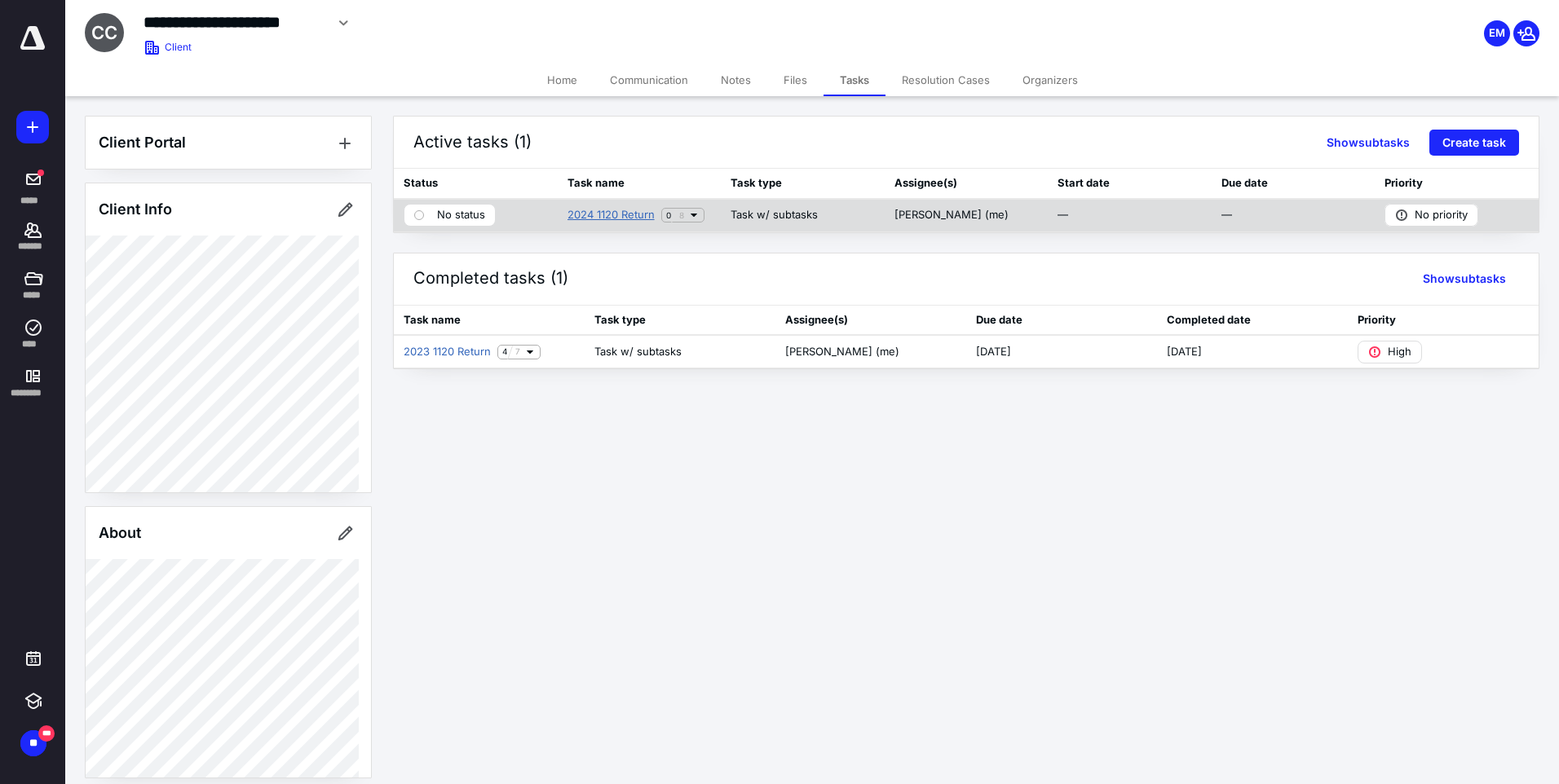 click on "2024 1120 Return" at bounding box center [611, 215] 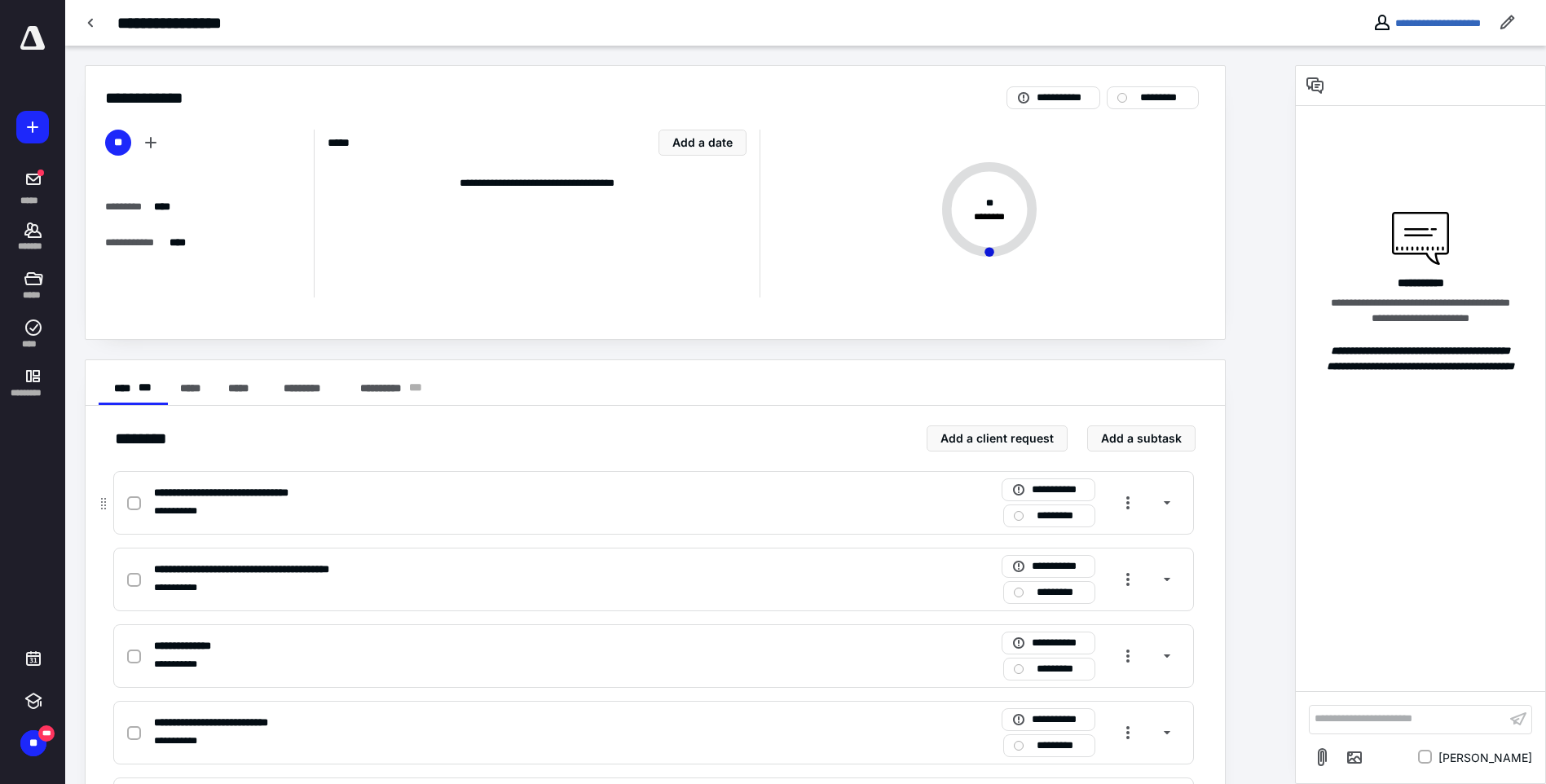 click at bounding box center [134, 504] 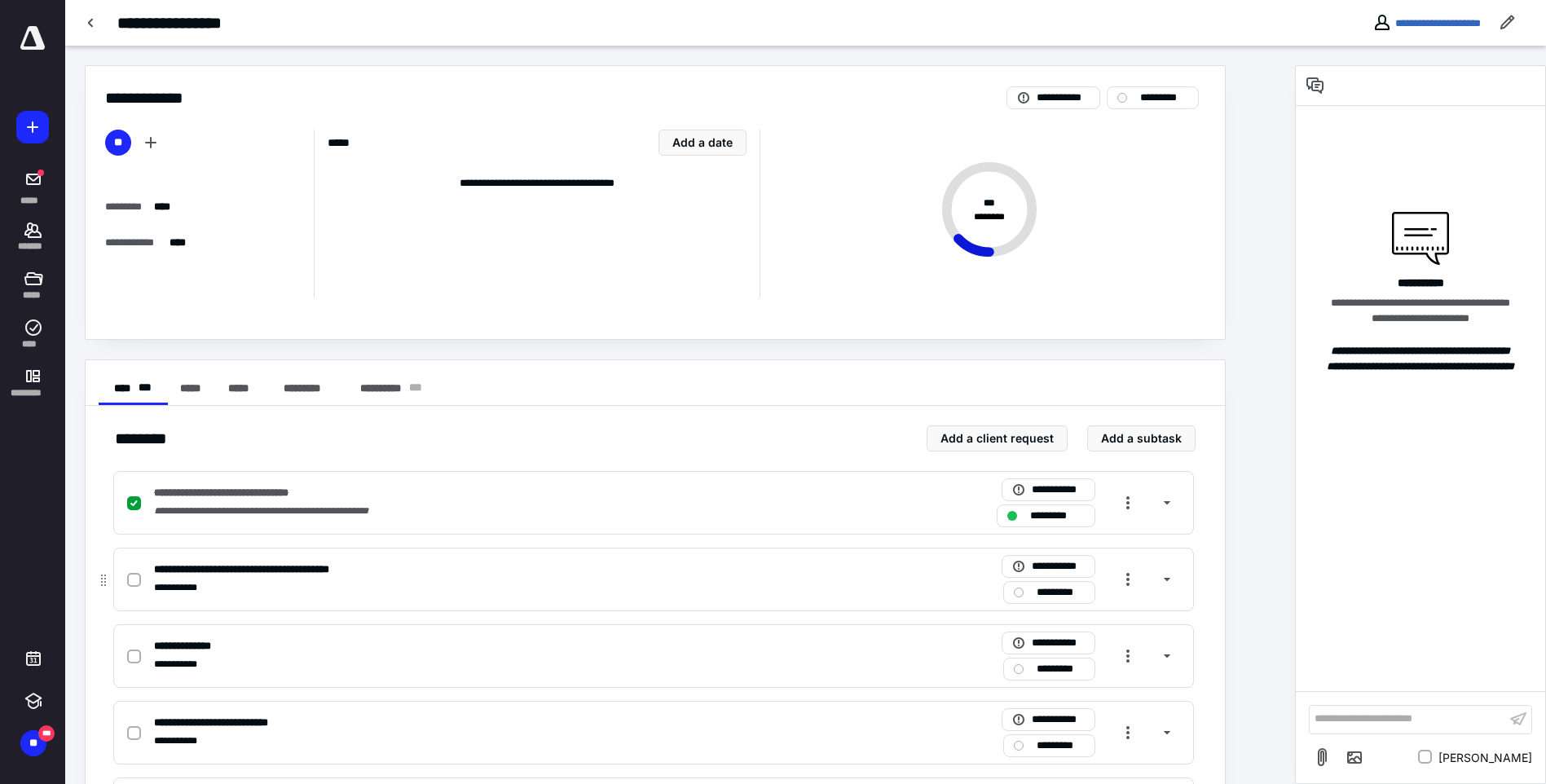 click 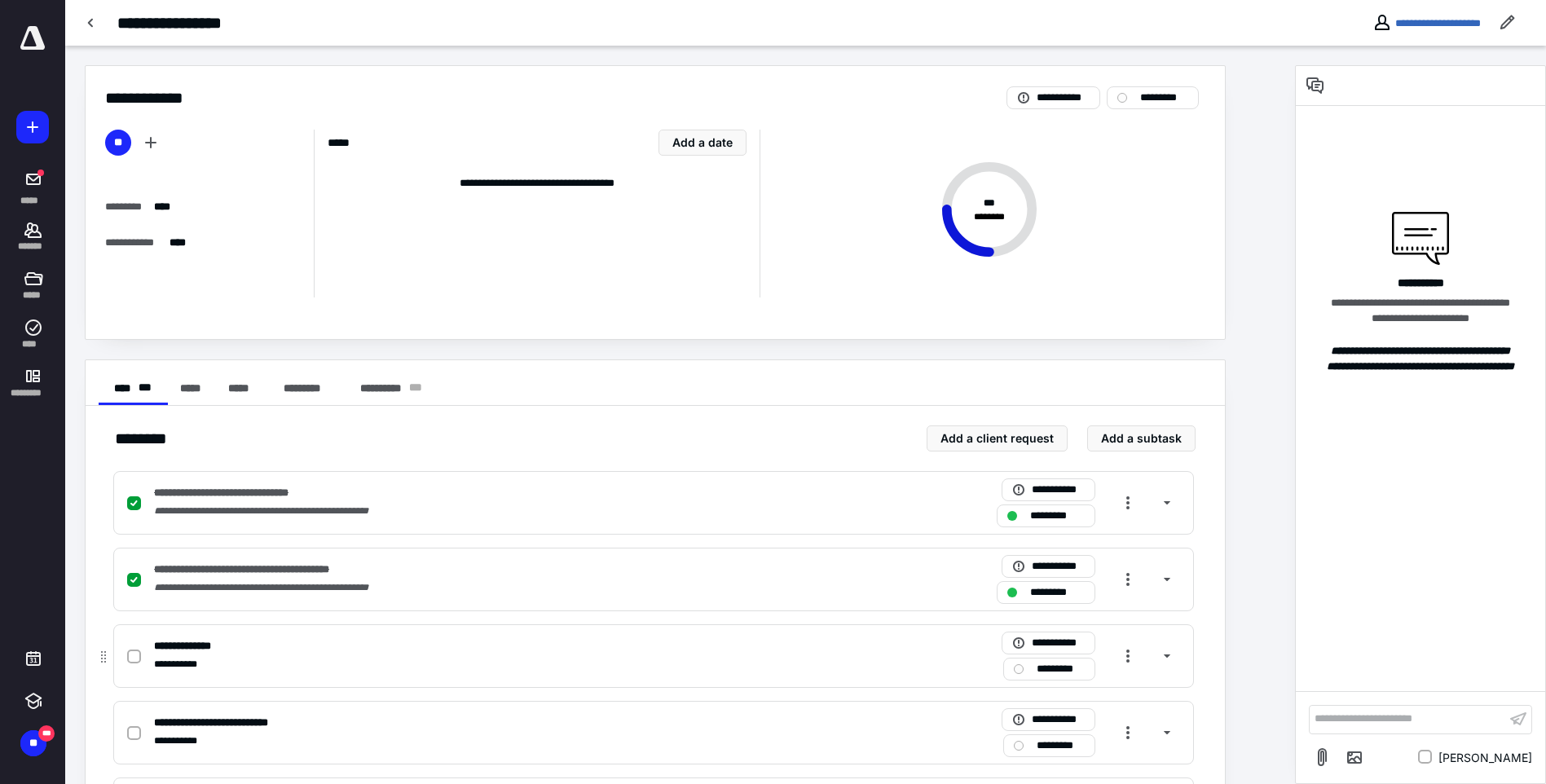 click 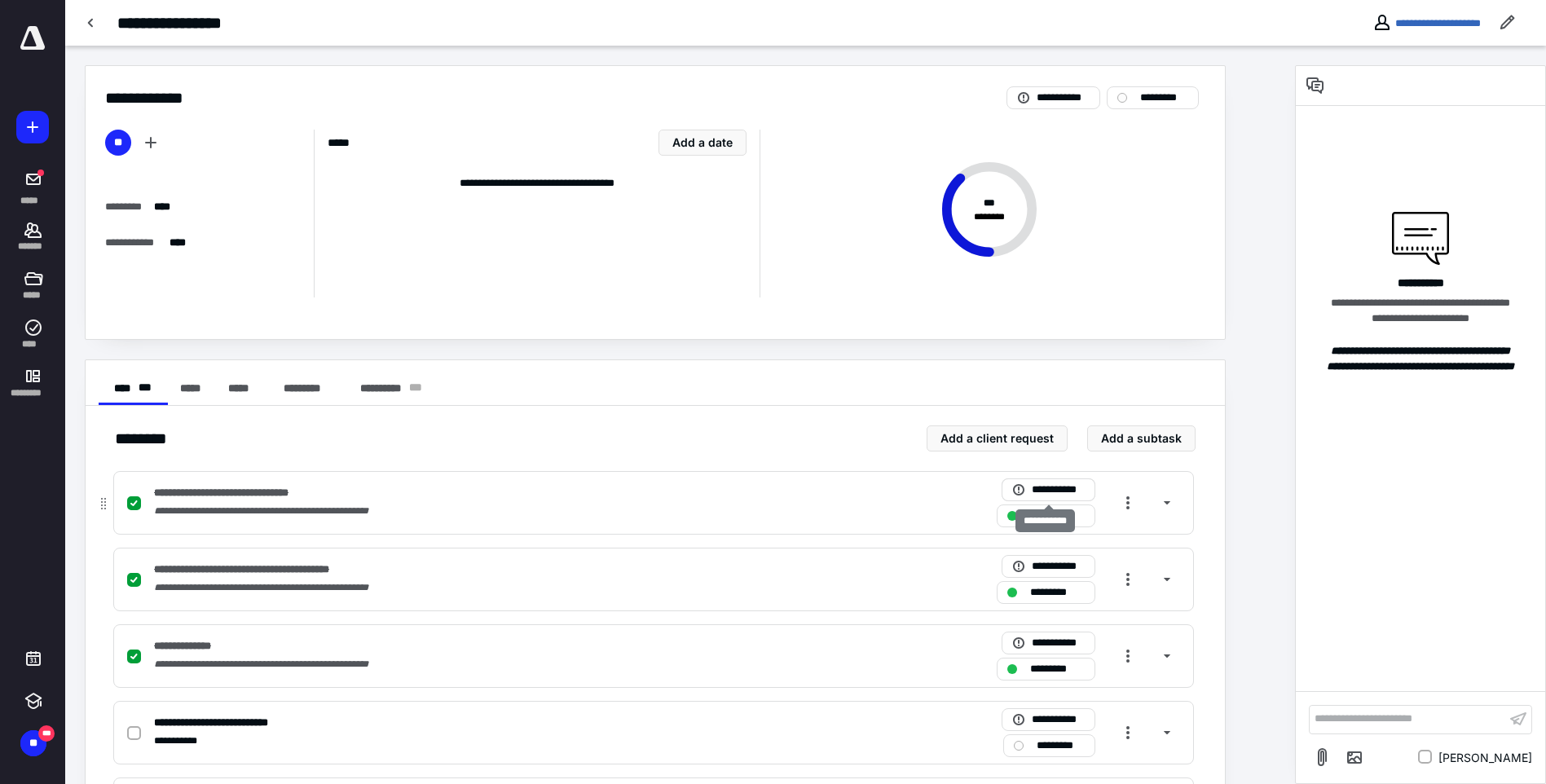 click on "**********" at bounding box center (1058, 490) 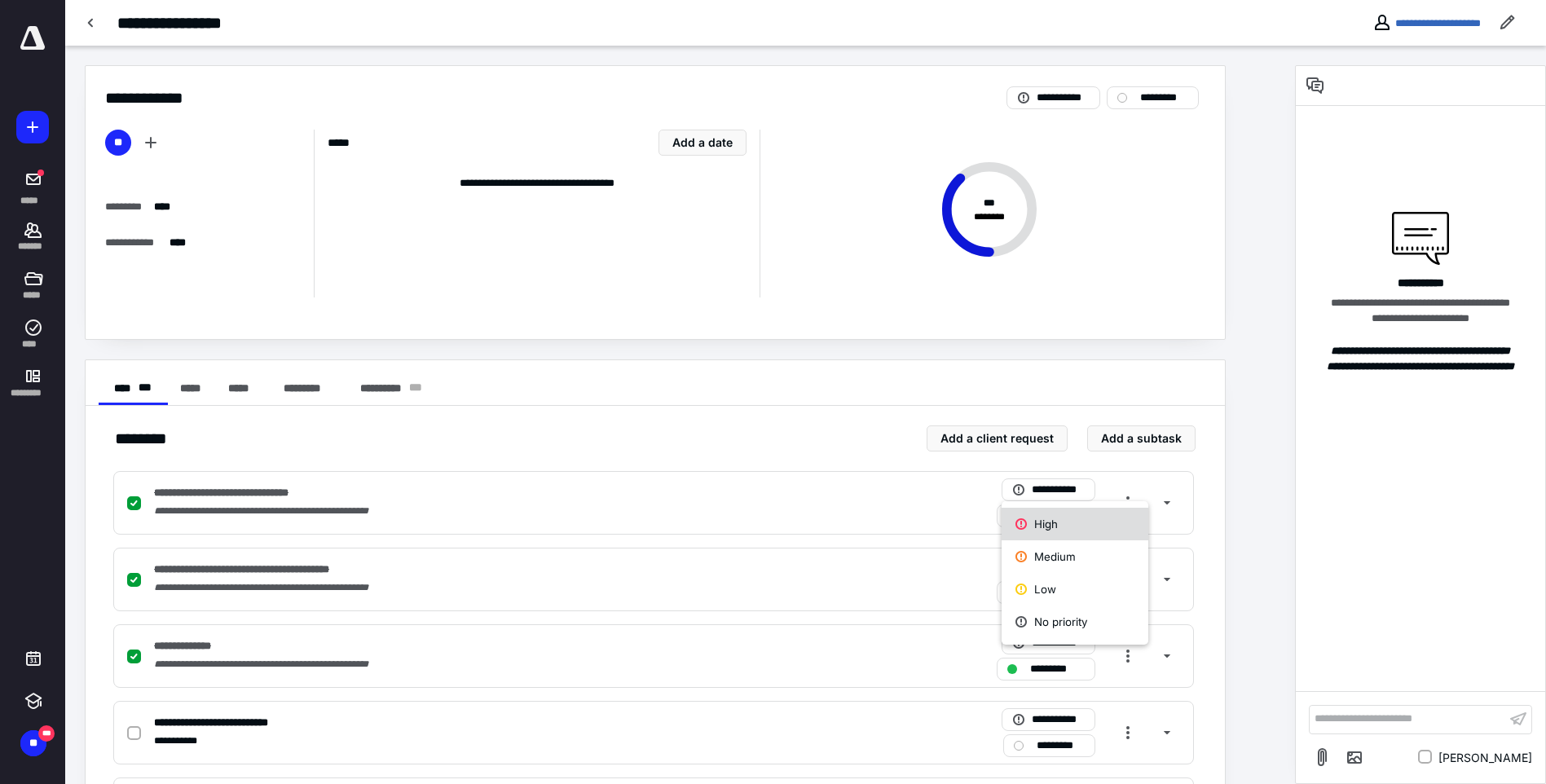 click on "High" at bounding box center (1075, 524) 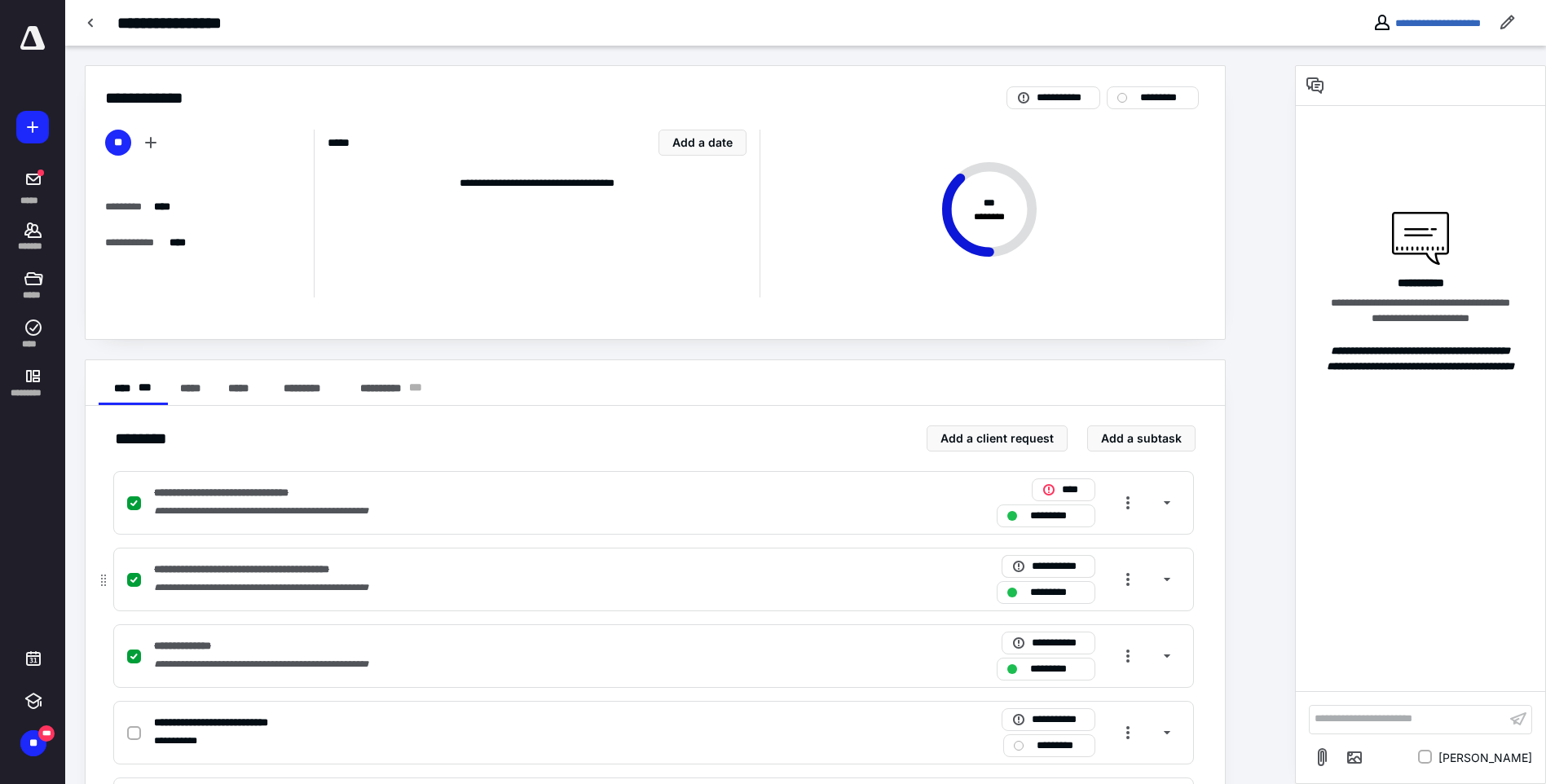 click on "**********" at bounding box center [1058, 566] 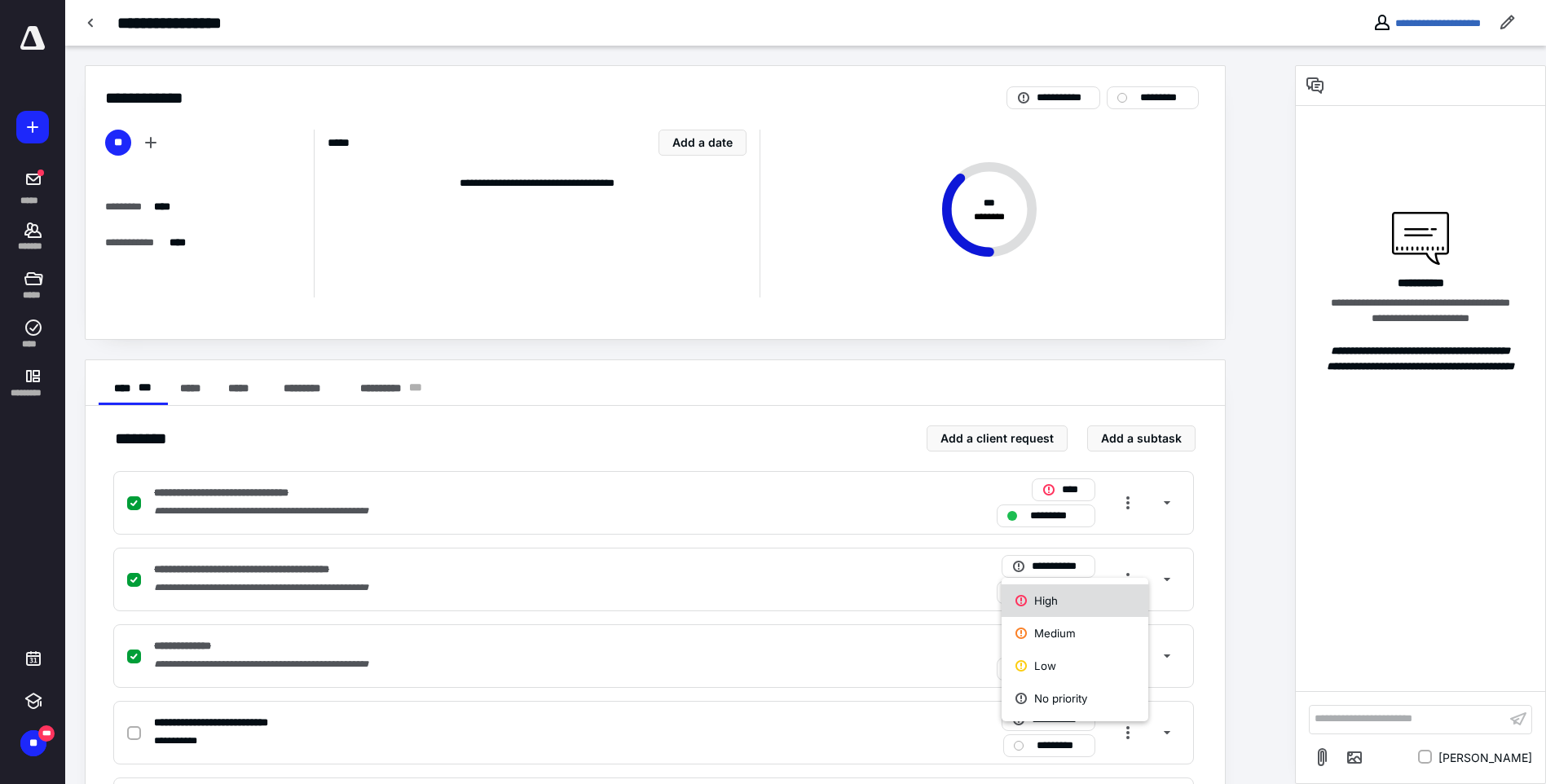 click on "High" at bounding box center [1075, 601] 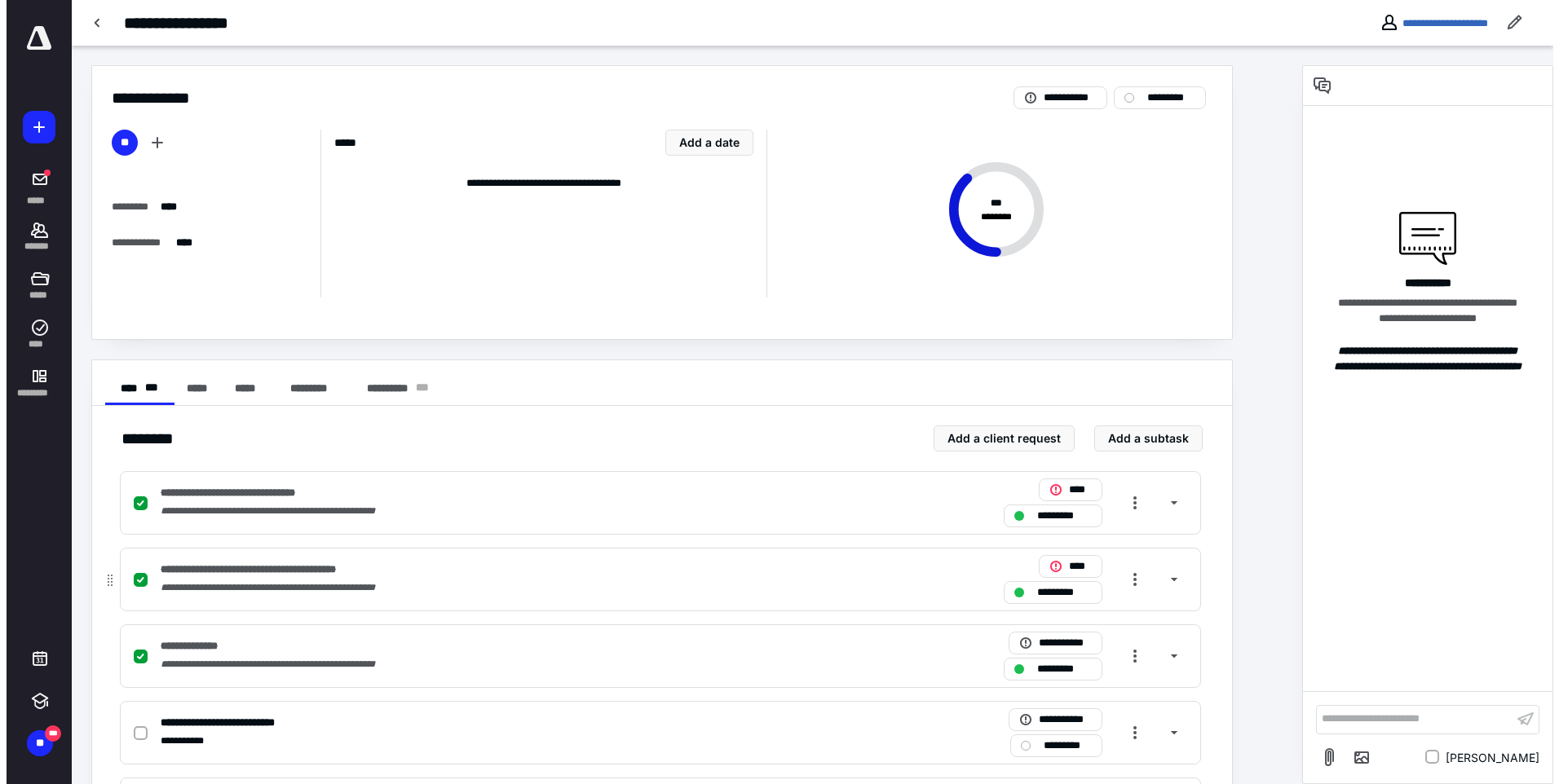 scroll, scrollTop: 163, scrollLeft: 0, axis: vertical 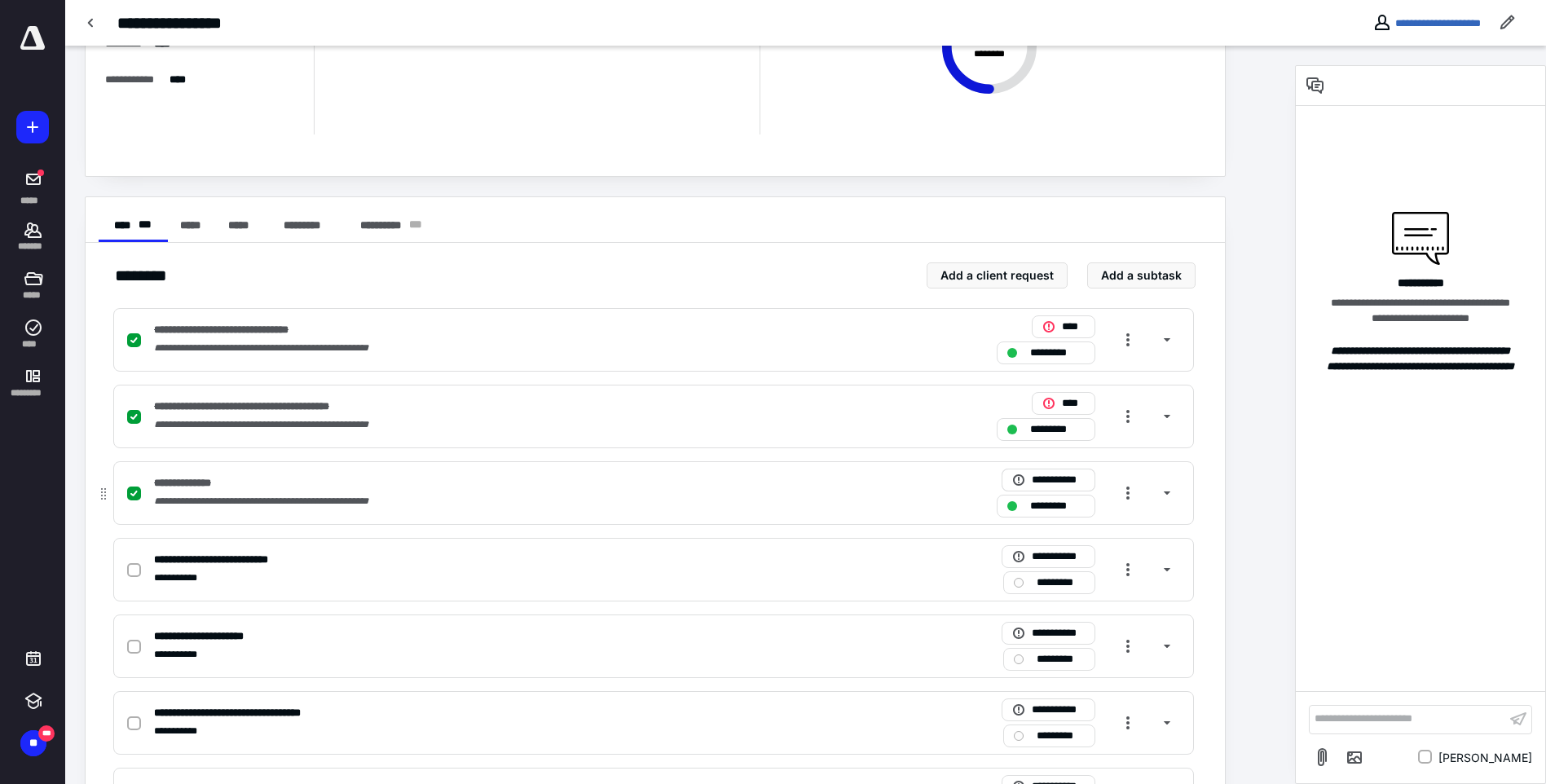 click on "**********" at bounding box center [1058, 480] 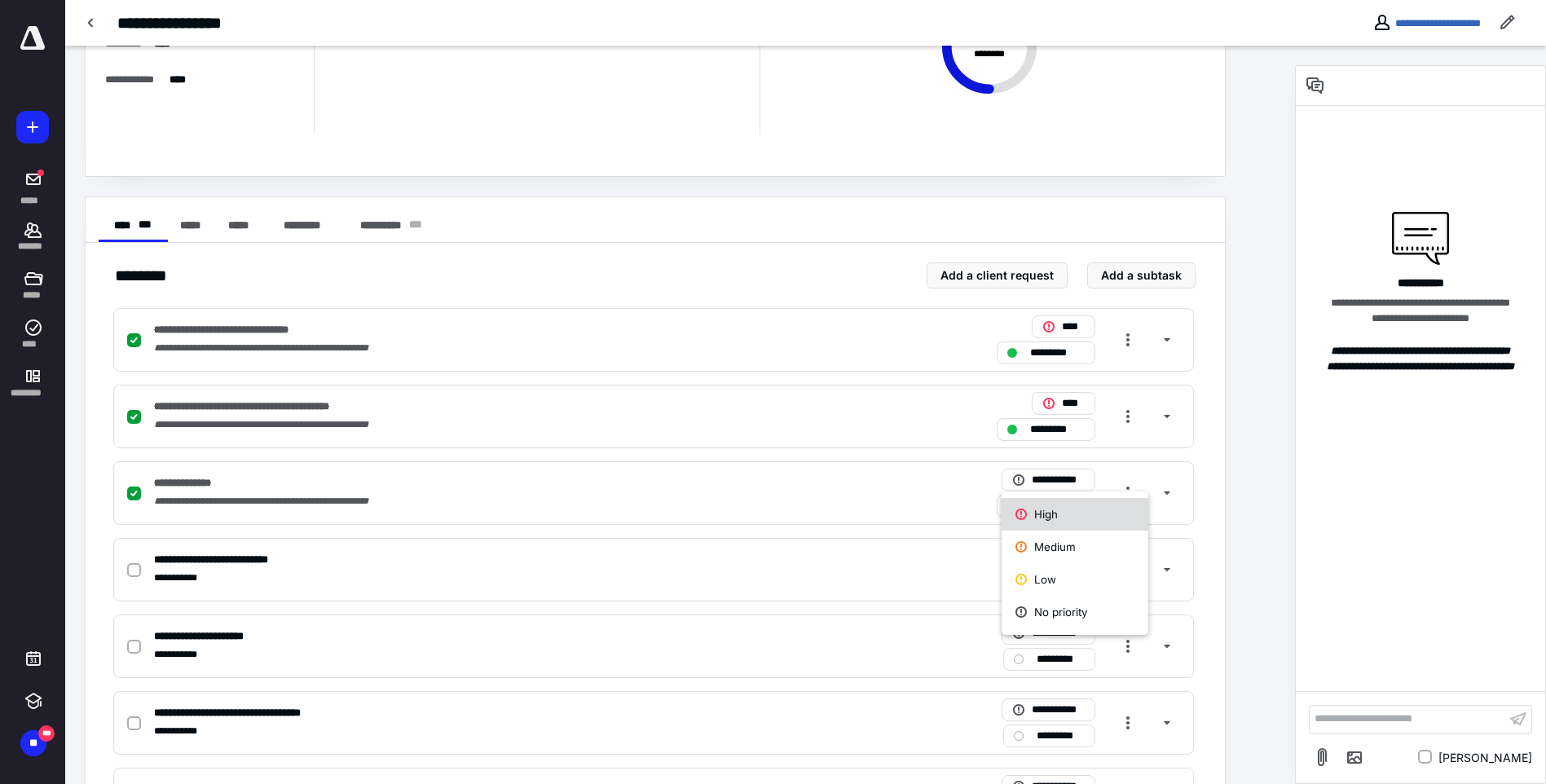 click on "High" at bounding box center (1075, 514) 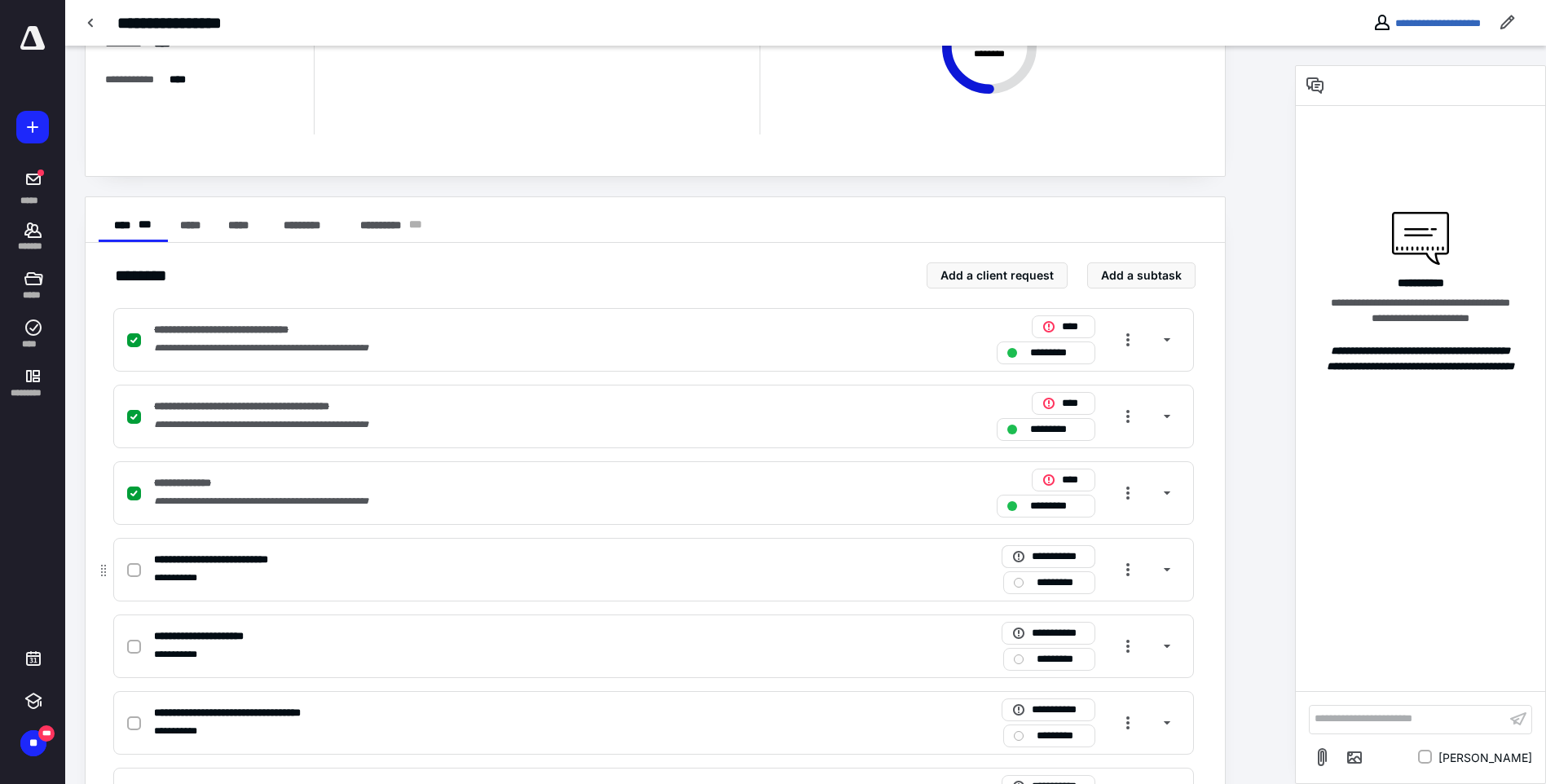 click on "**********" at bounding box center (1058, 557) 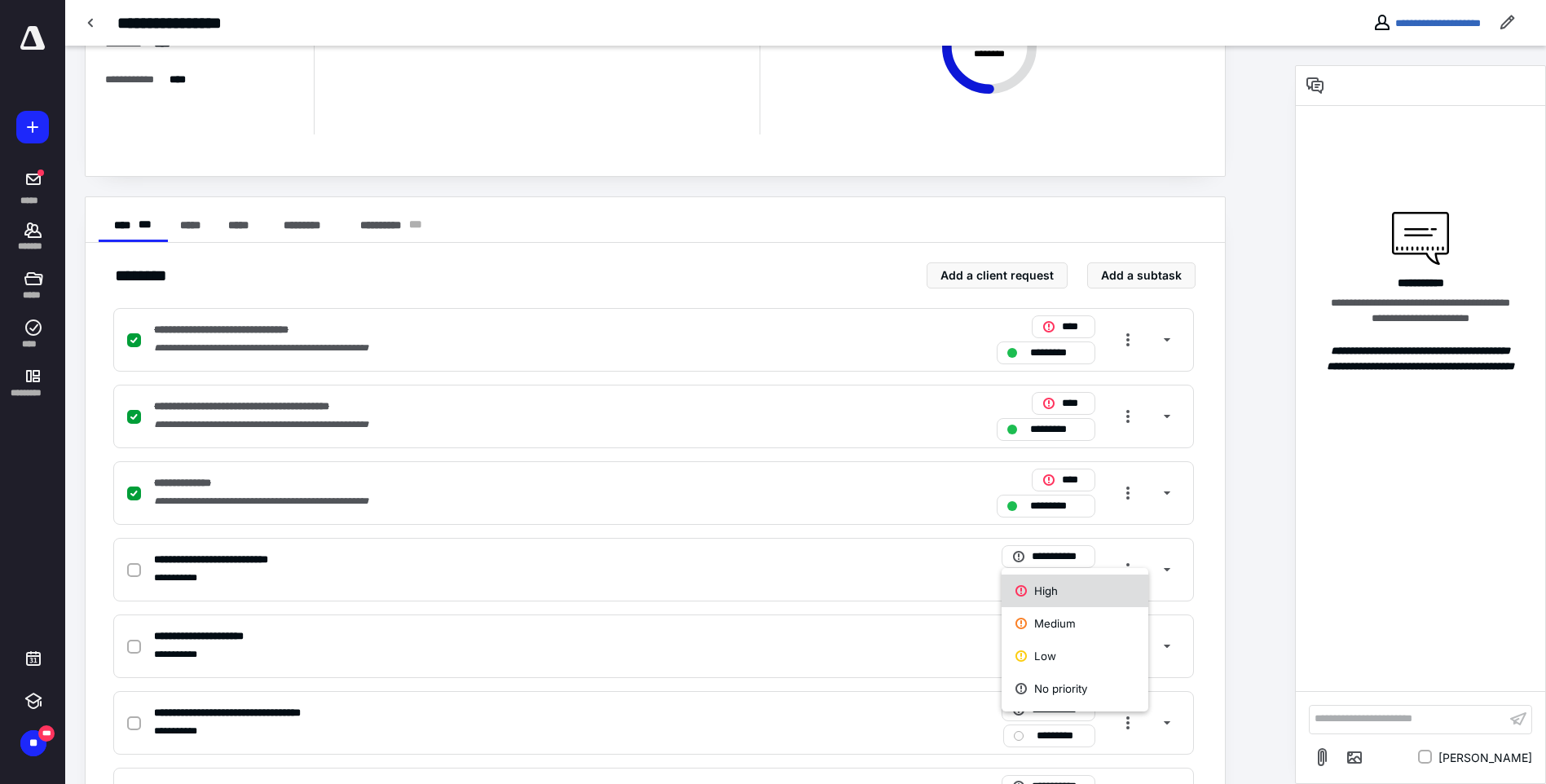 click on "High" at bounding box center [1075, 591] 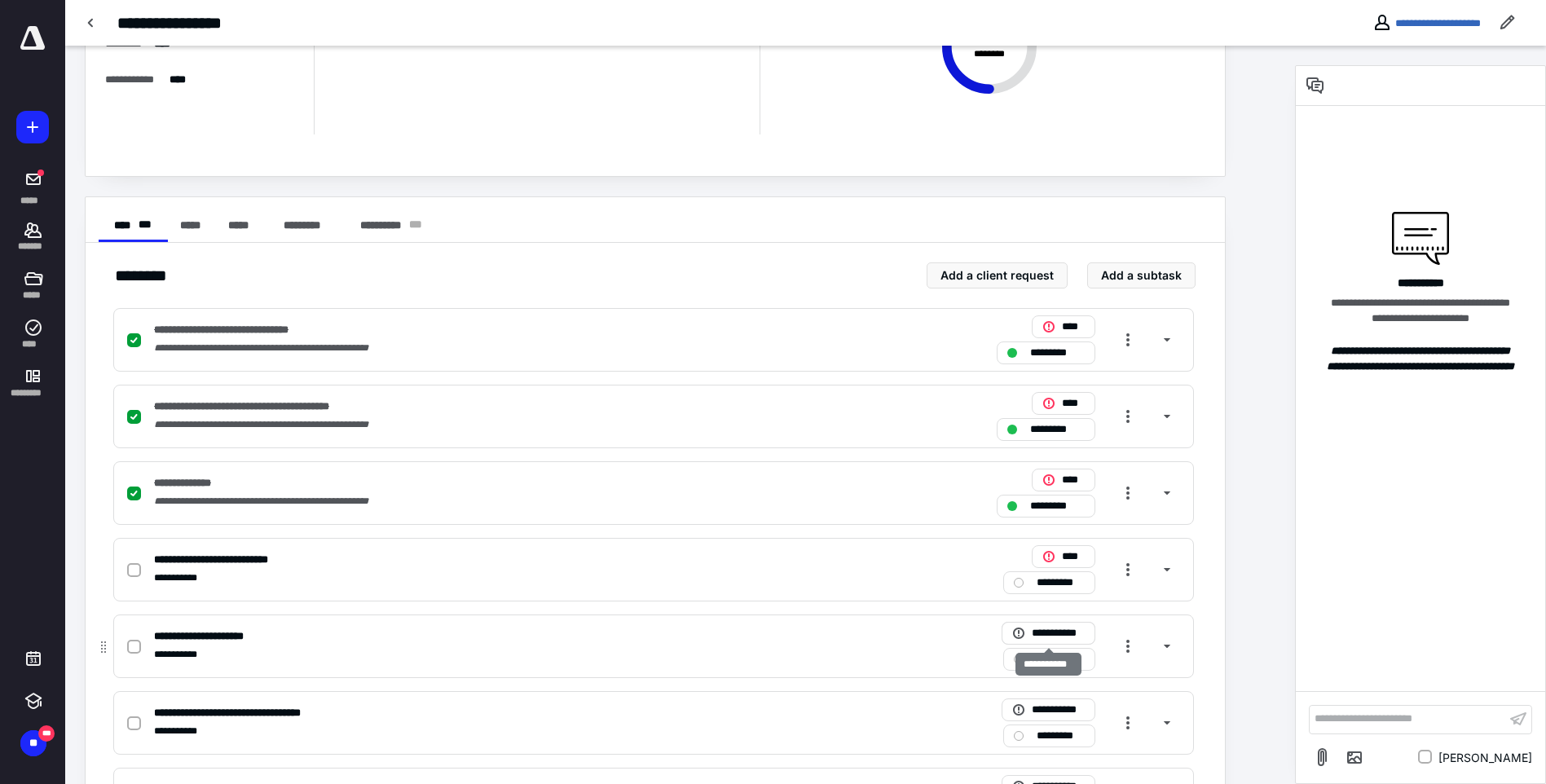 click on "**********" at bounding box center [1058, 633] 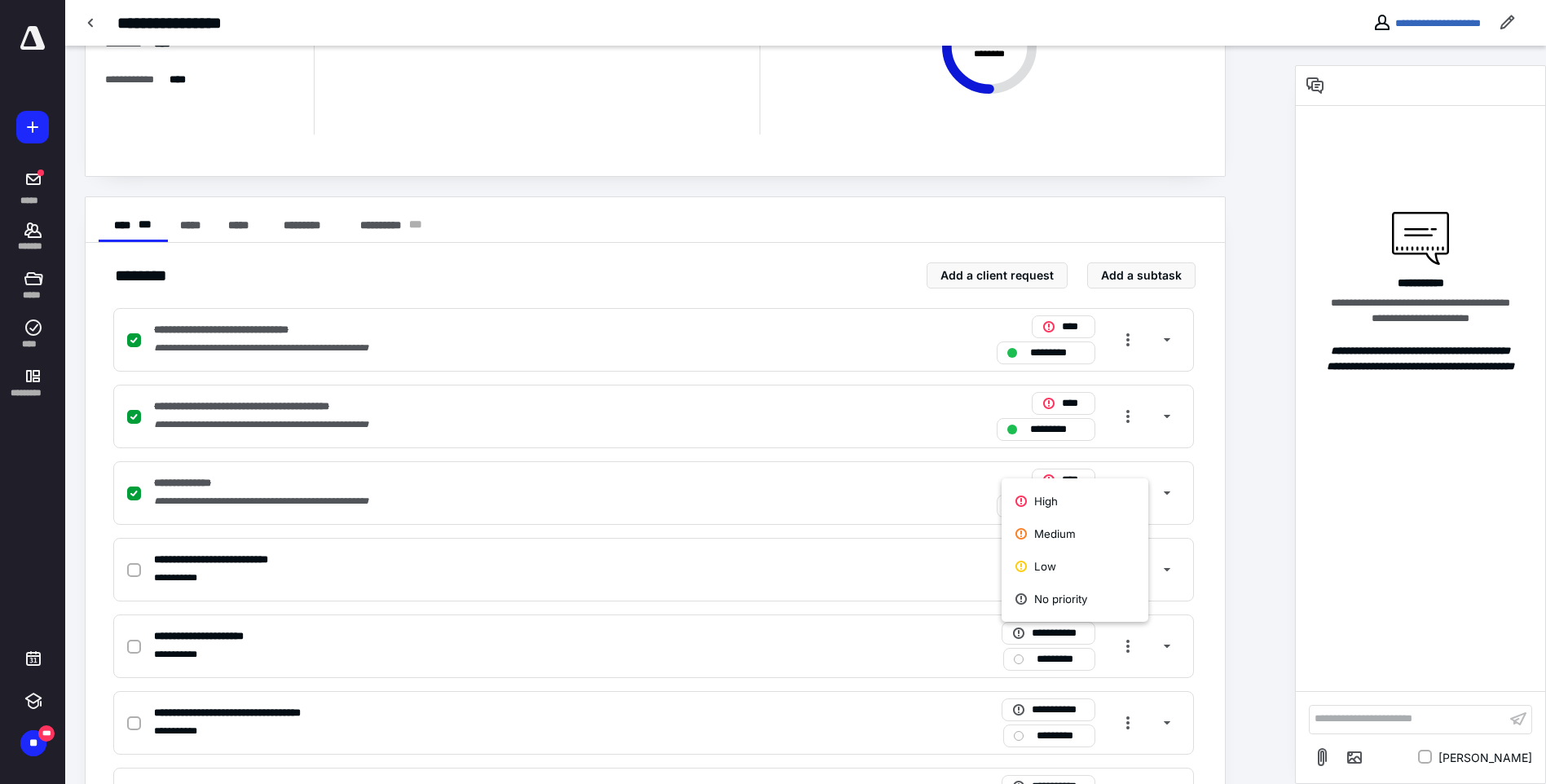 click on "**********" at bounding box center [655, 220] 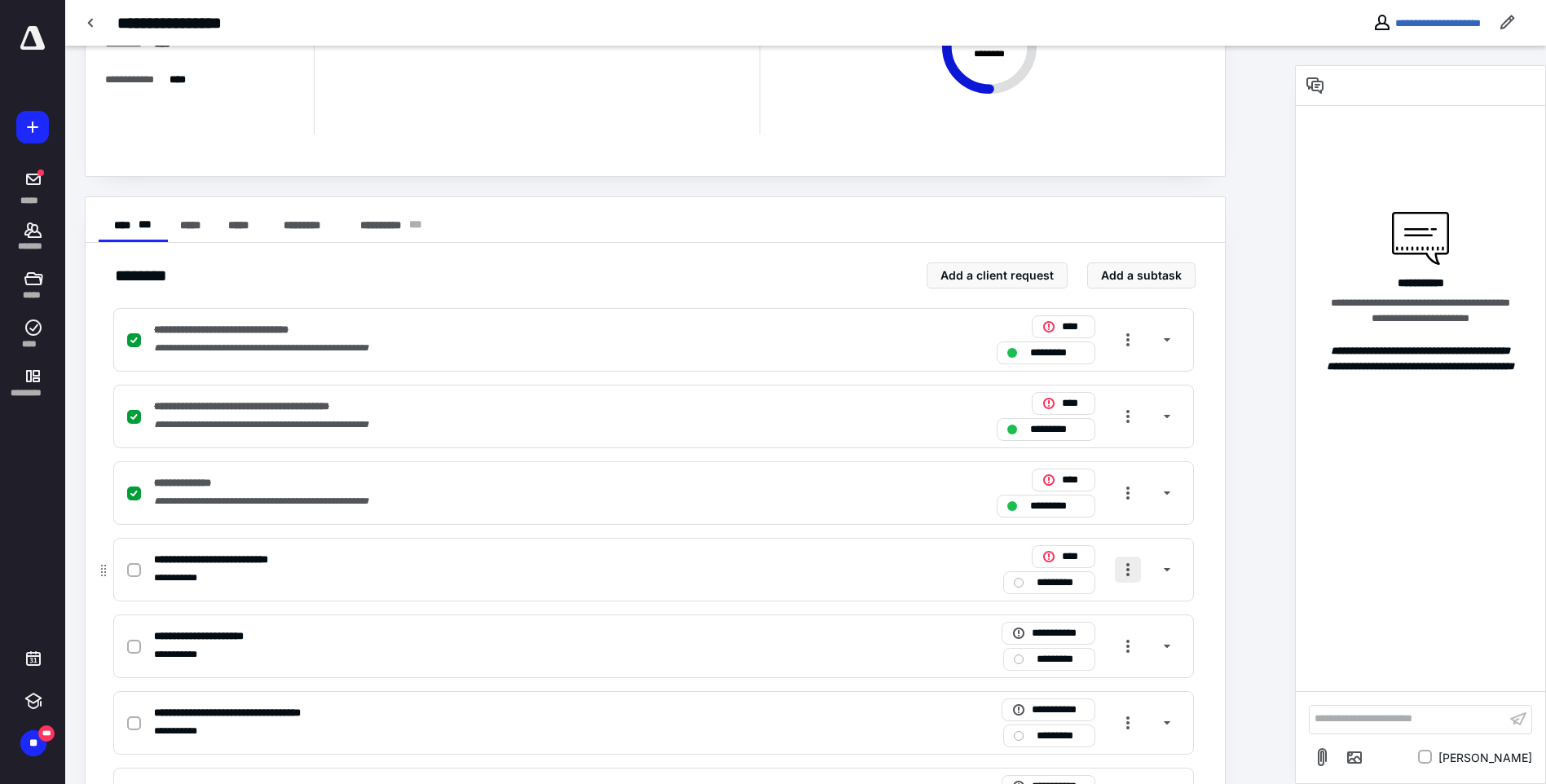 click at bounding box center (1128, 570) 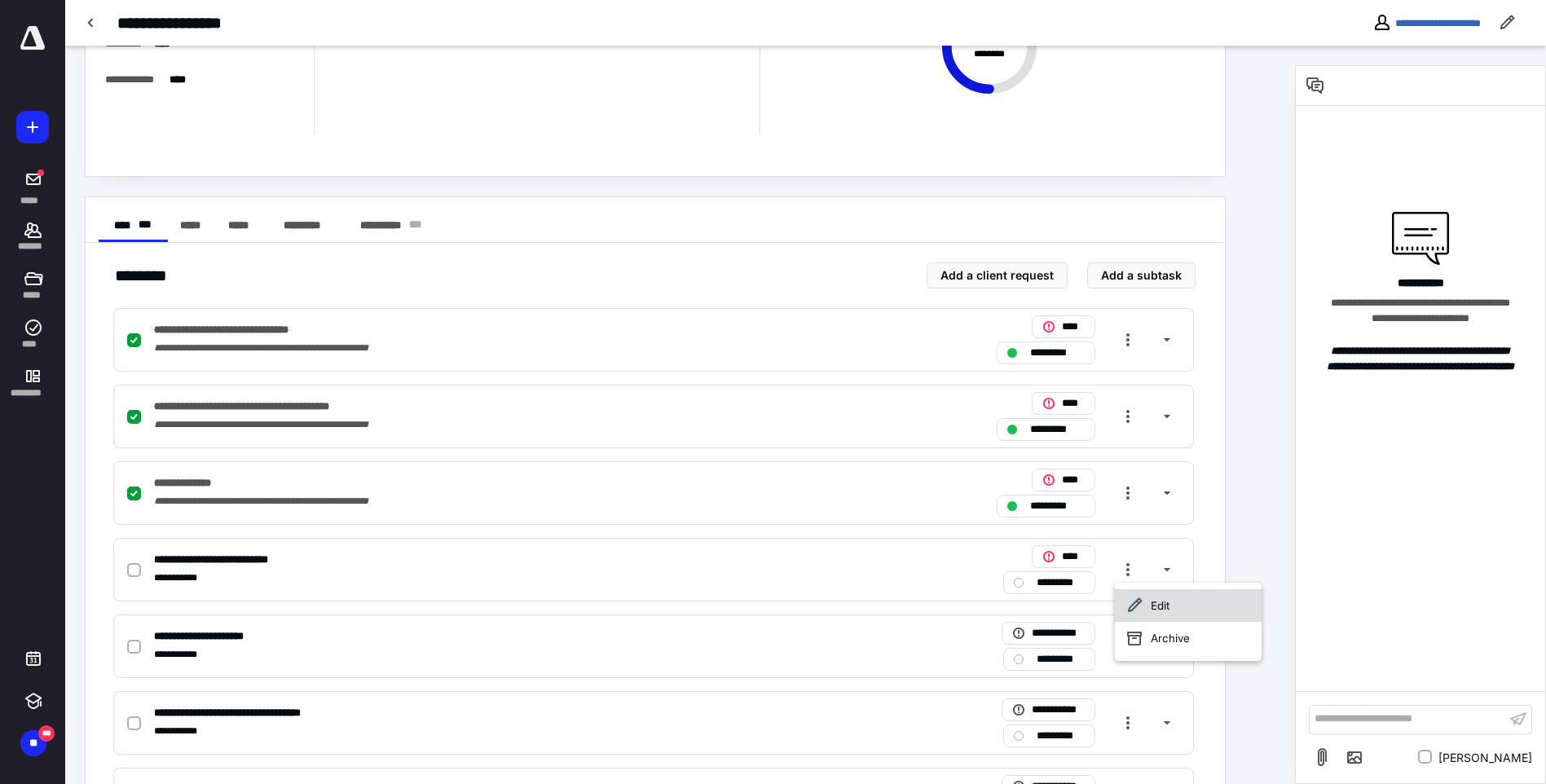 click on "Edit" at bounding box center [1188, 606] 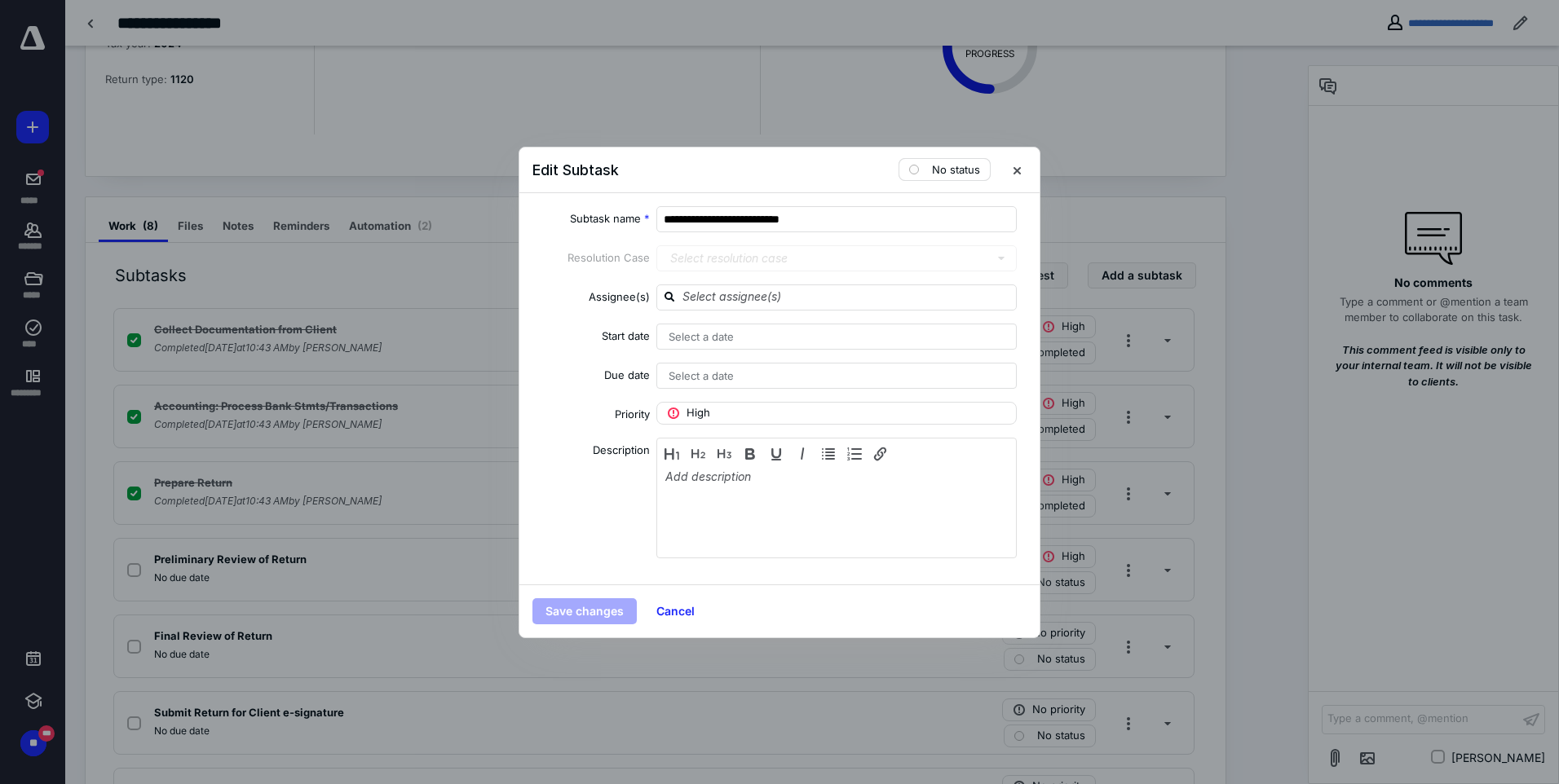 click on "No status" at bounding box center (956, 170) 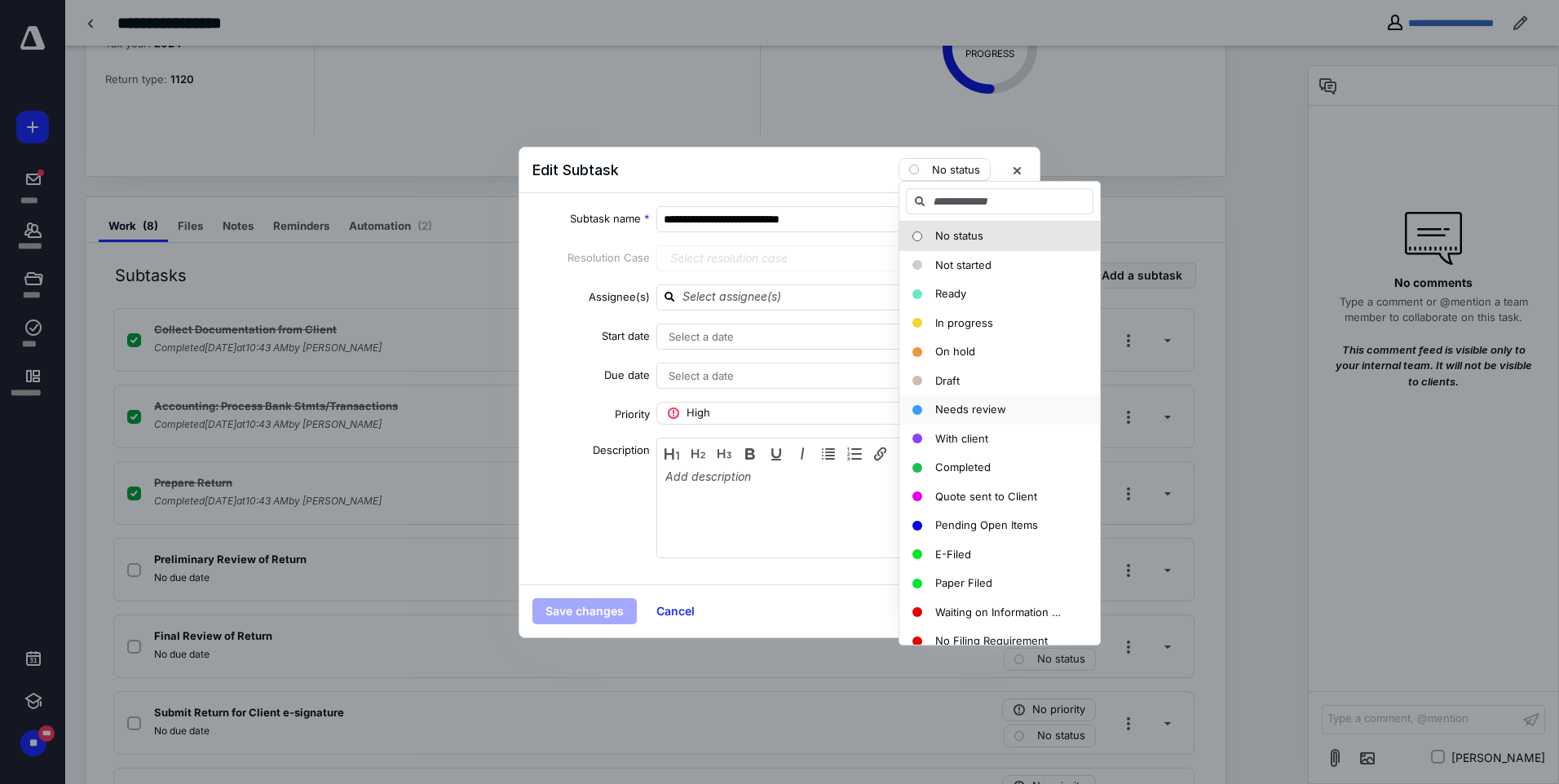 click on "Needs review" at bounding box center [970, 409] 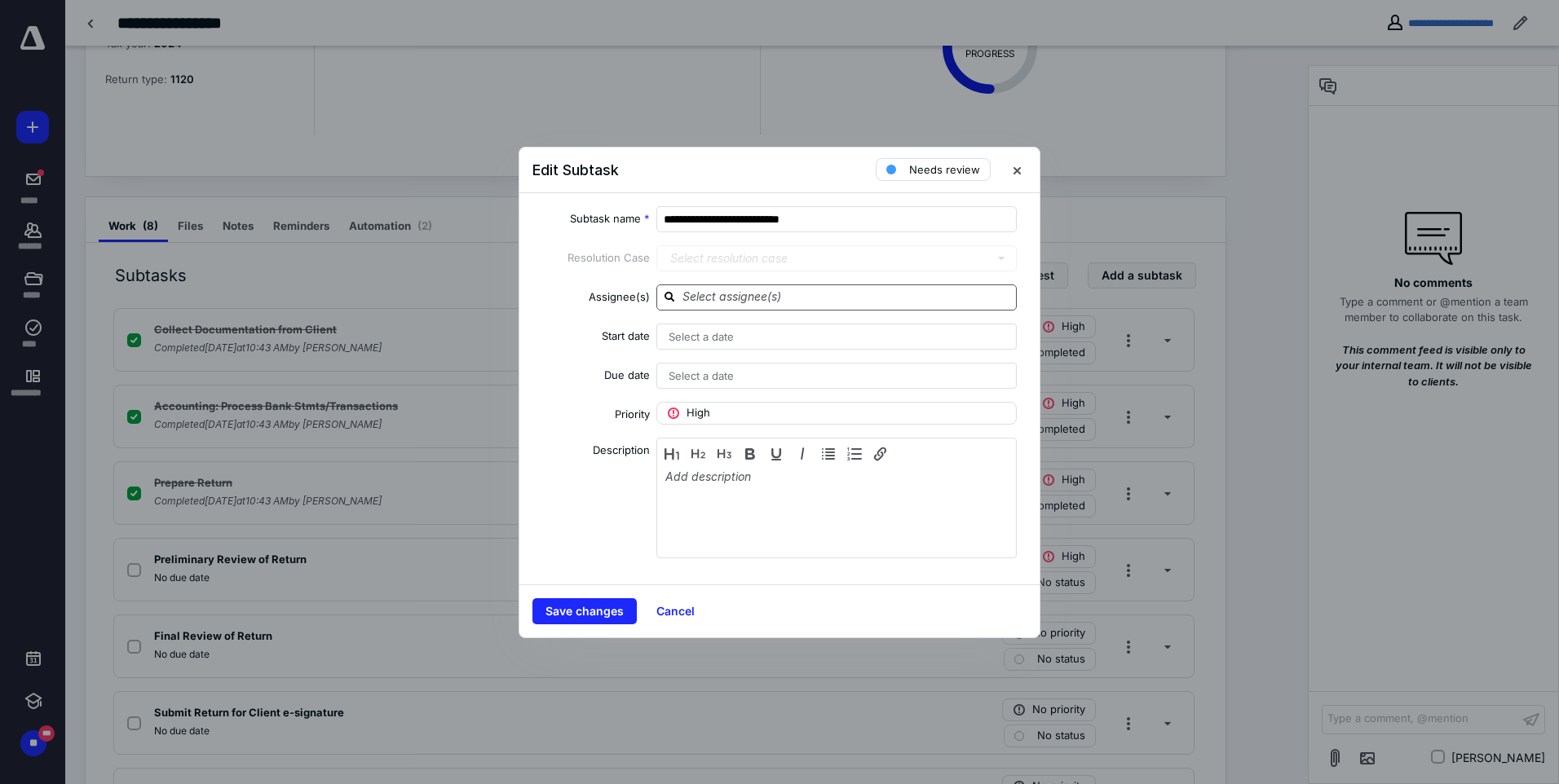 click at bounding box center [846, 297] 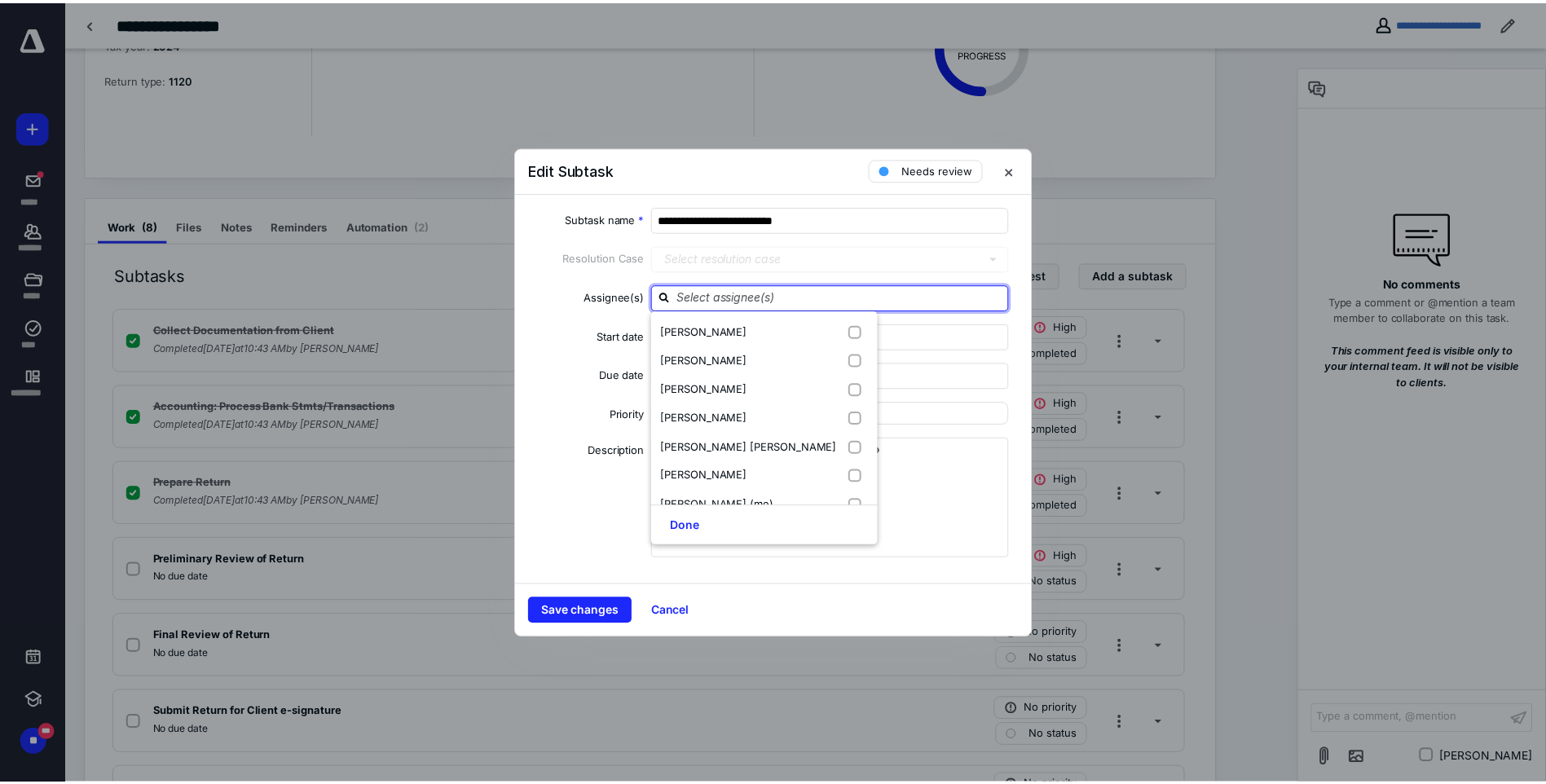 scroll, scrollTop: 310, scrollLeft: 0, axis: vertical 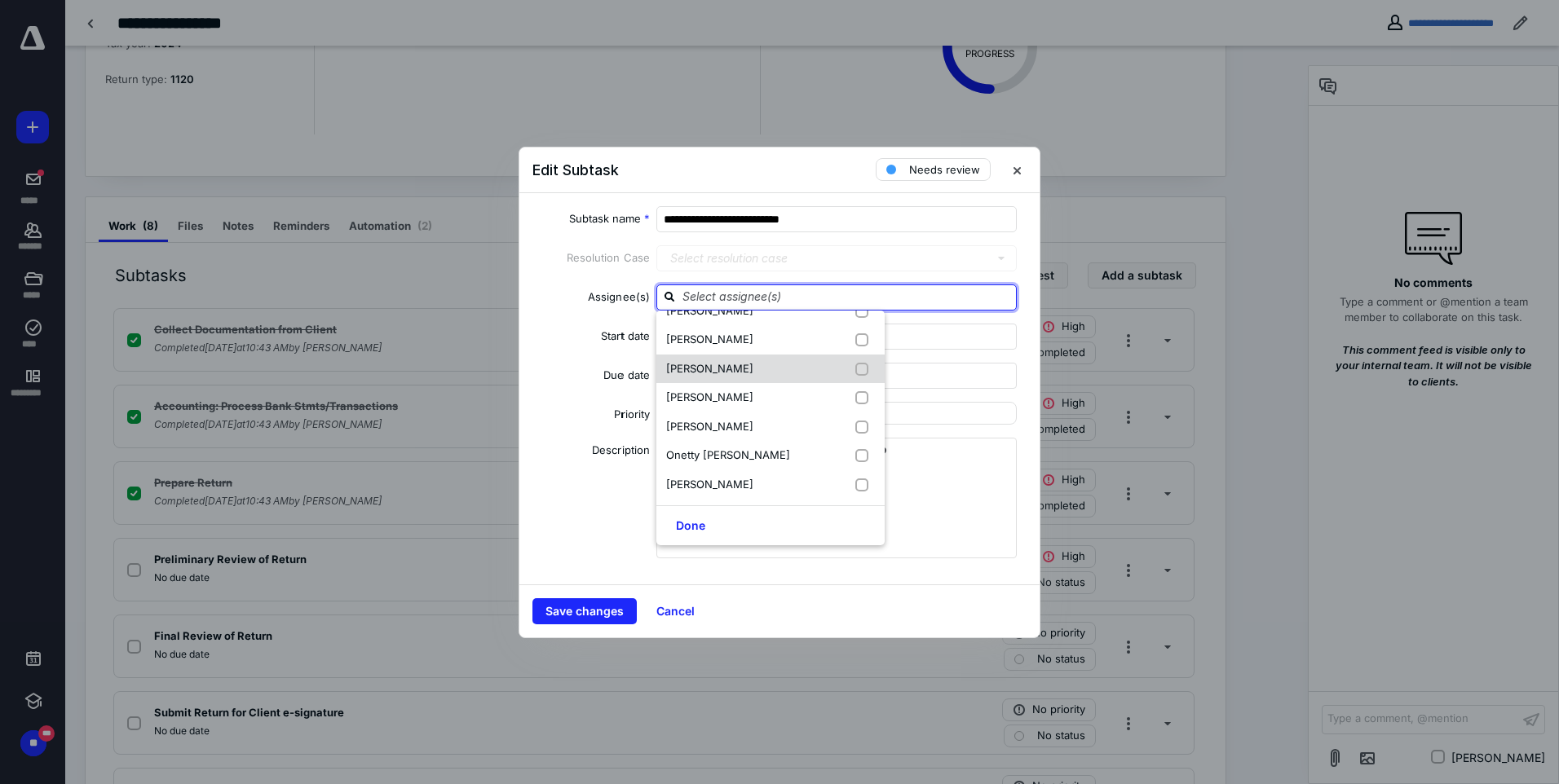 click on "[PERSON_NAME]" at bounding box center [709, 368] 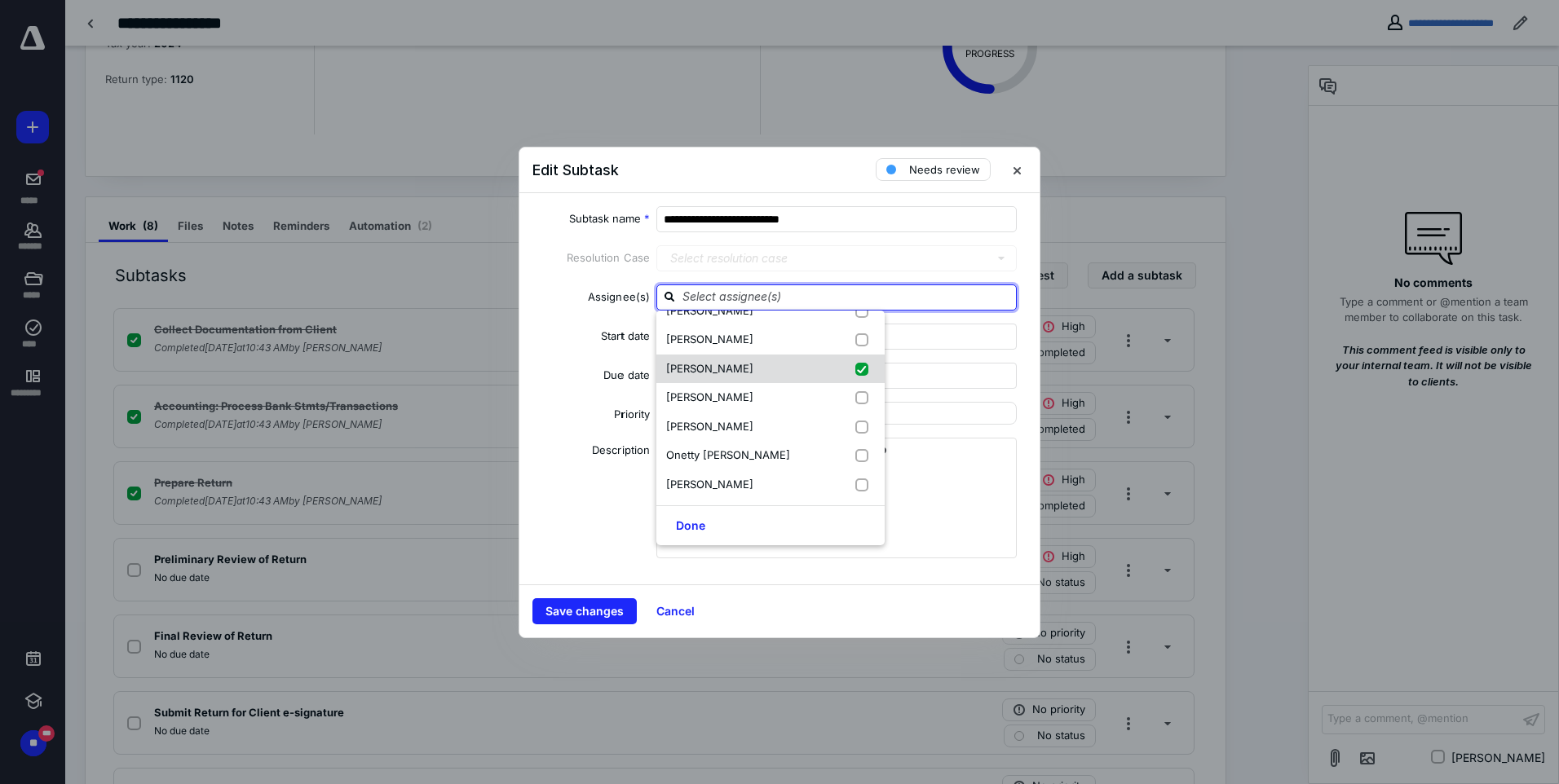 checkbox on "true" 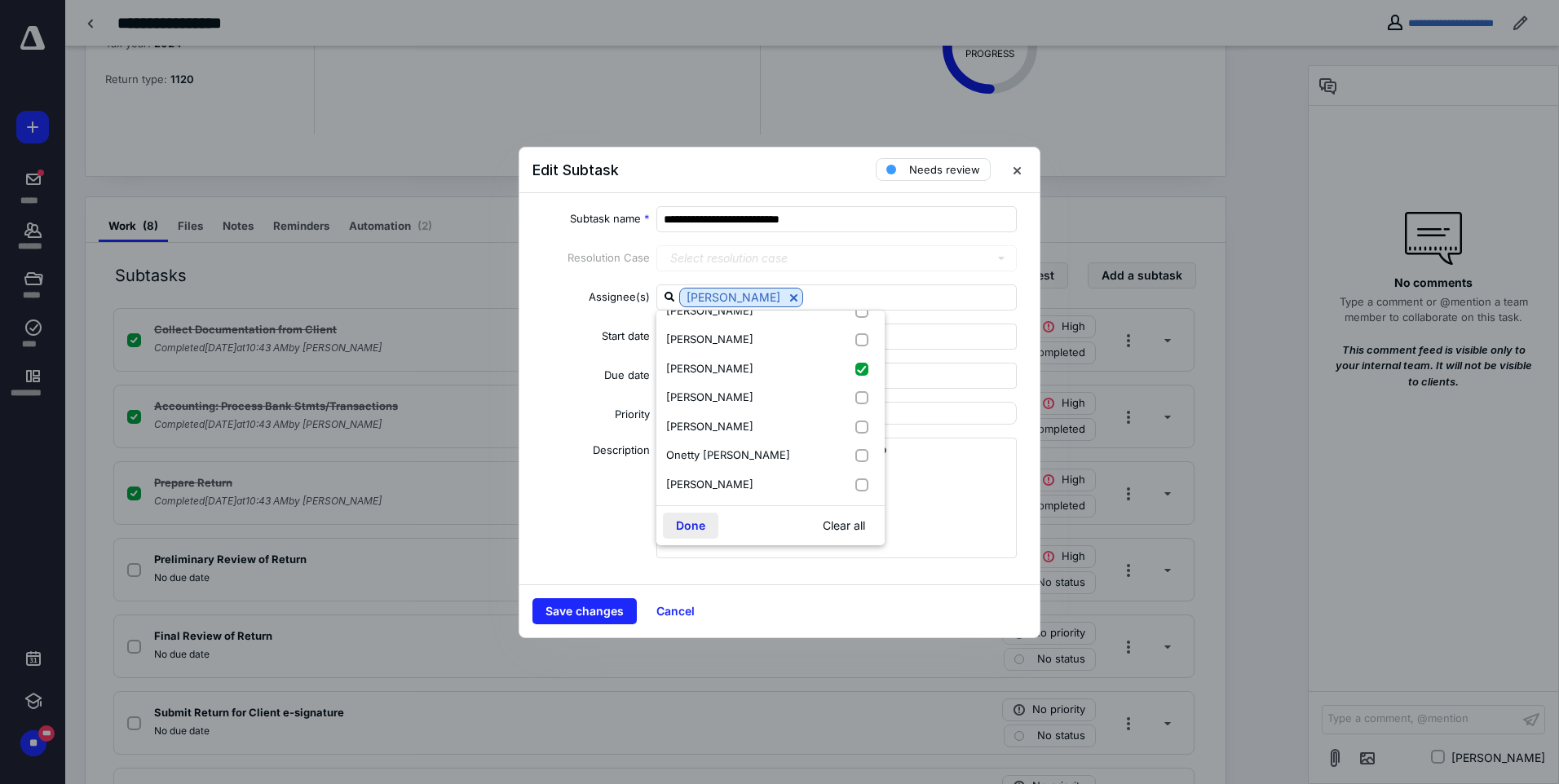click on "Done" at bounding box center (691, 526) 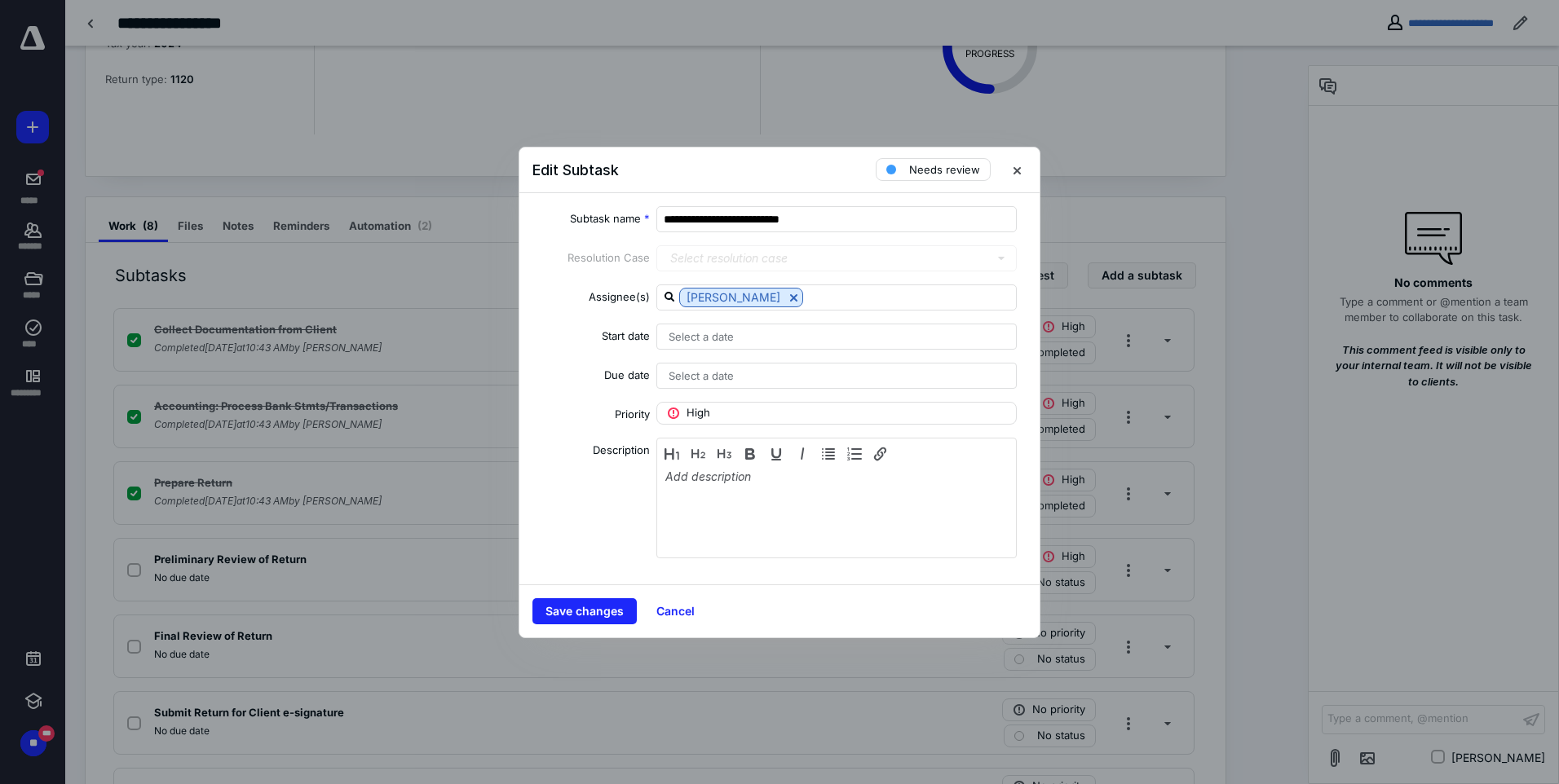 click on "Select a date" at bounding box center (701, 337) 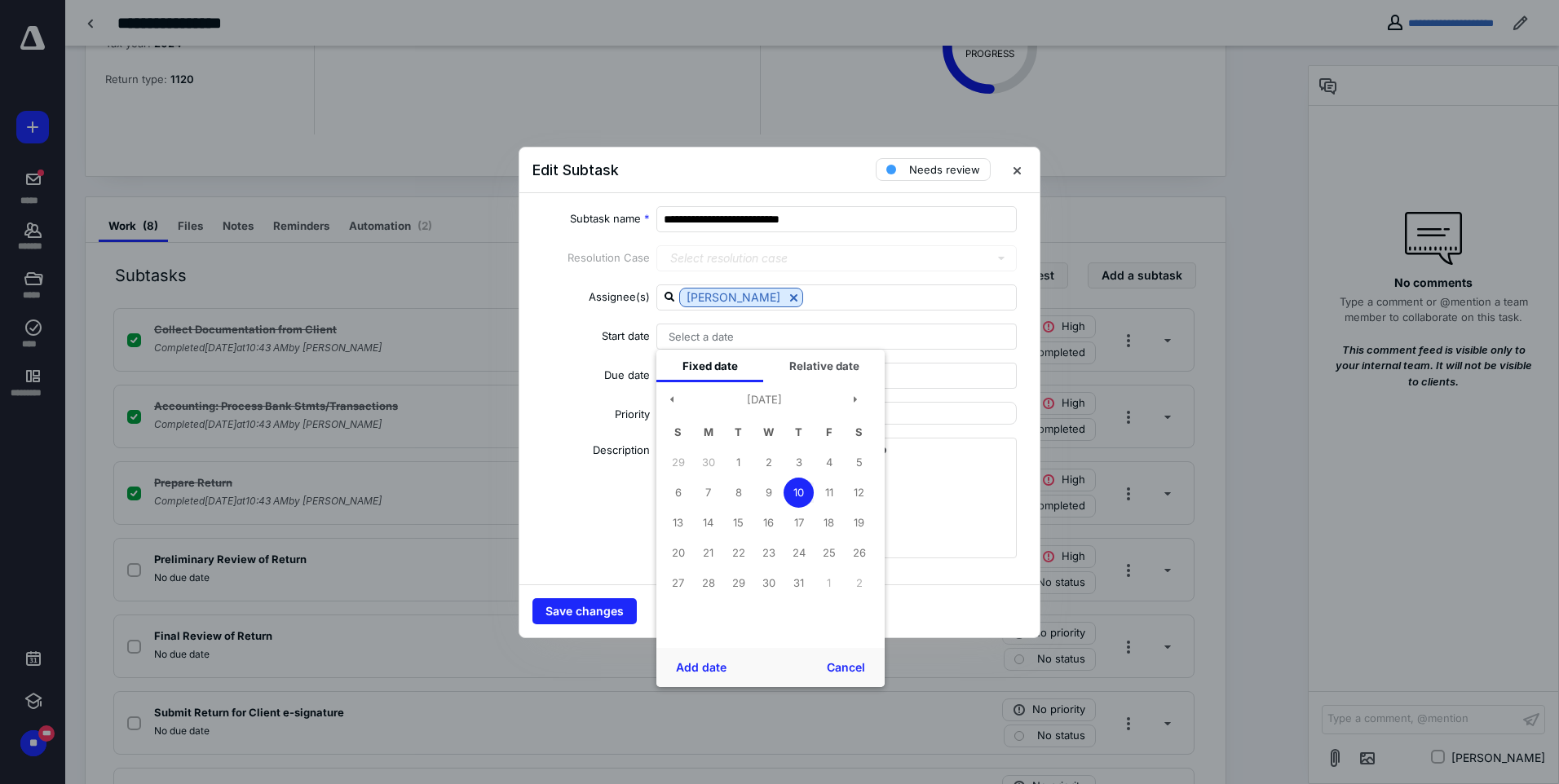 click on "10" at bounding box center [798, 492] 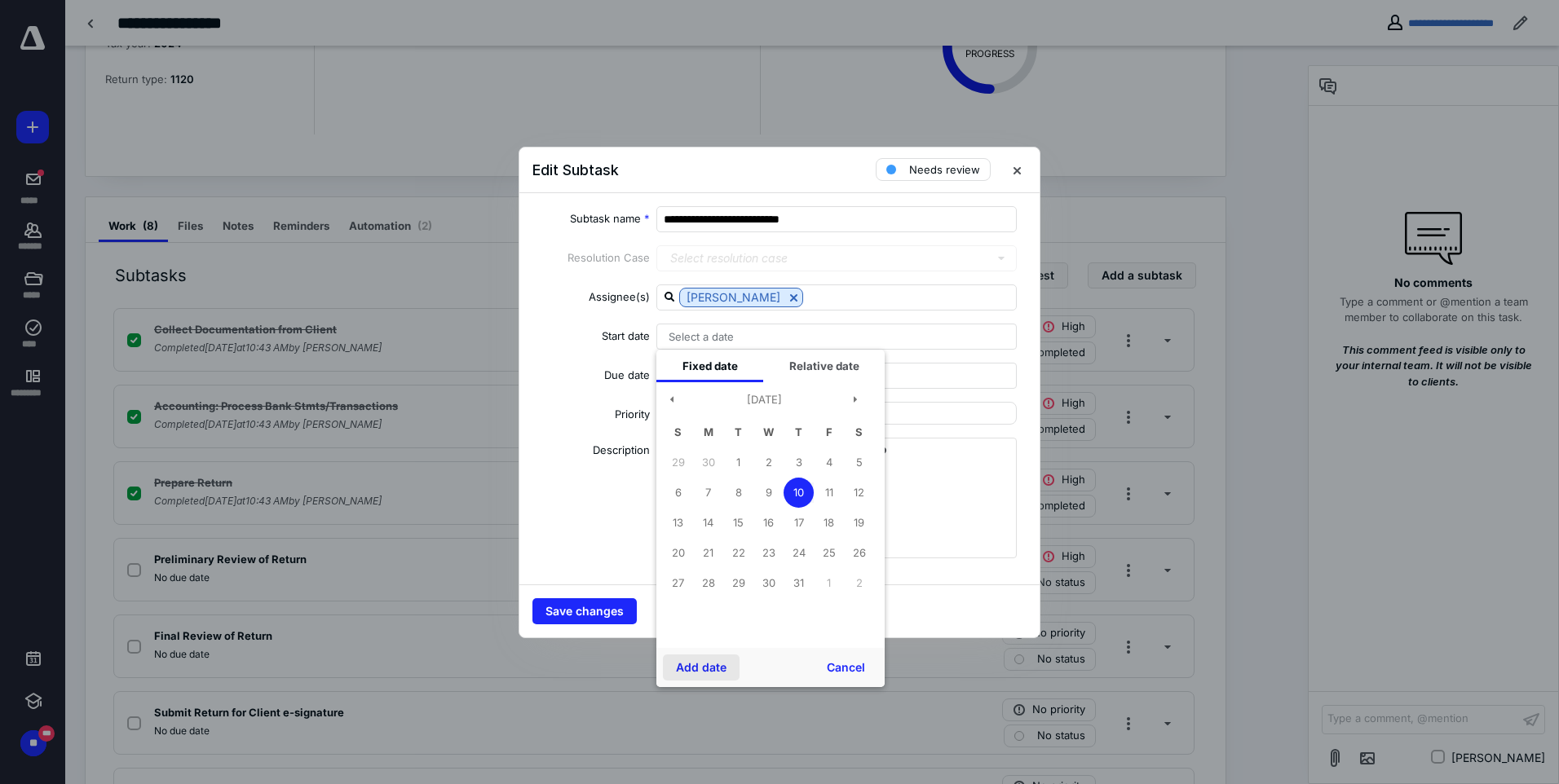 click on "Add date" at bounding box center (701, 667) 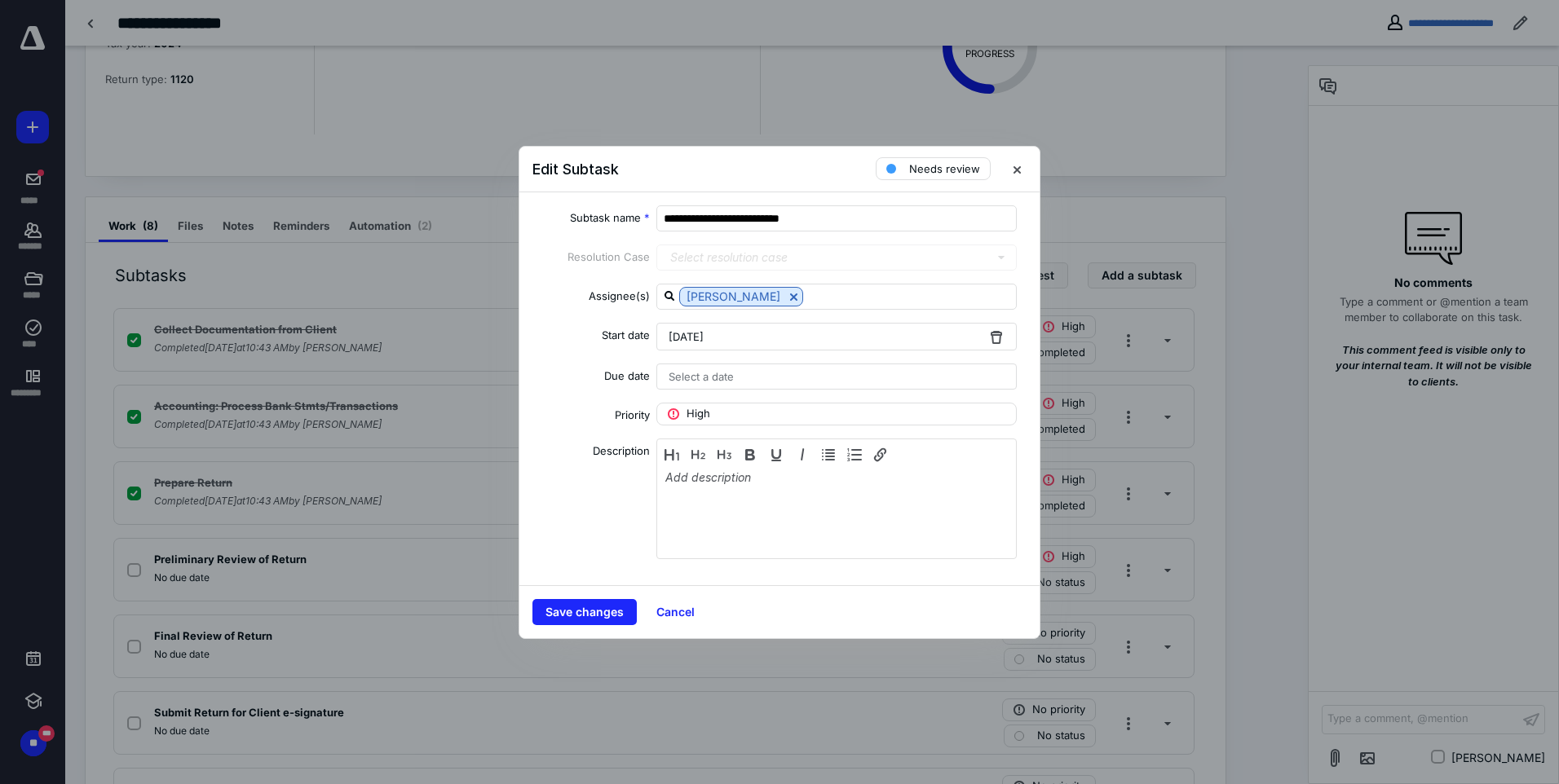 click on "Select a date" at bounding box center (701, 377) 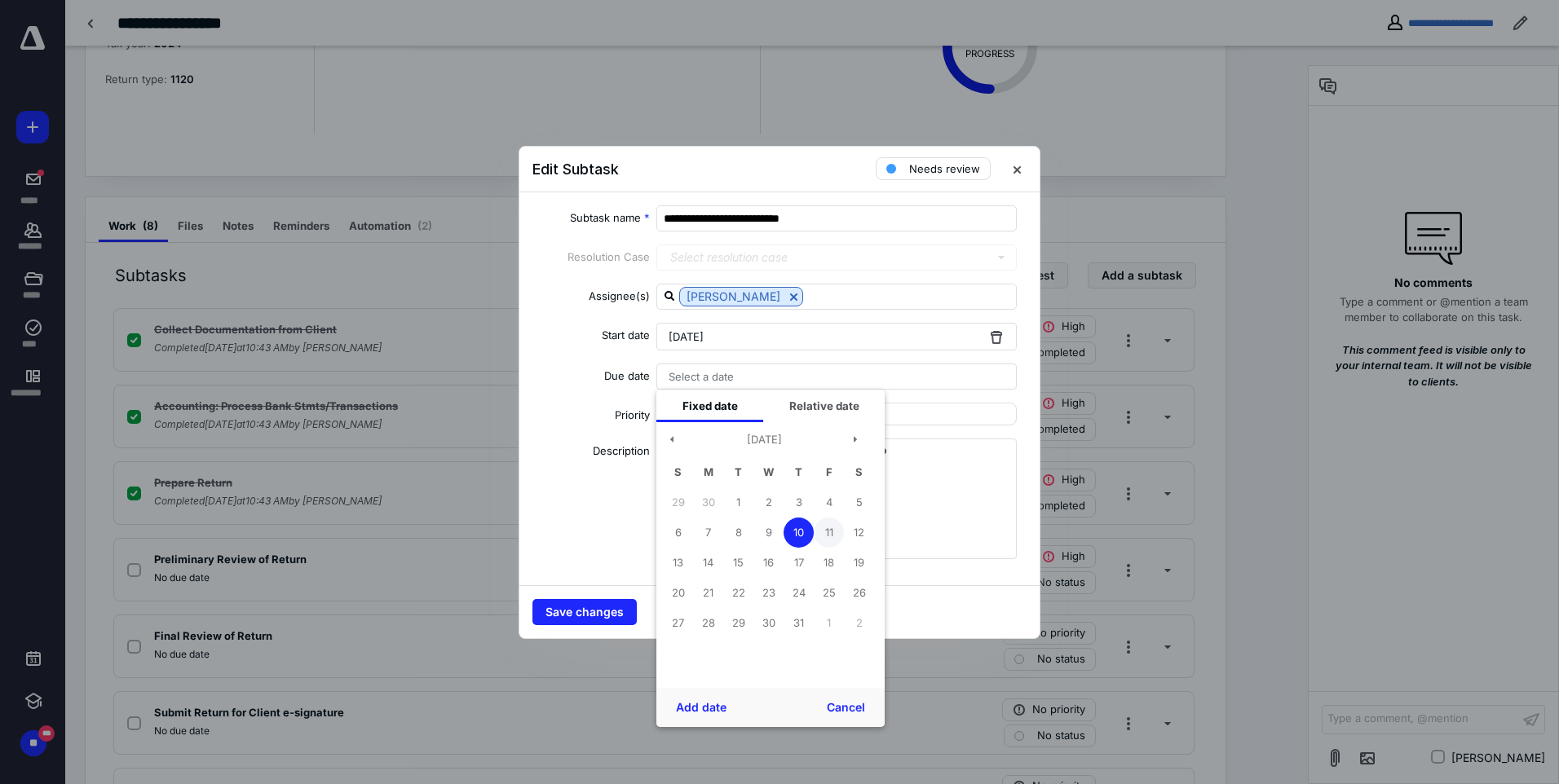 click on "11" at bounding box center (828, 532) 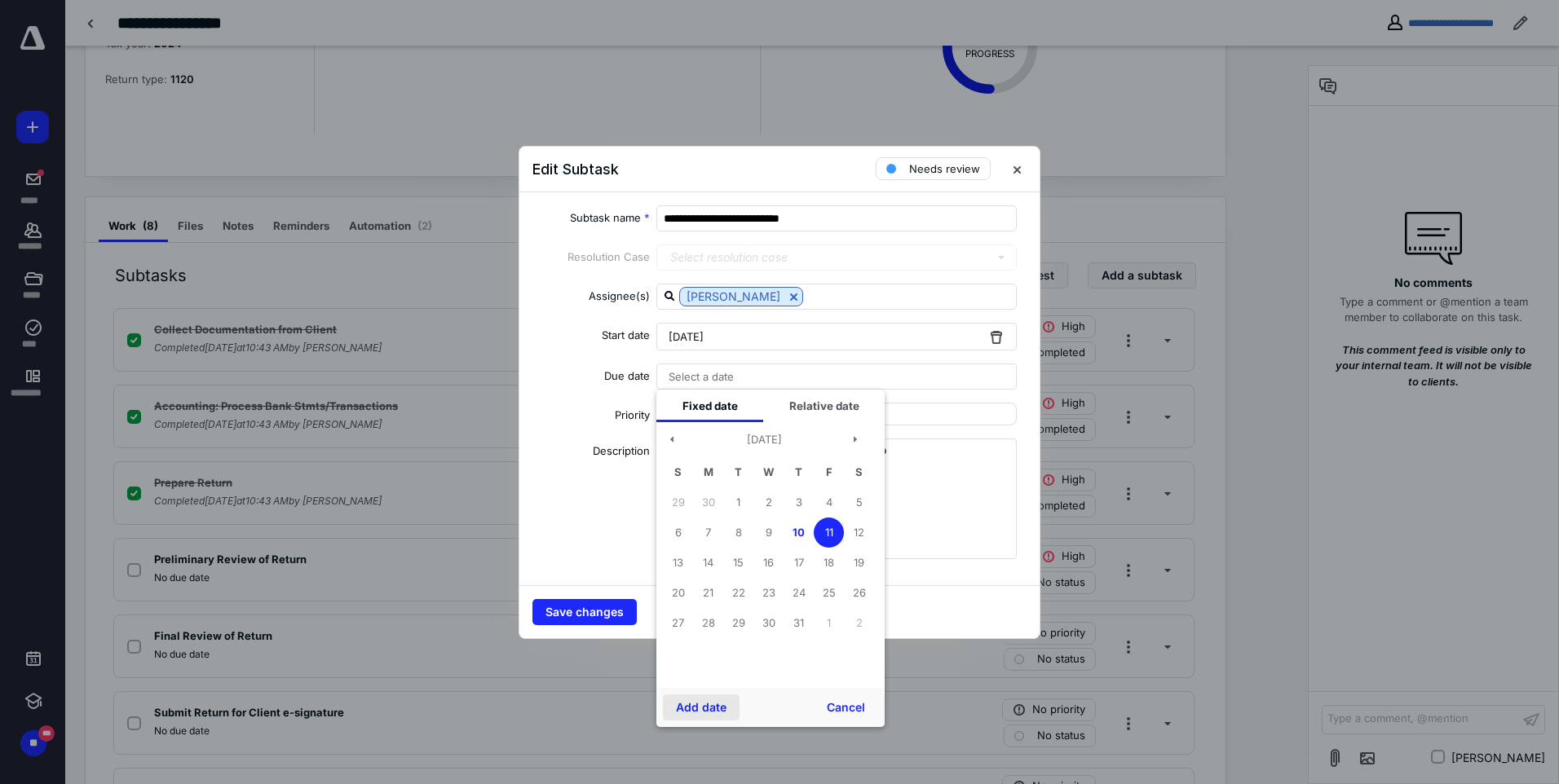 click on "Add date" at bounding box center [701, 707] 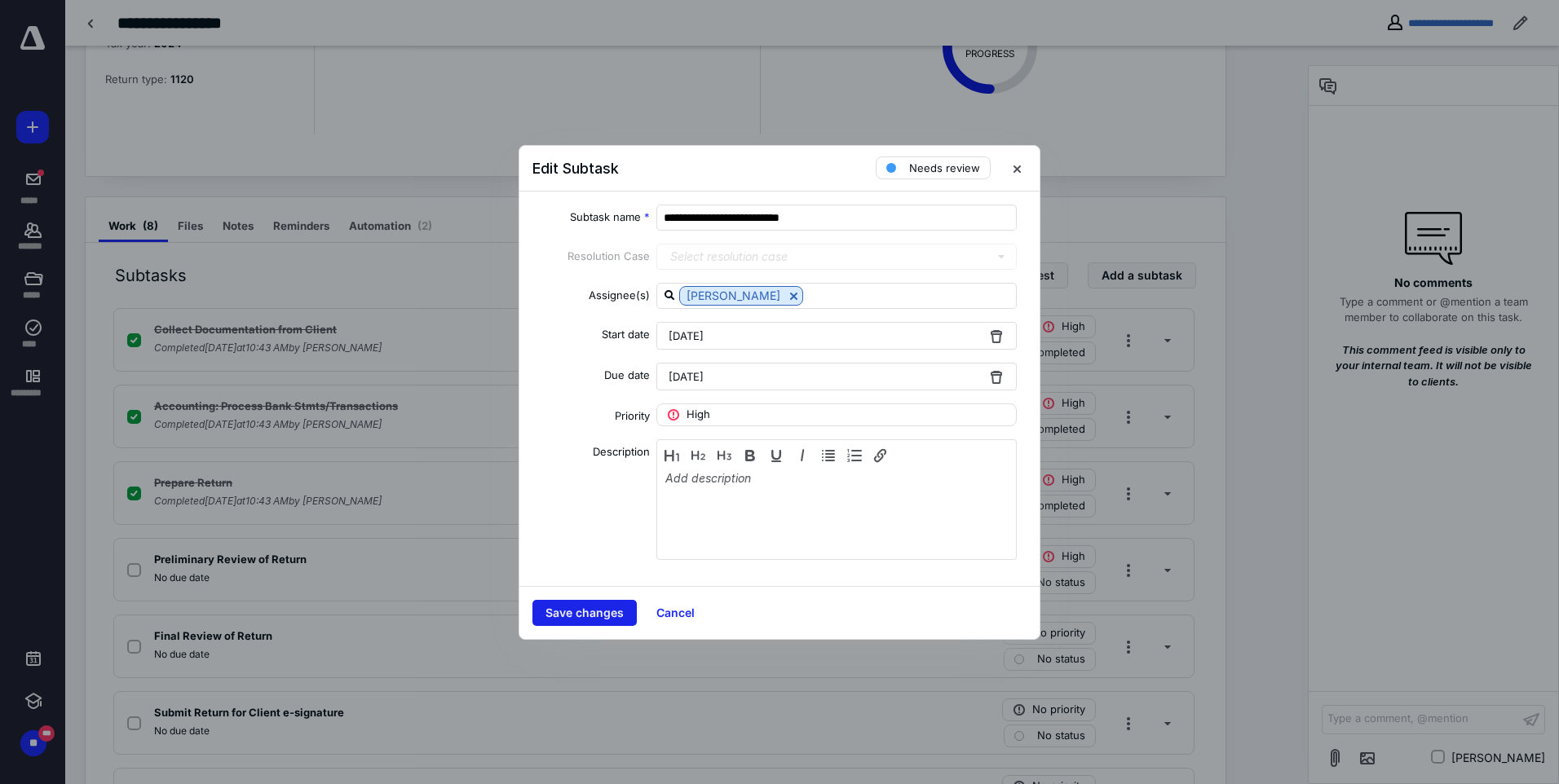 click on "Save changes" at bounding box center [585, 613] 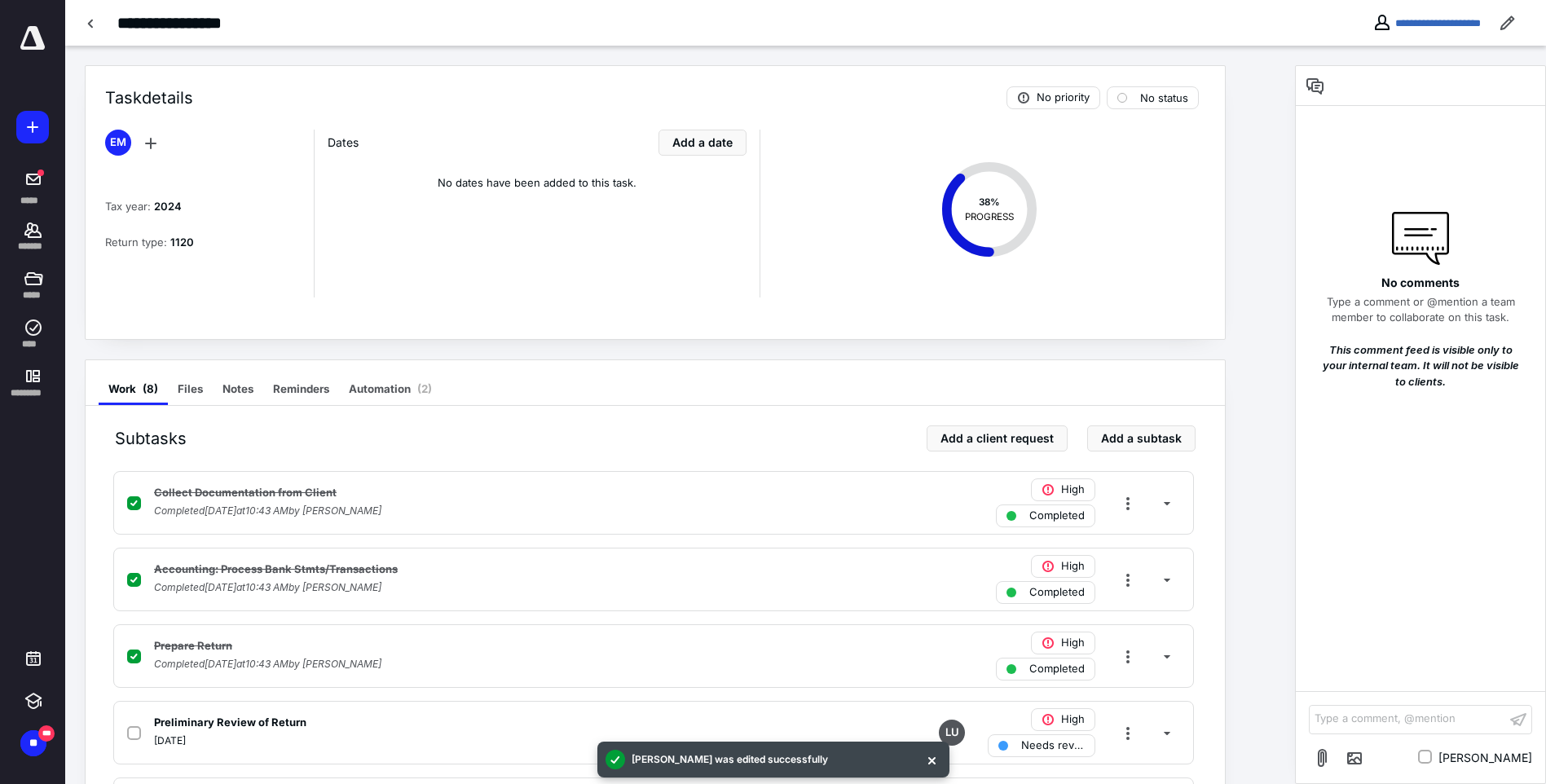 scroll, scrollTop: 81, scrollLeft: 0, axis: vertical 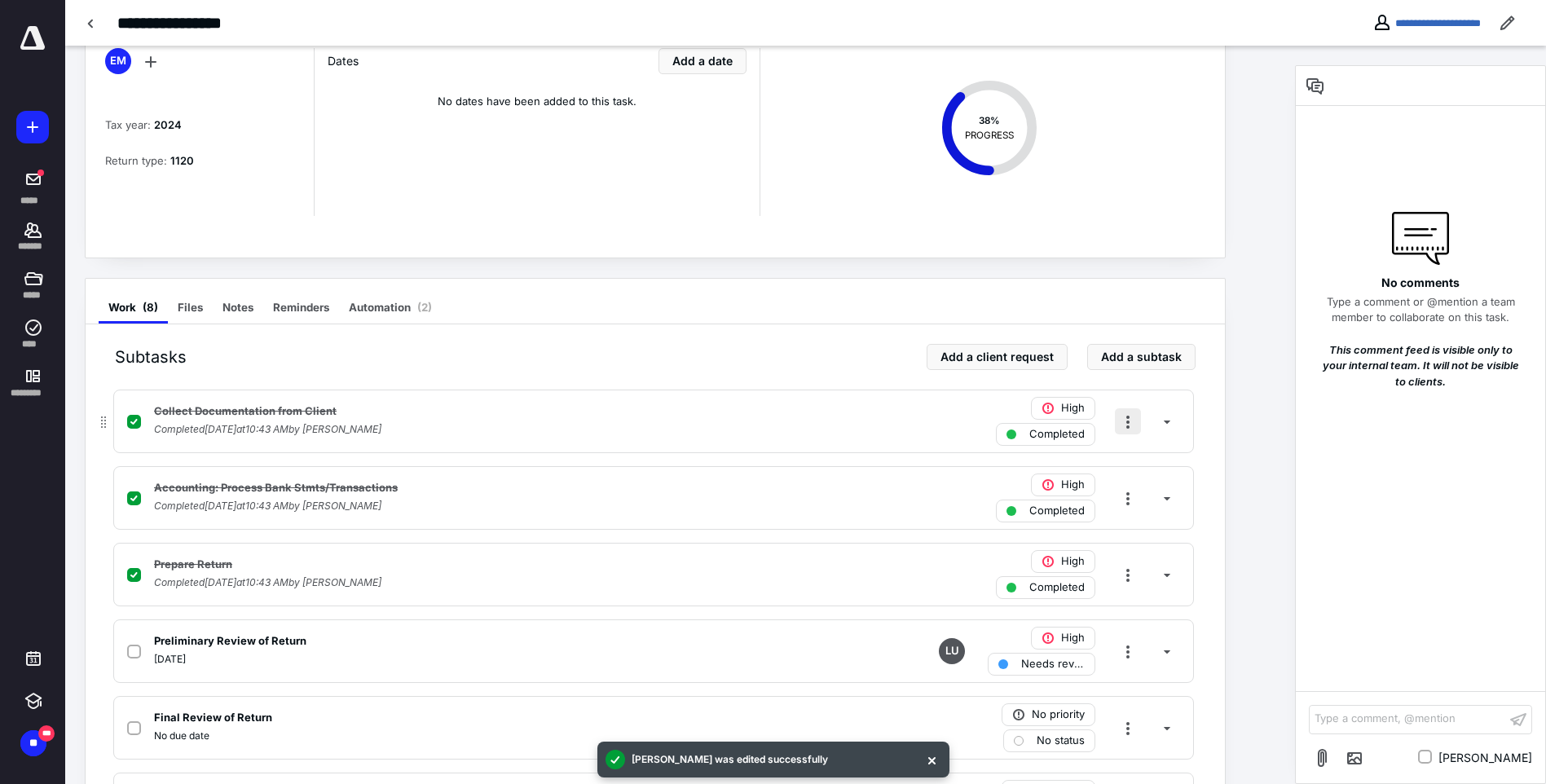 click at bounding box center [1128, 421] 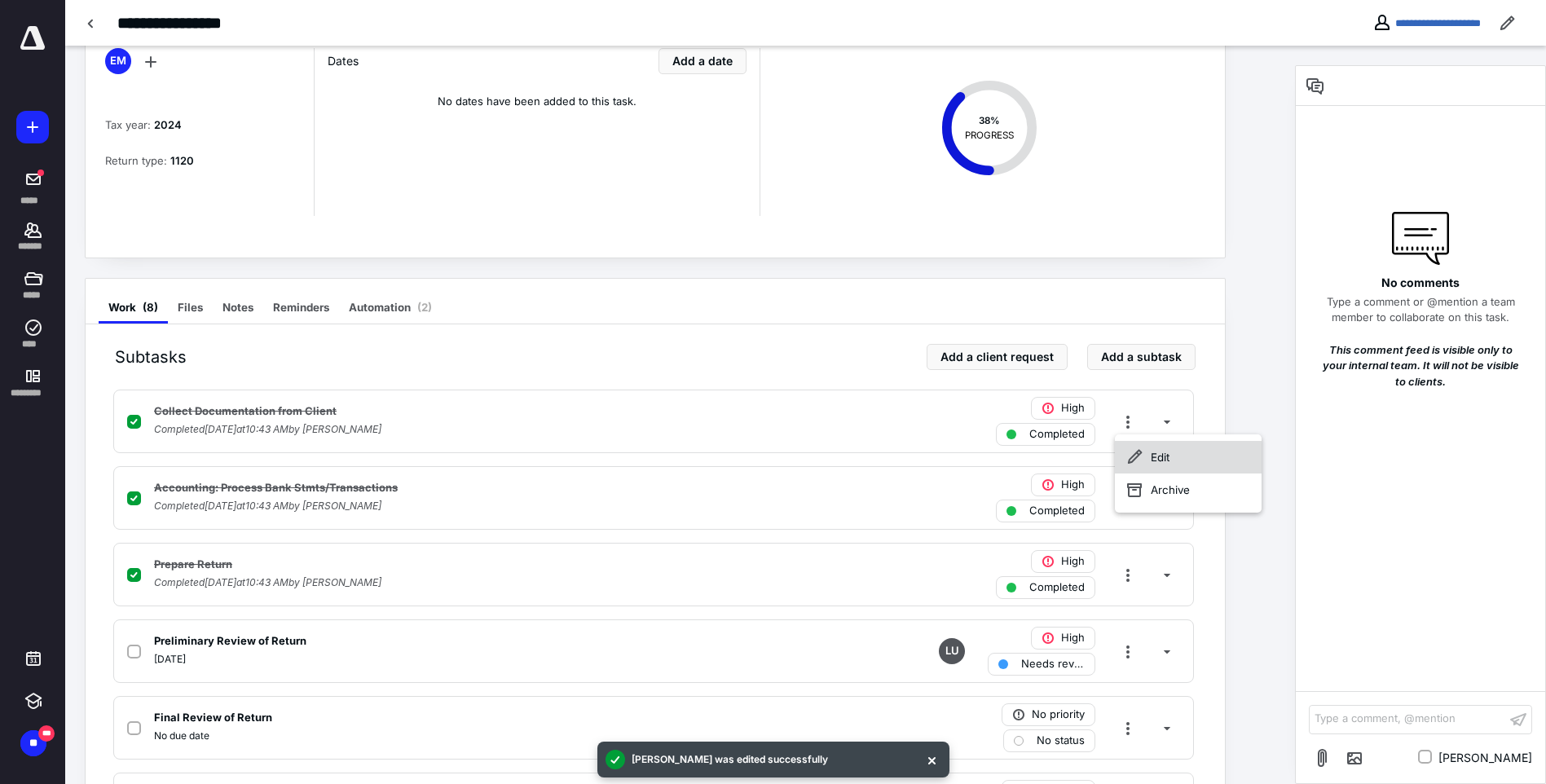 click on "Edit" at bounding box center [1188, 457] 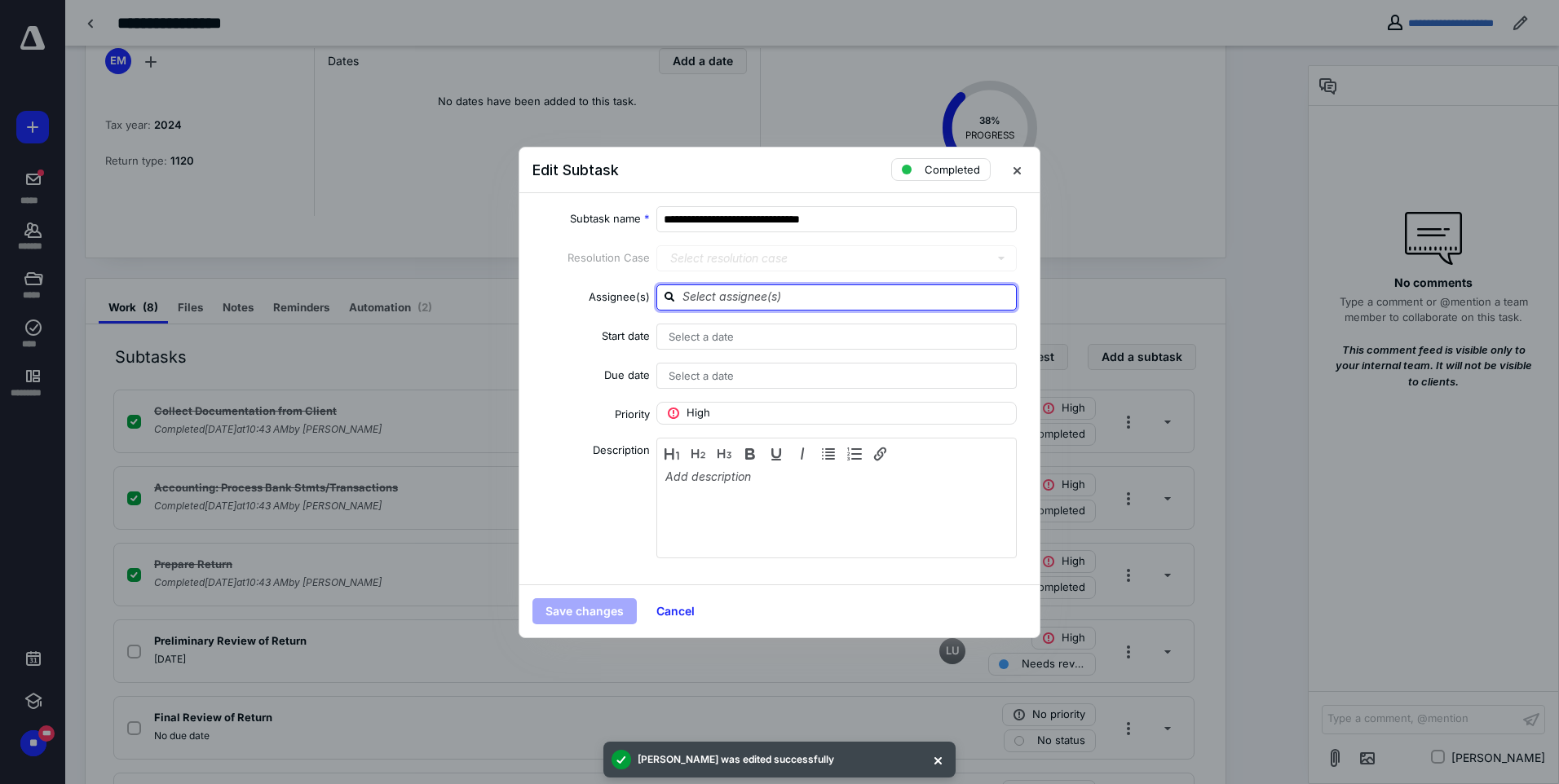 click at bounding box center (846, 297) 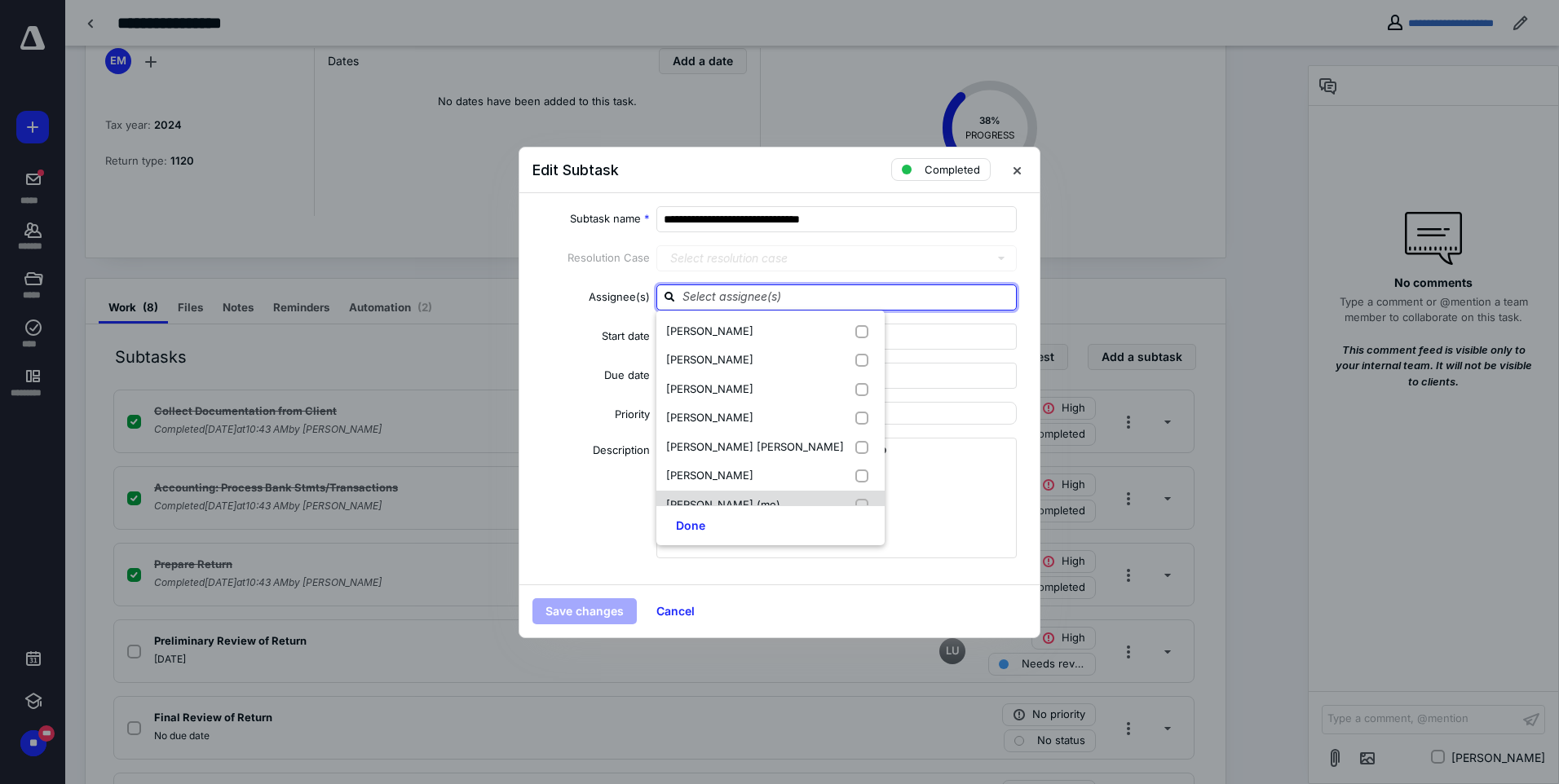 click on "[PERSON_NAME] (me)" at bounding box center [723, 504] 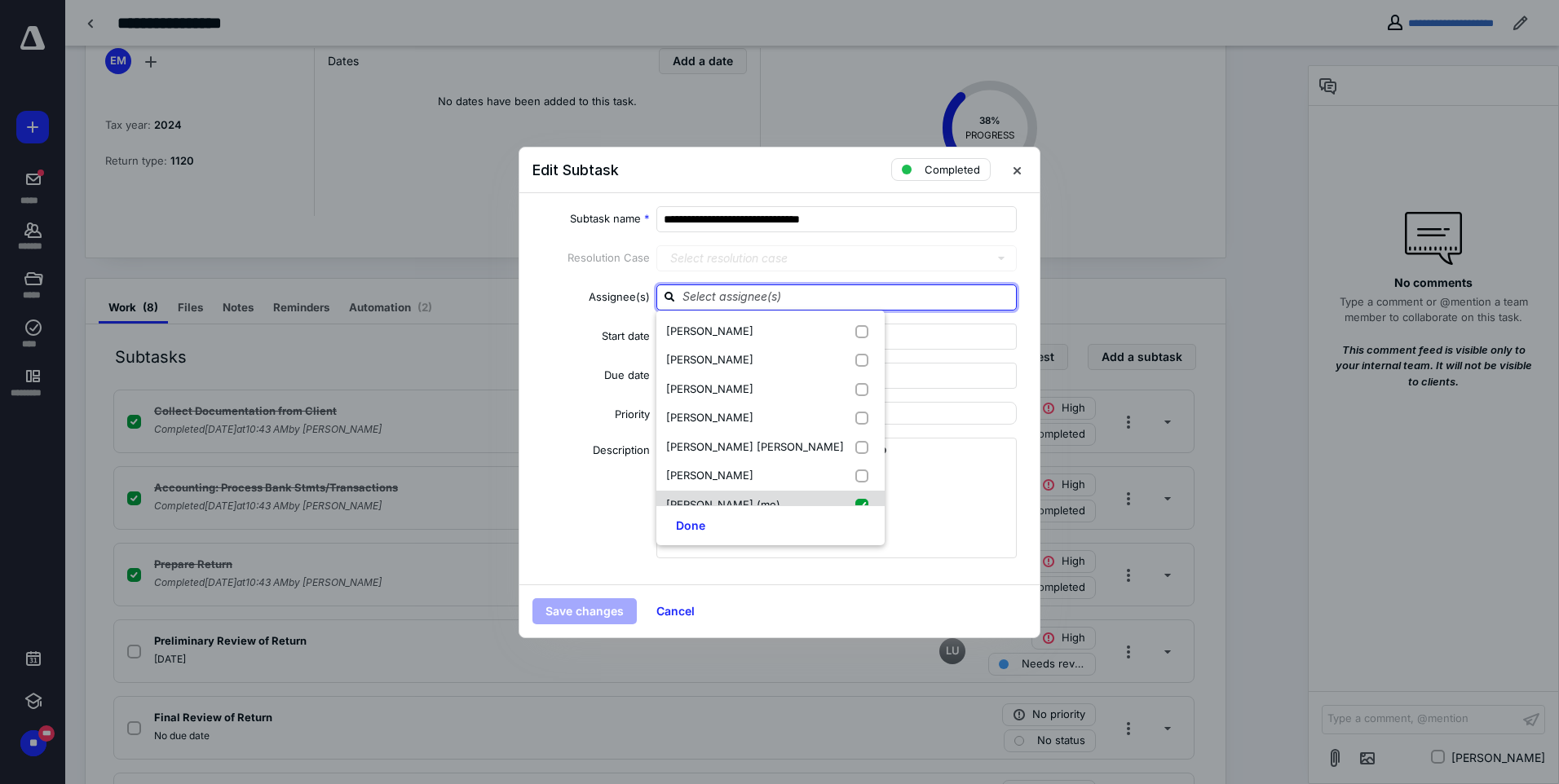 checkbox on "true" 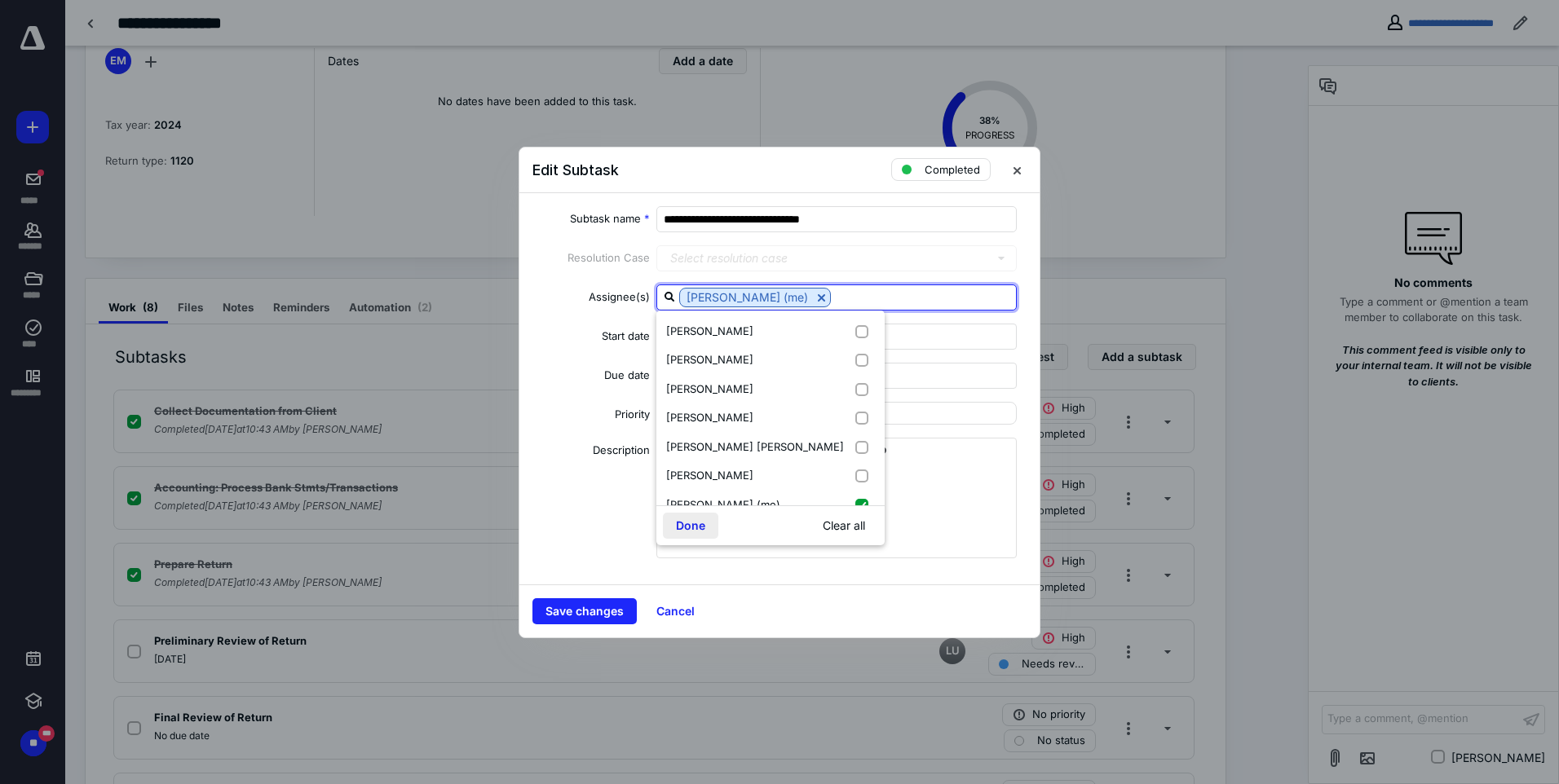 click on "Done" at bounding box center [691, 526] 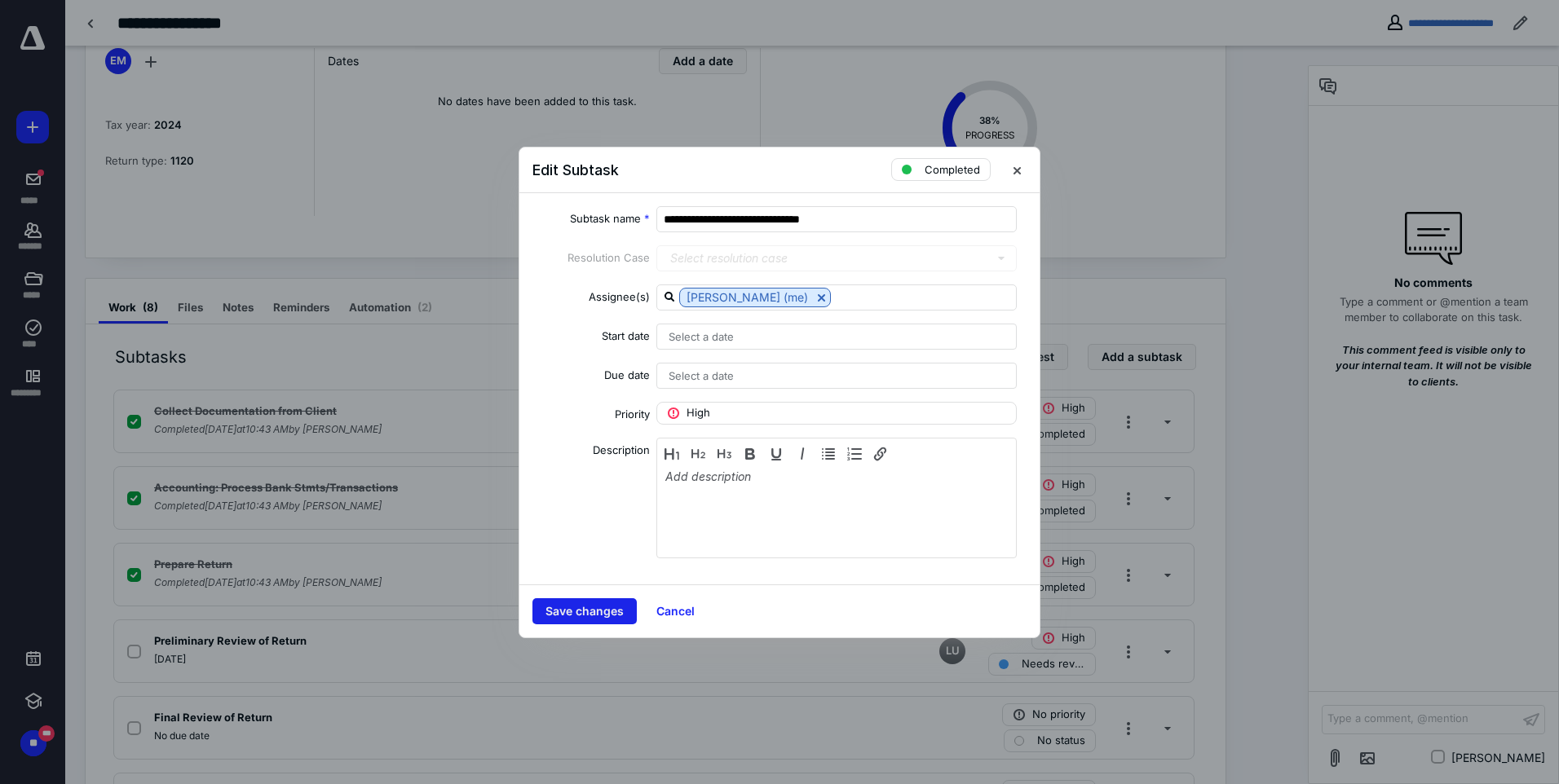 click on "Save changes" at bounding box center (585, 611) 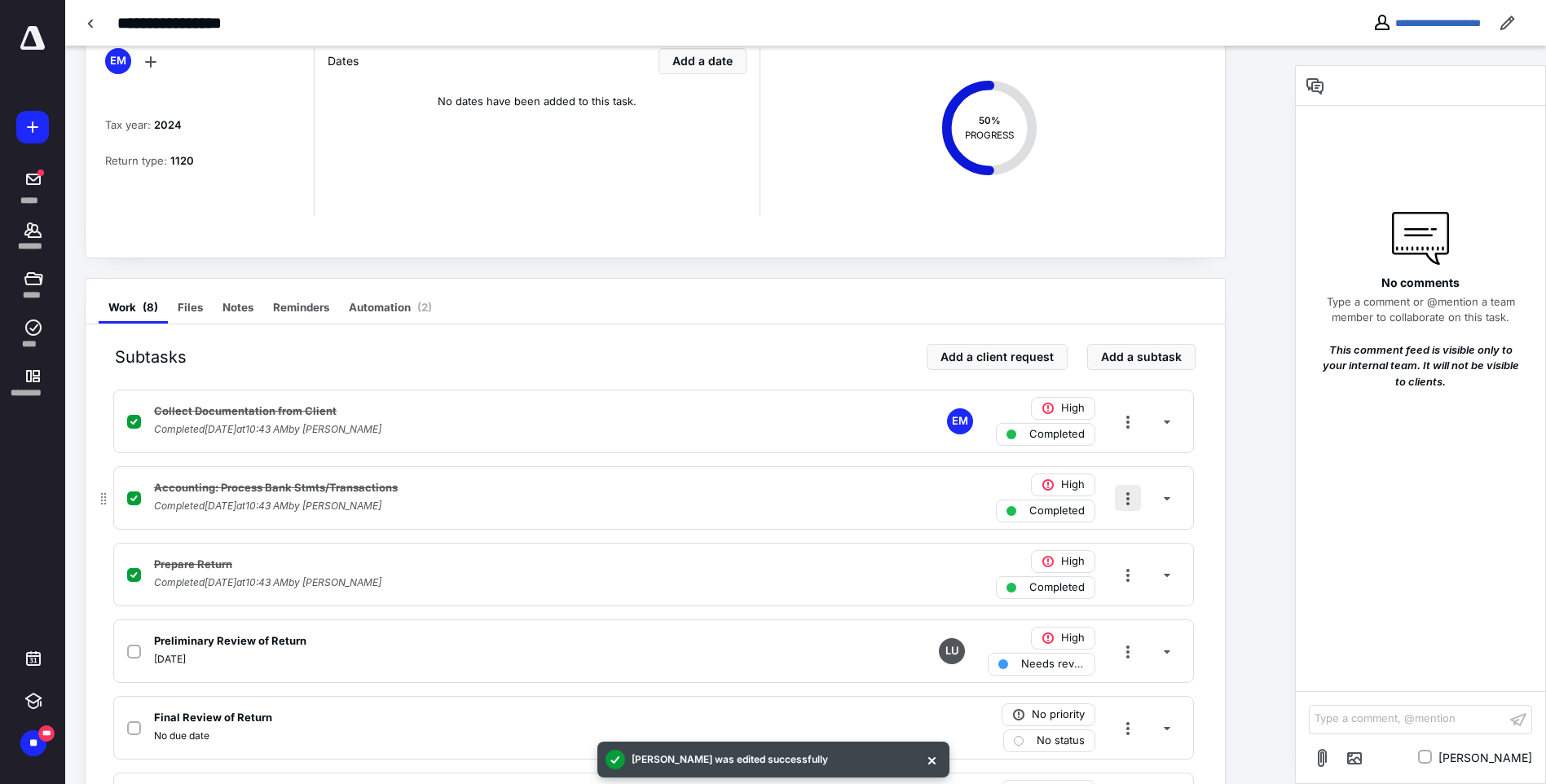 click at bounding box center (1128, 498) 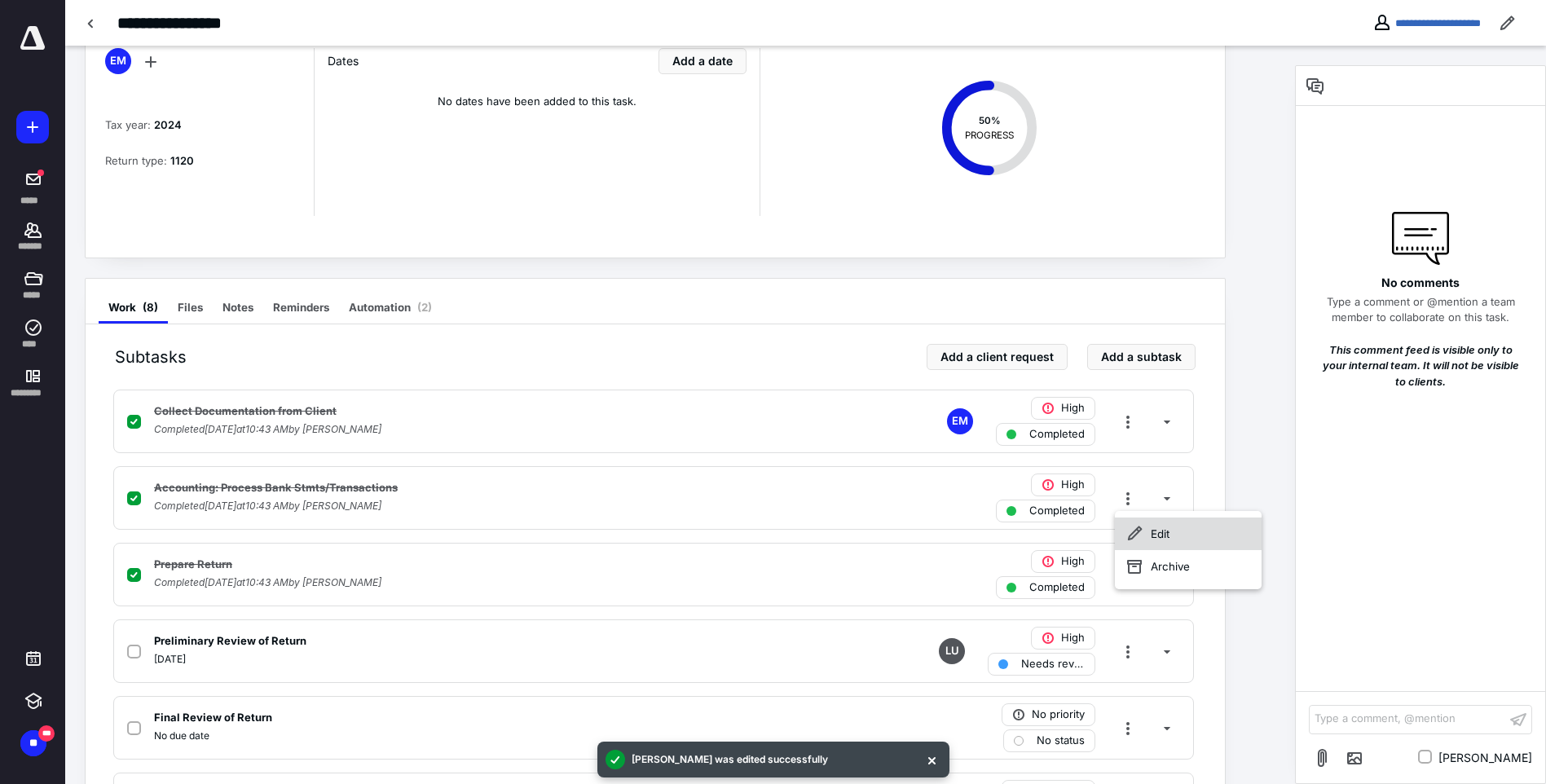 click on "Edit" at bounding box center (1188, 534) 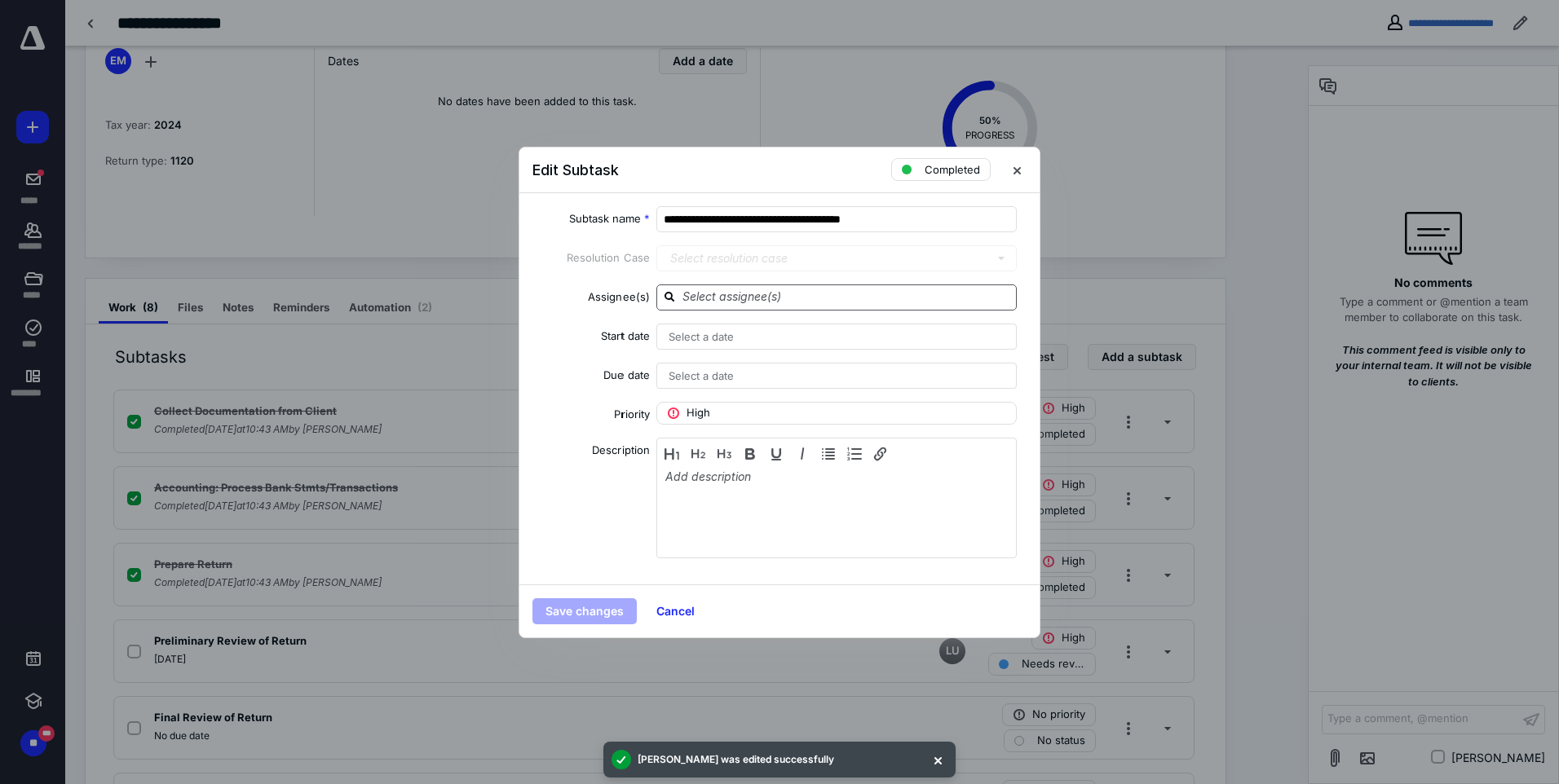 click at bounding box center [846, 297] 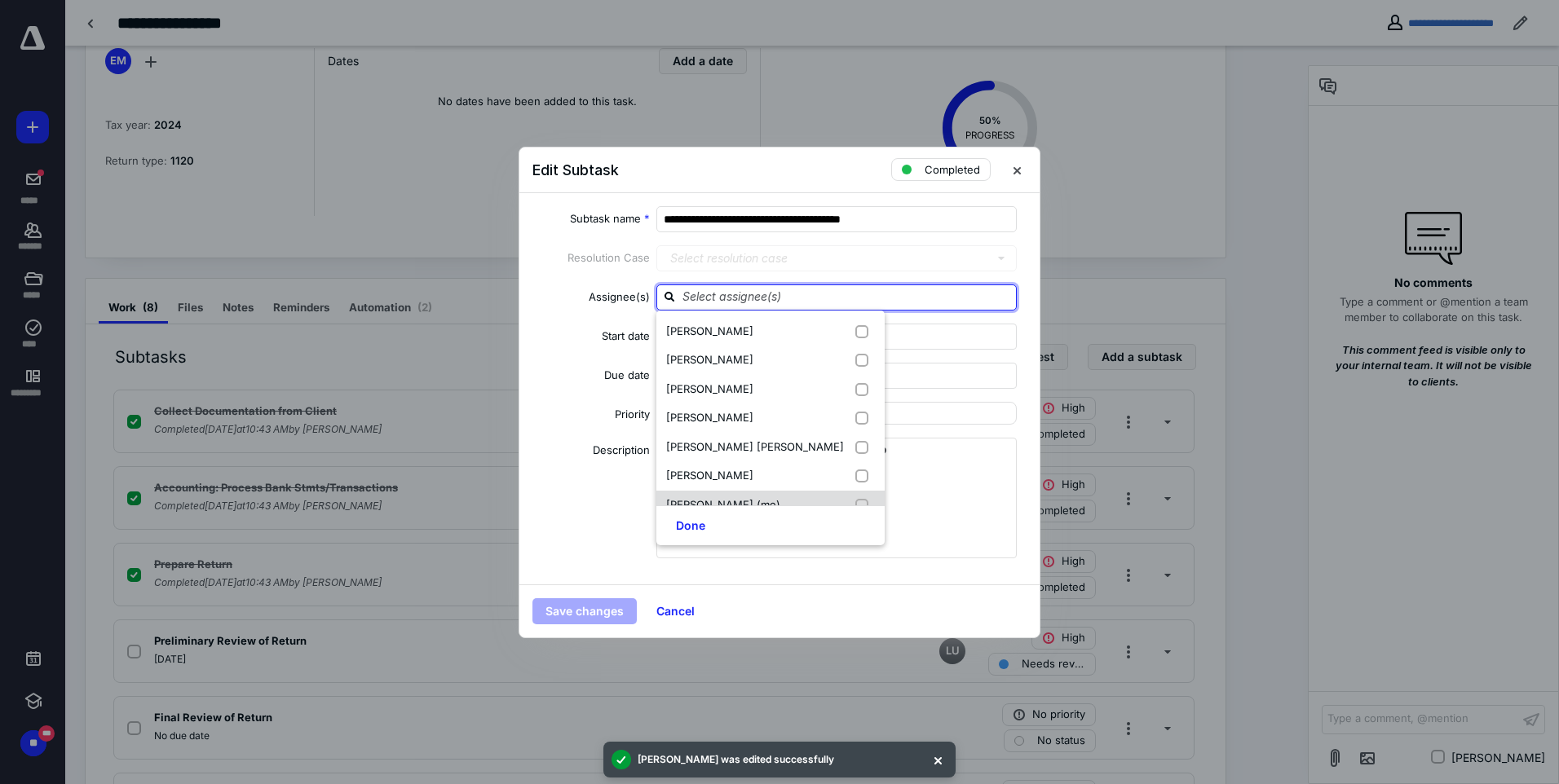 click on "[PERSON_NAME] (me)" at bounding box center (723, 504) 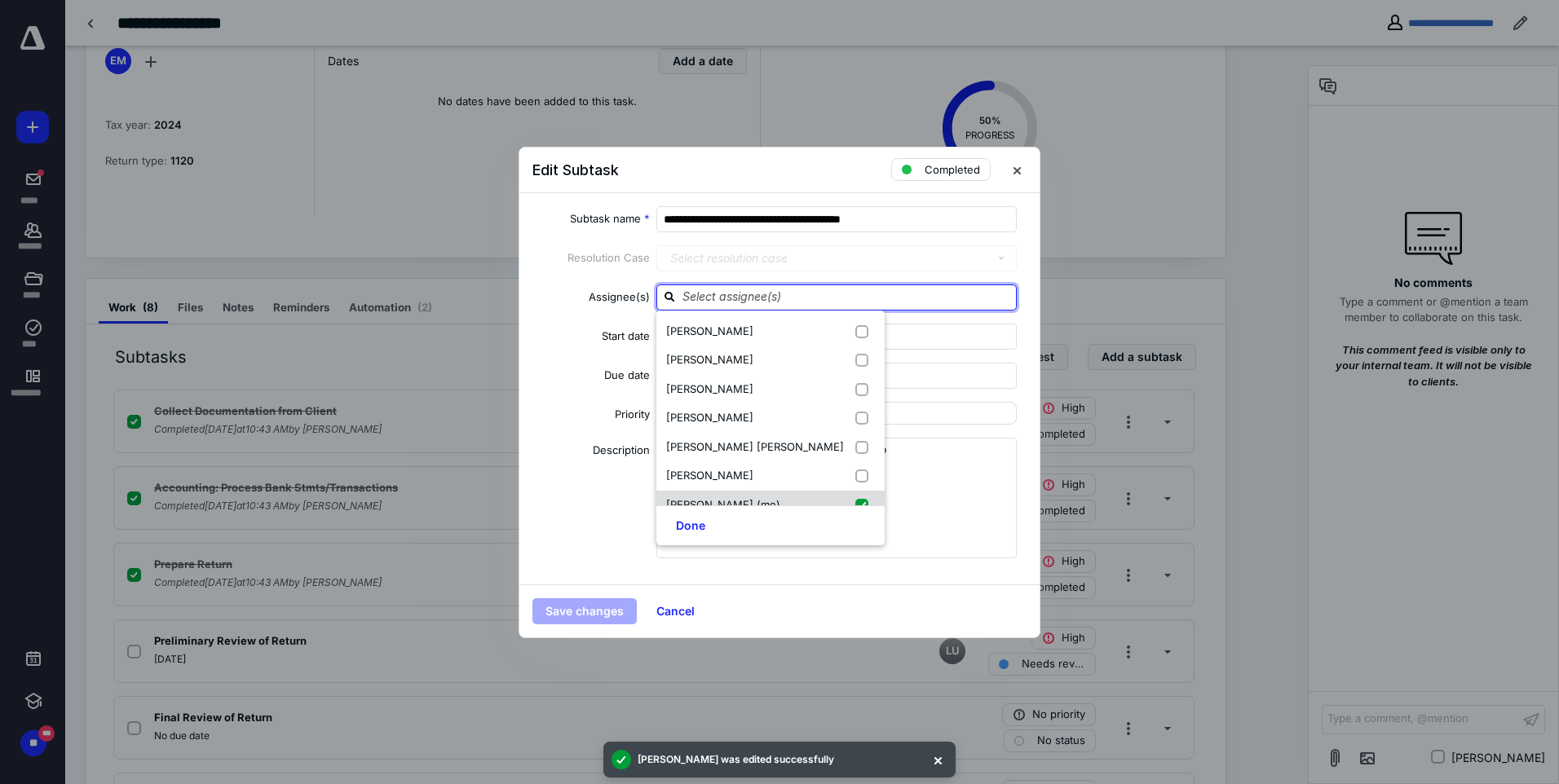 checkbox on "true" 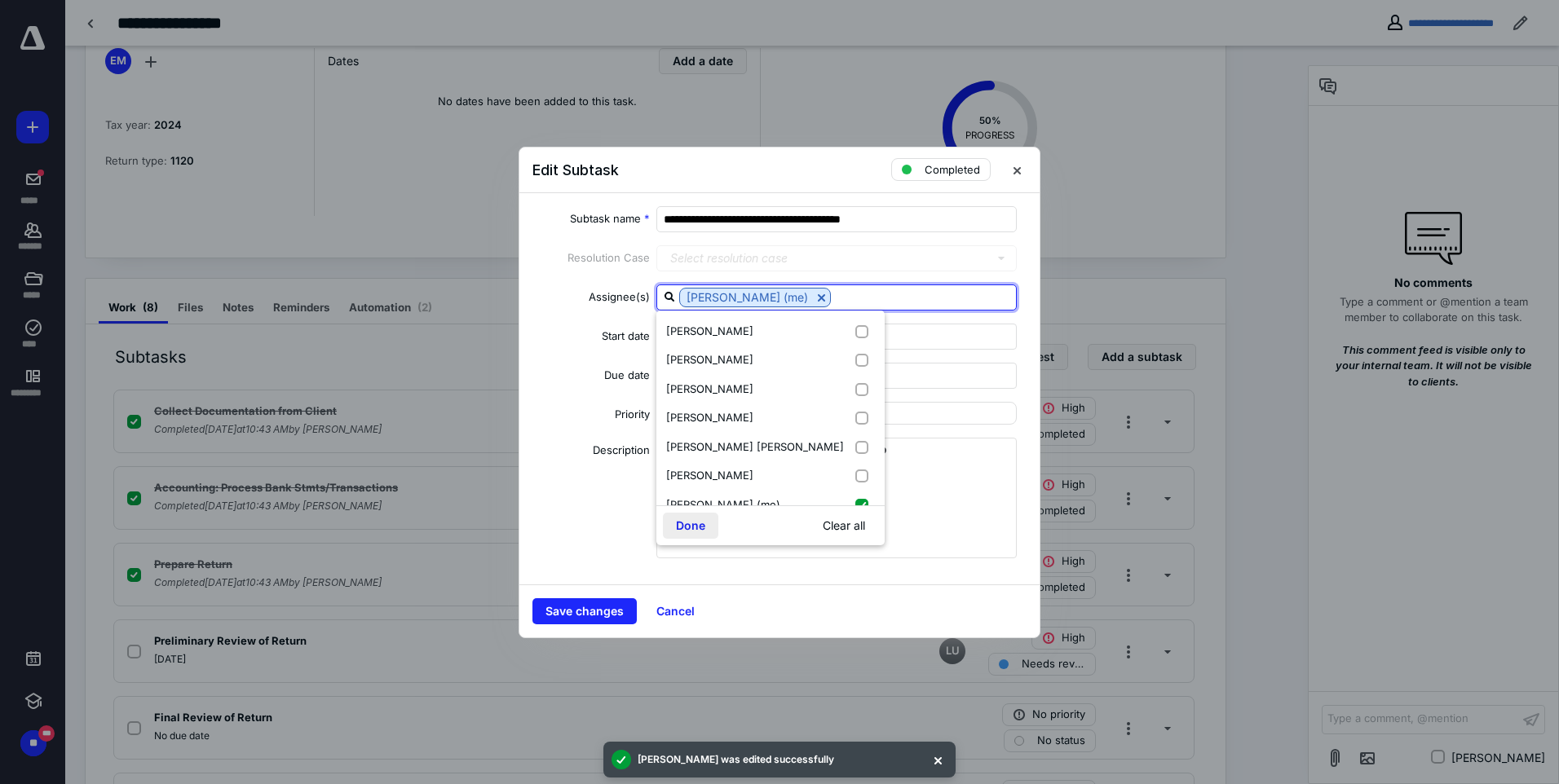click on "Done" at bounding box center [691, 526] 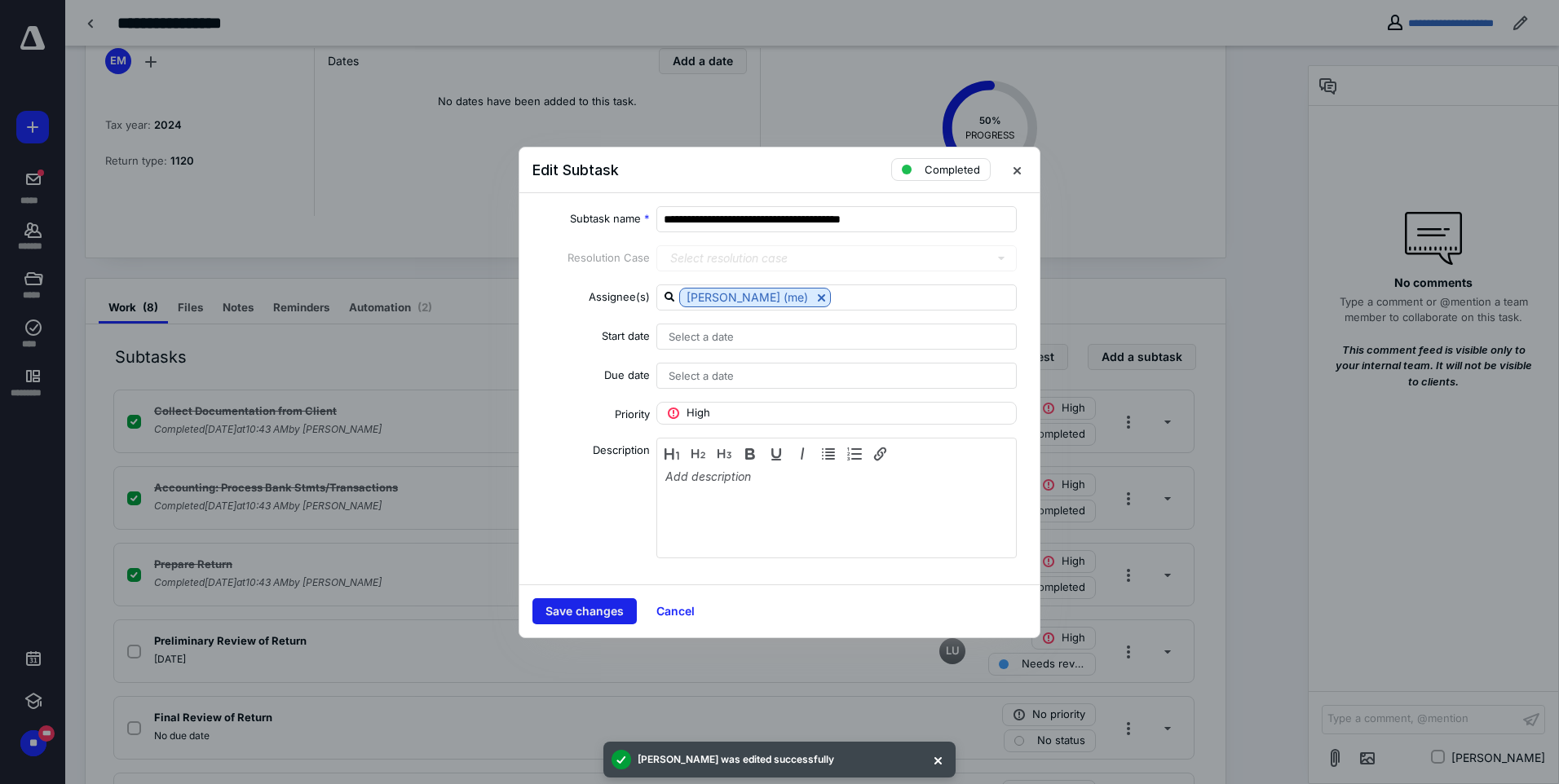 click on "Save changes" at bounding box center [585, 611] 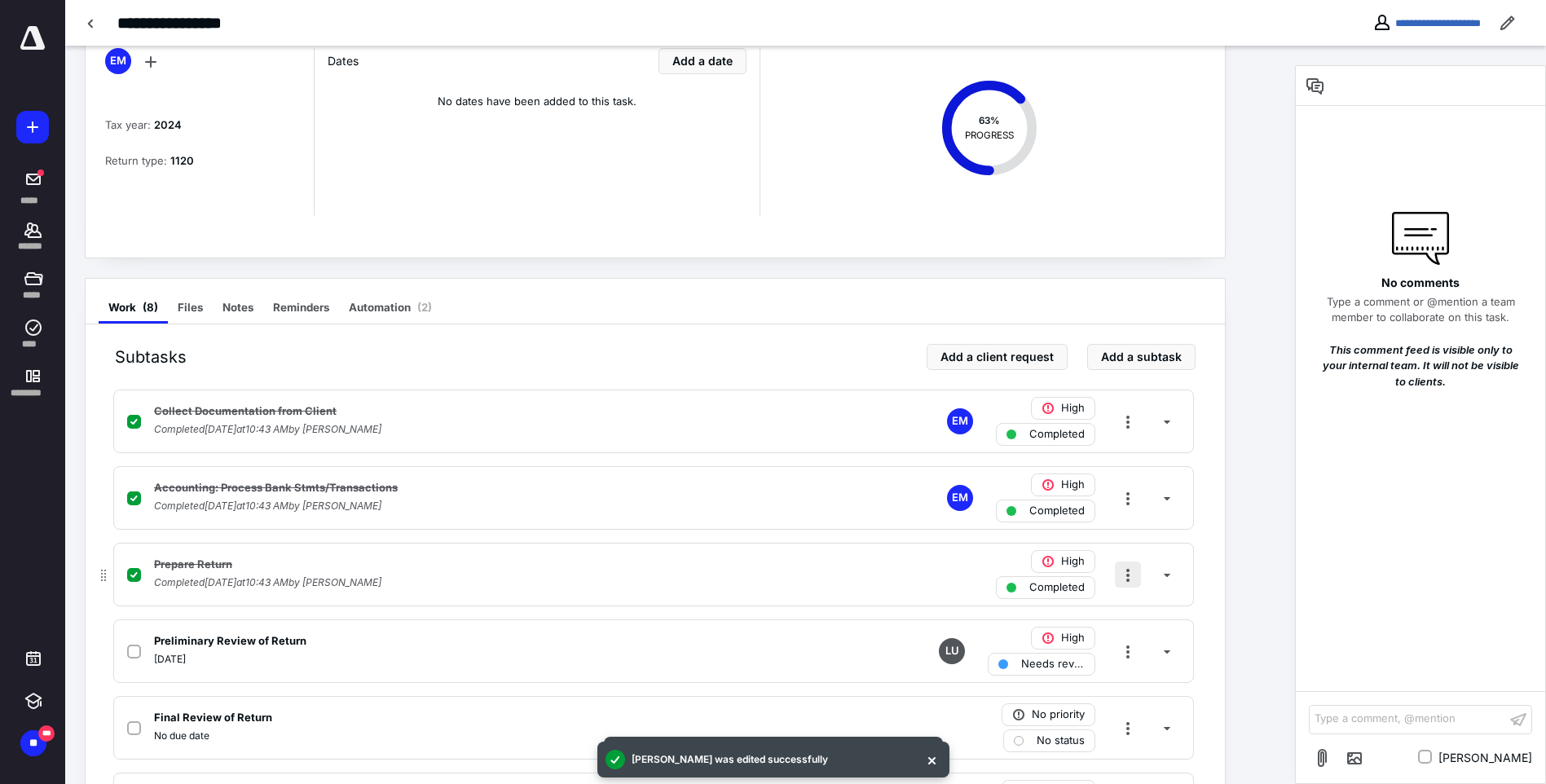 click at bounding box center [1128, 575] 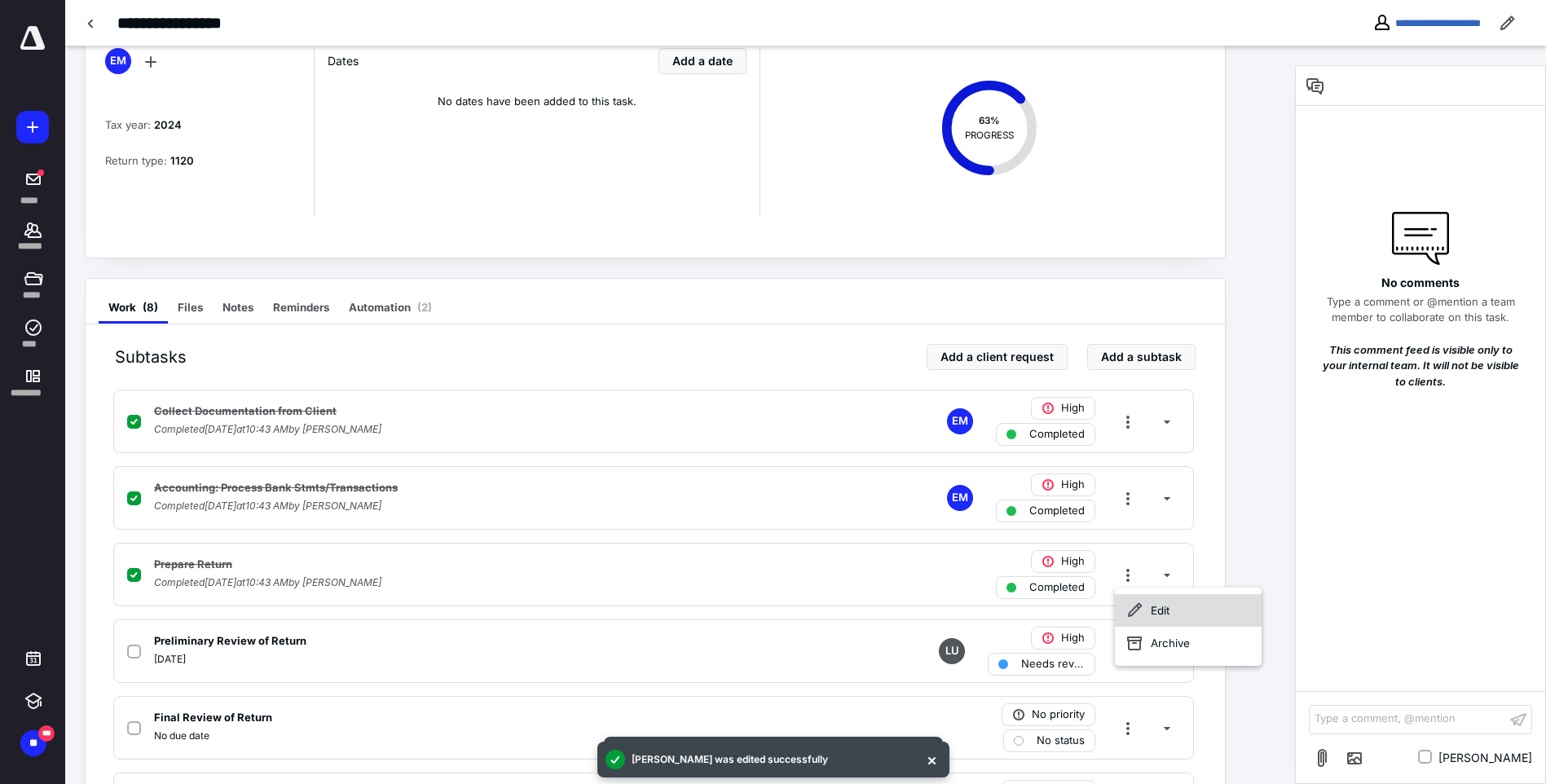 click on "Edit" at bounding box center [1188, 610] 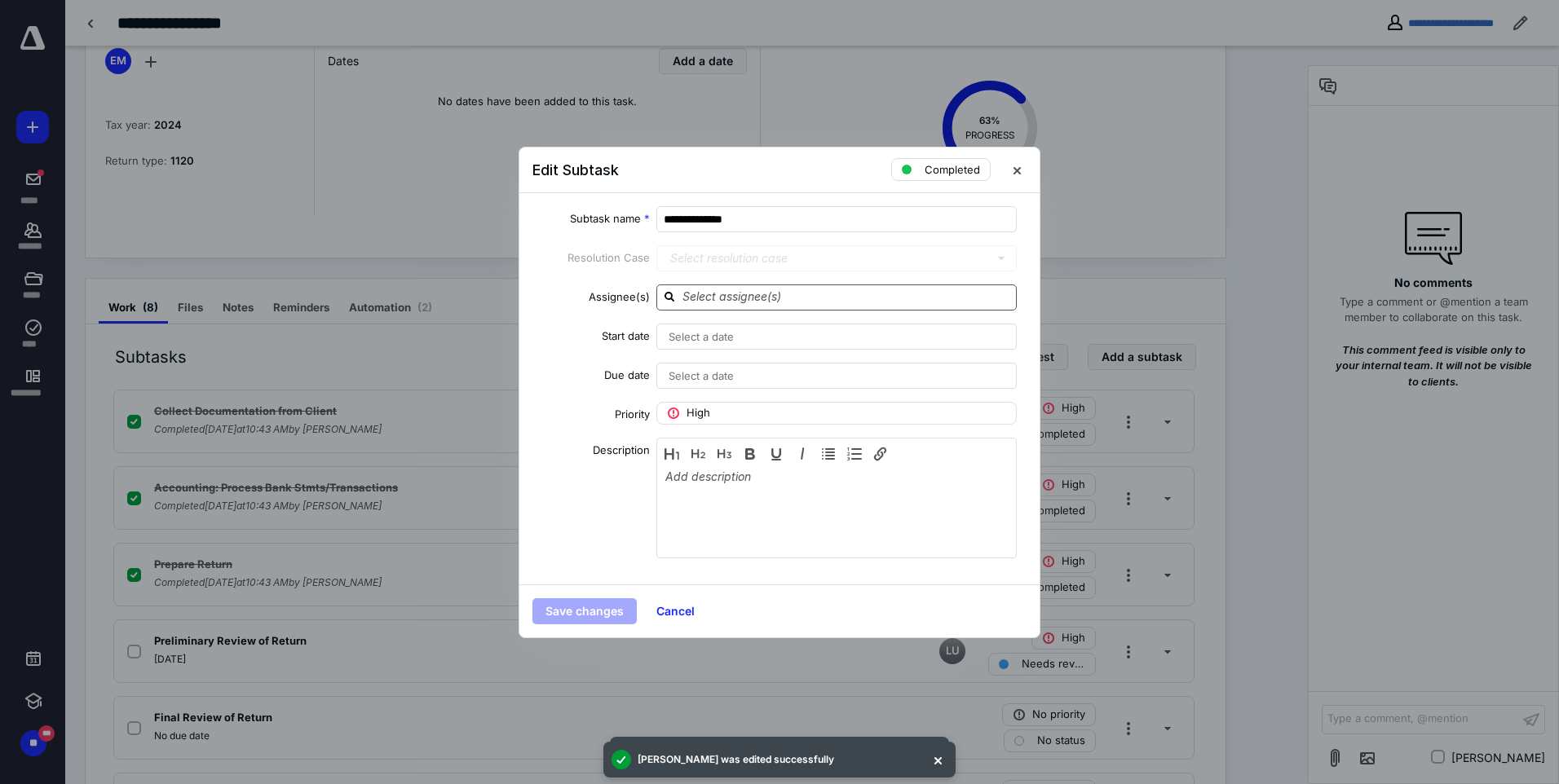 click 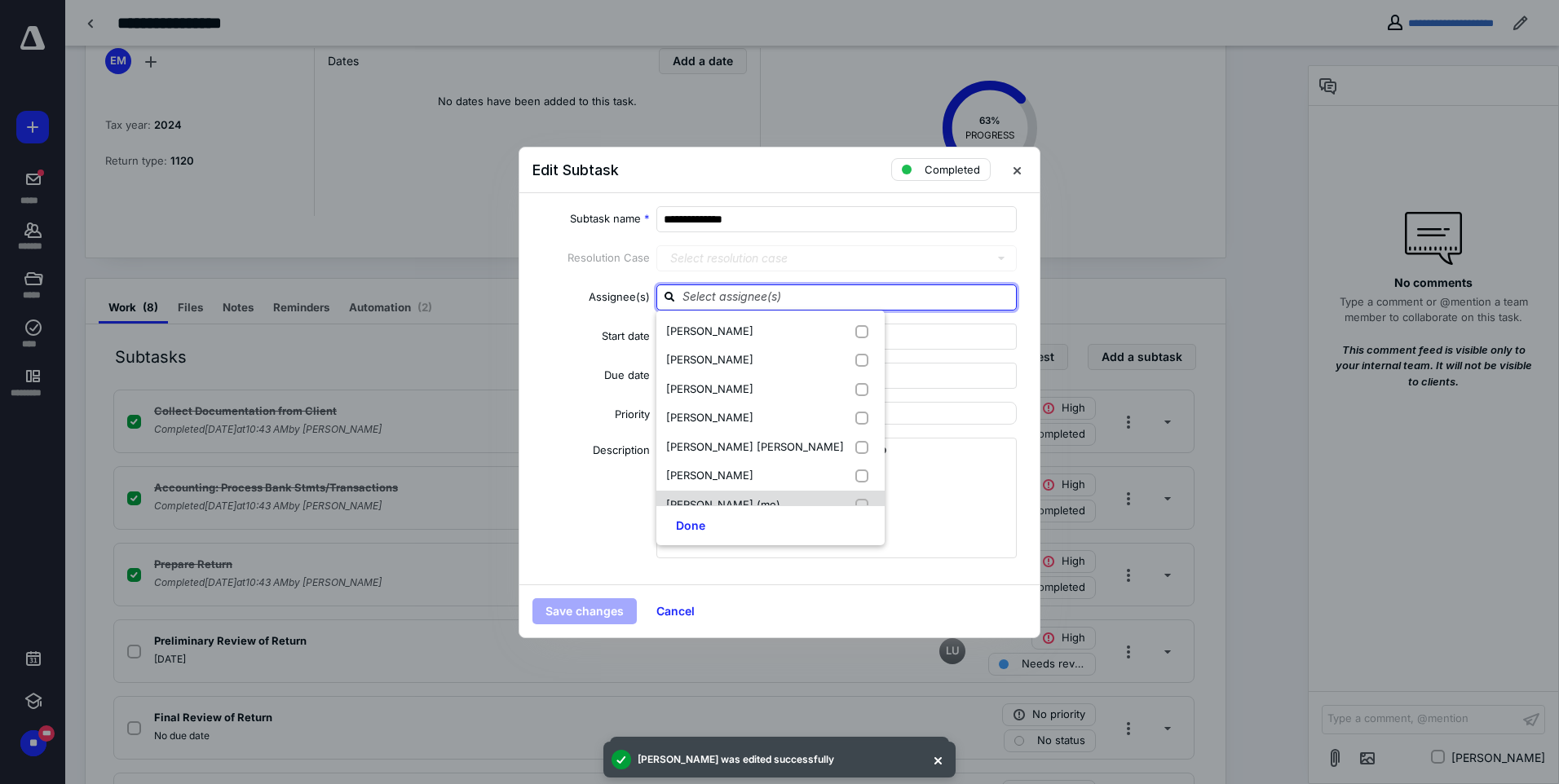 click on "[PERSON_NAME] (me)" at bounding box center (723, 505) 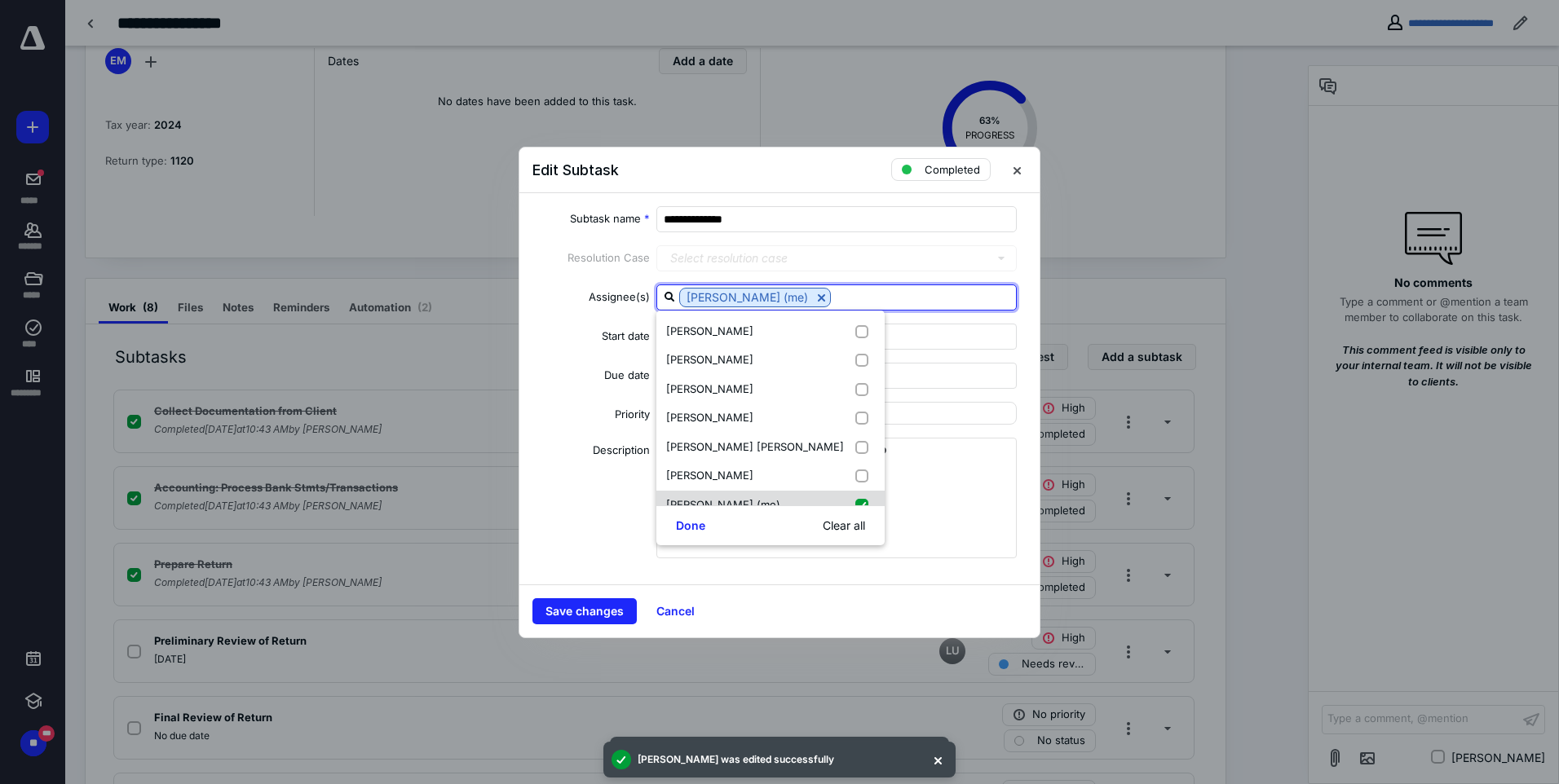 checkbox on "true" 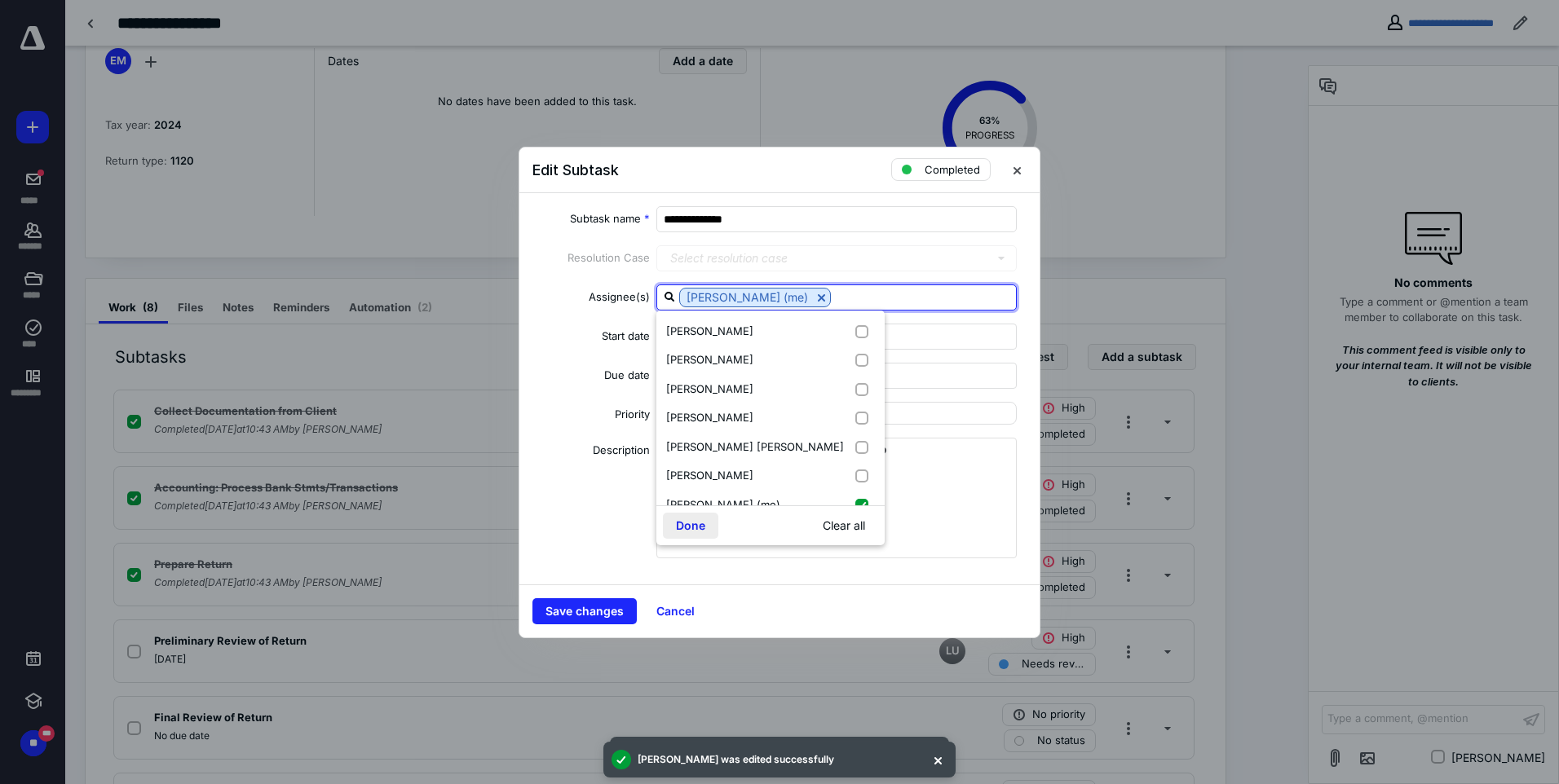 click on "Done" at bounding box center [691, 526] 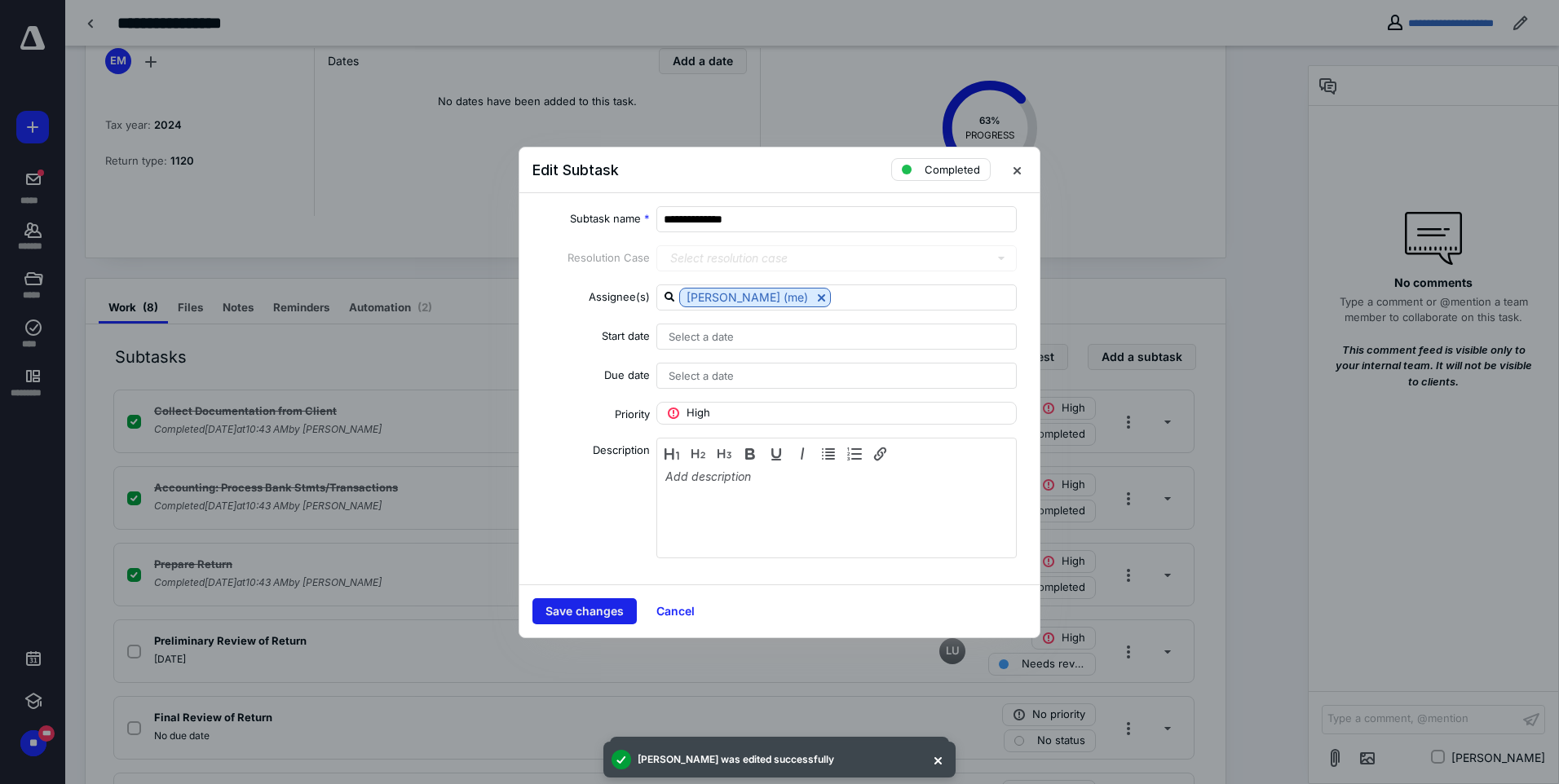click on "Save changes" at bounding box center (585, 611) 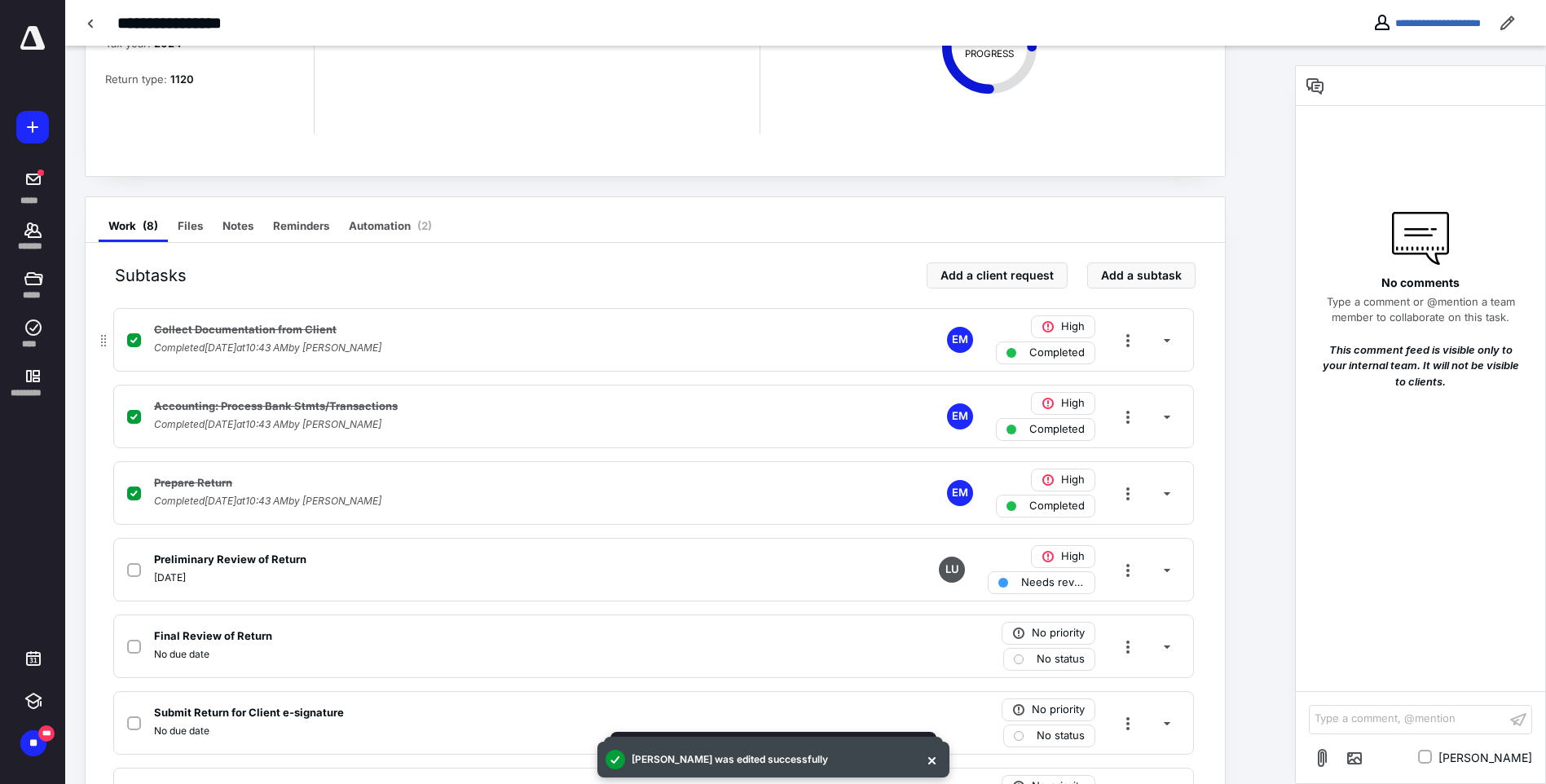 scroll, scrollTop: 0, scrollLeft: 0, axis: both 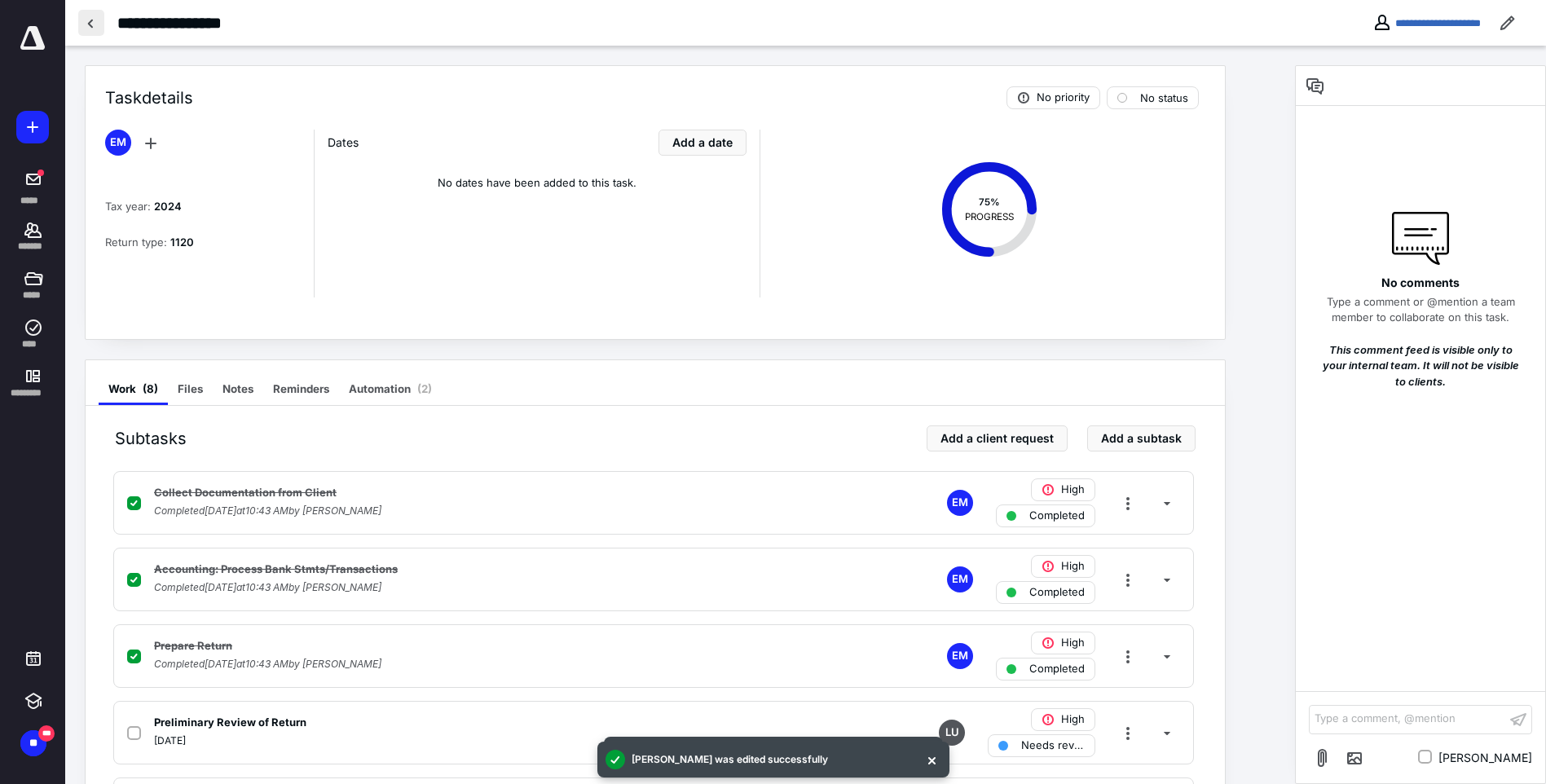 click at bounding box center (91, 23) 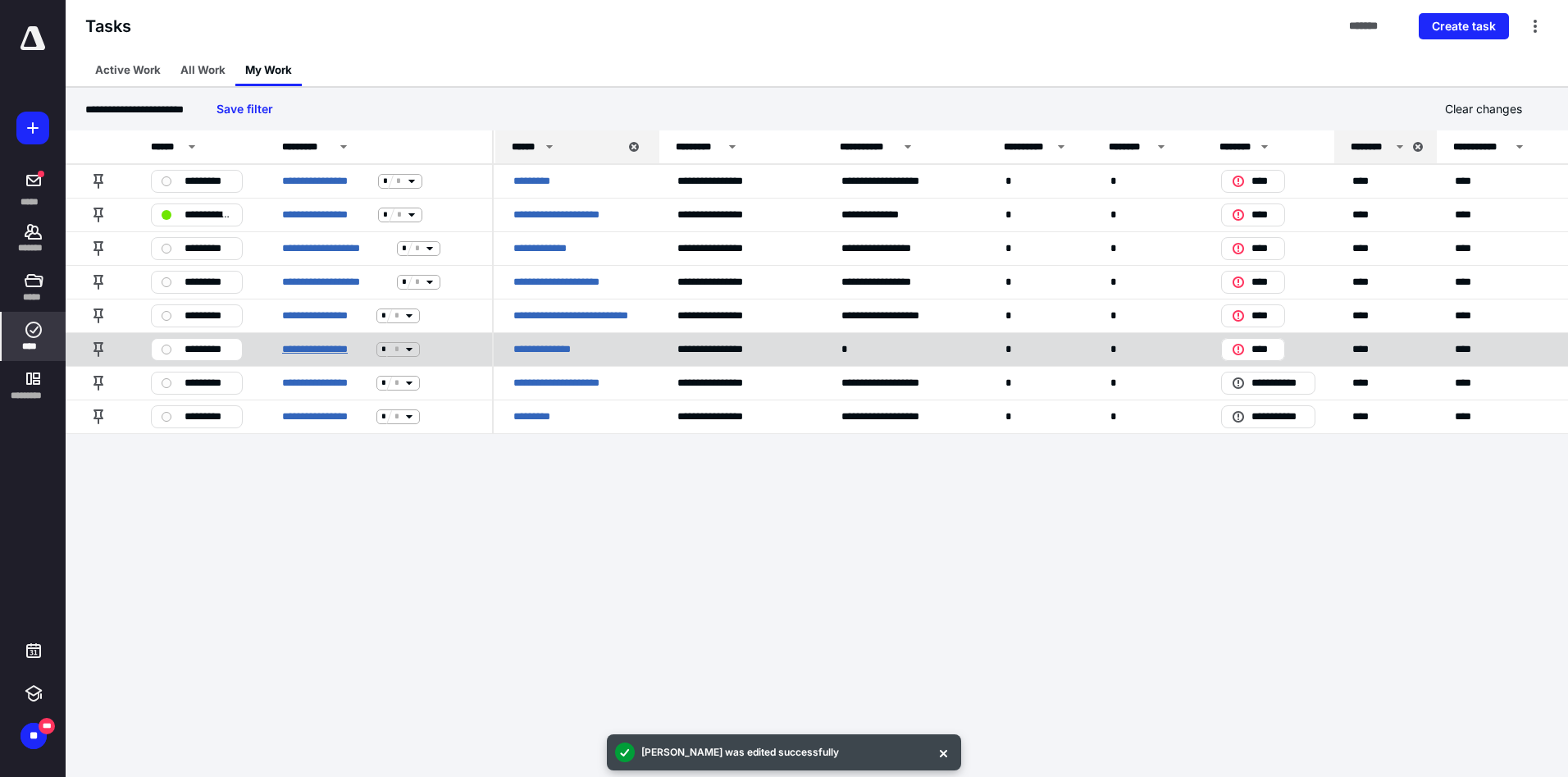 click on "**********" at bounding box center (326, 350) 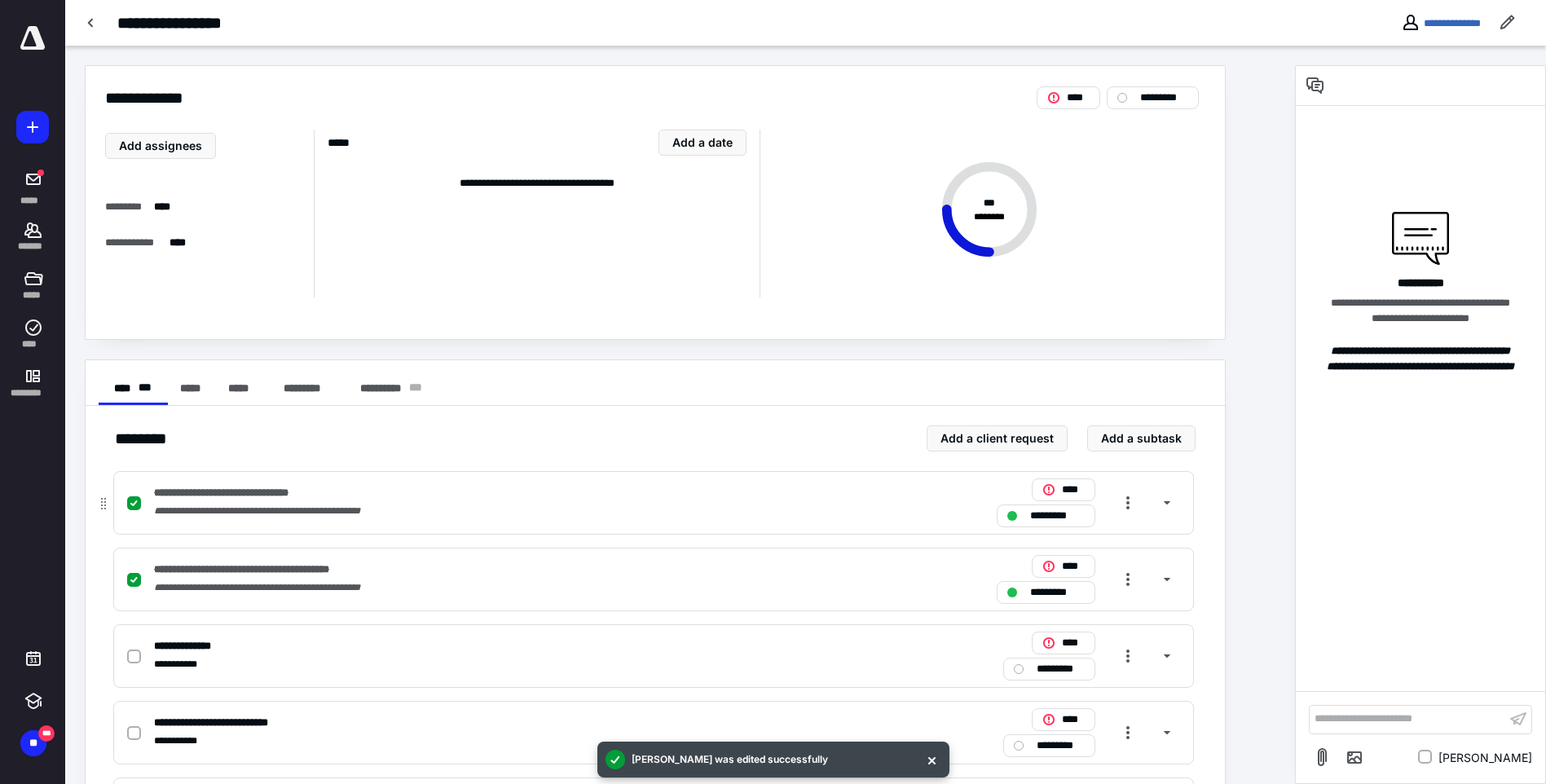 scroll, scrollTop: 81, scrollLeft: 0, axis: vertical 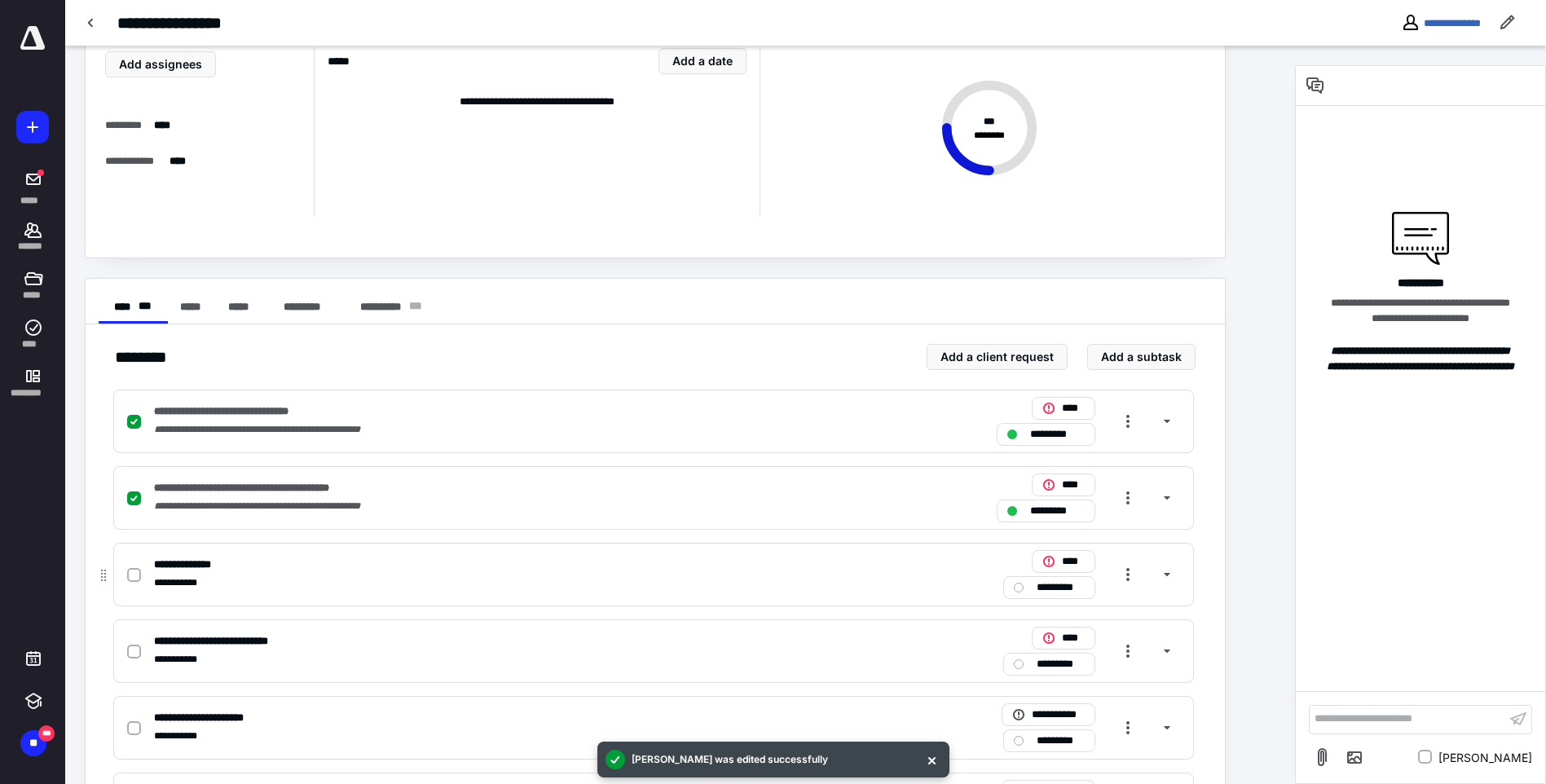 click 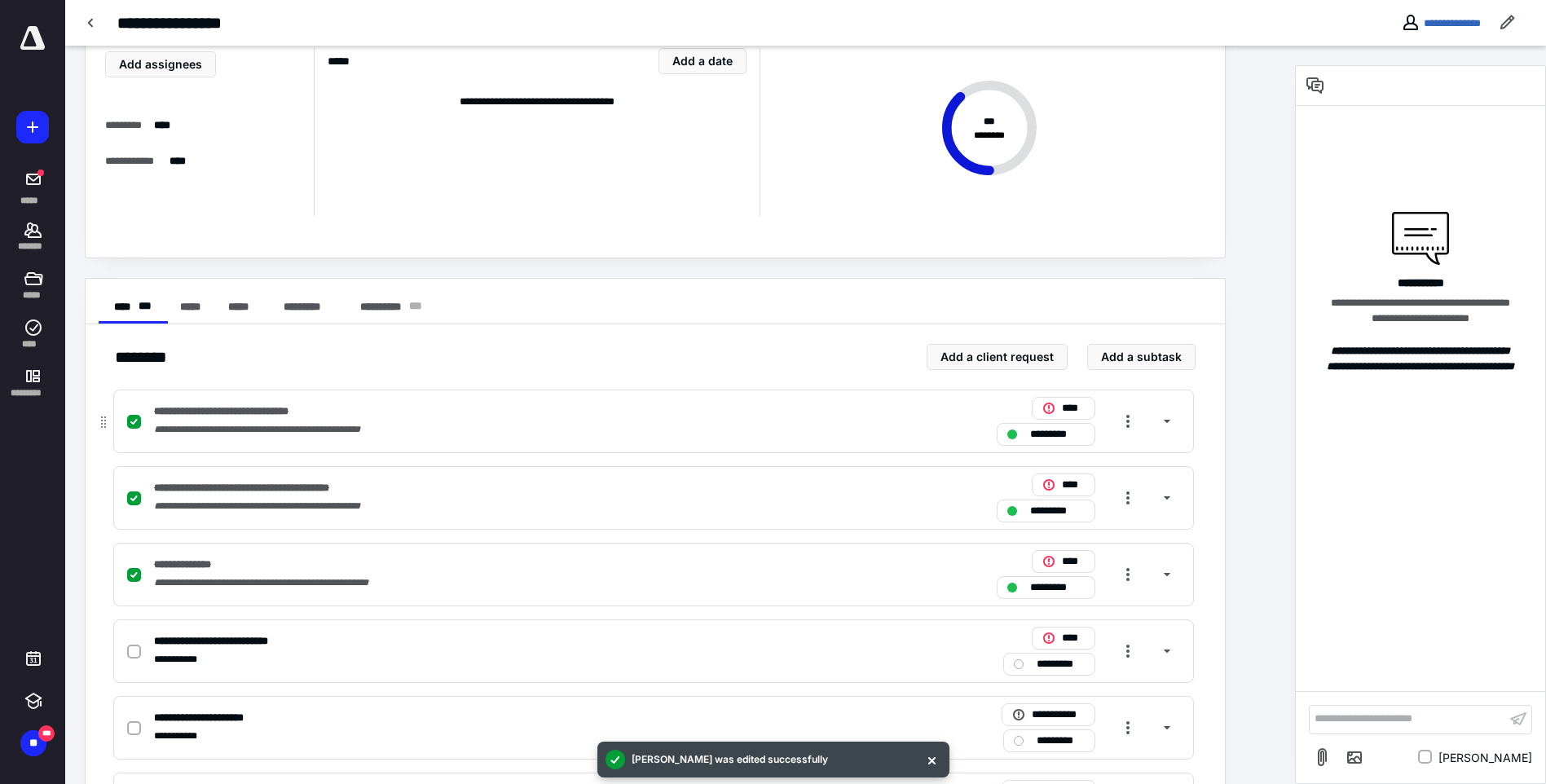 scroll, scrollTop: 0, scrollLeft: 0, axis: both 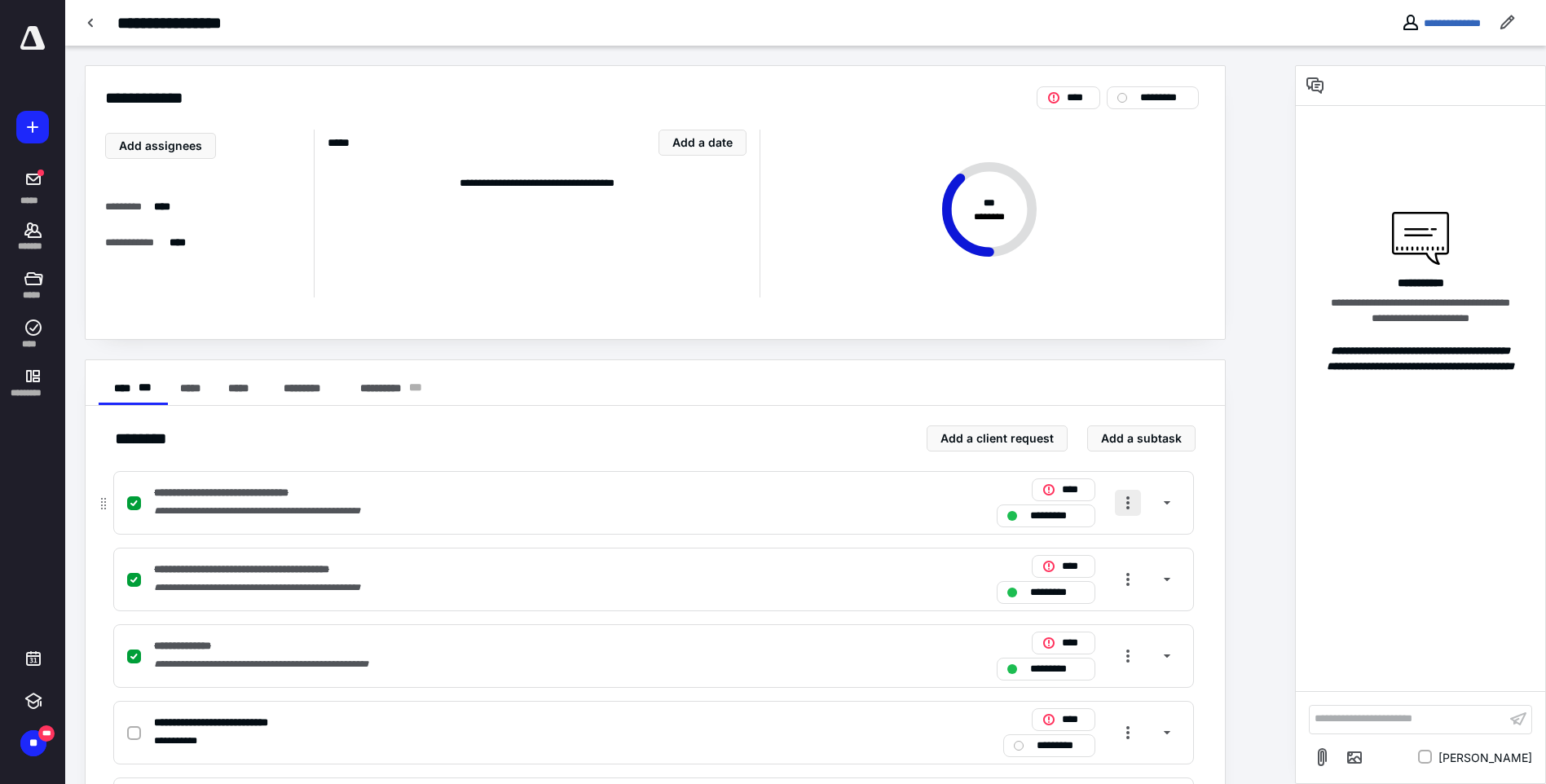 click at bounding box center (1128, 503) 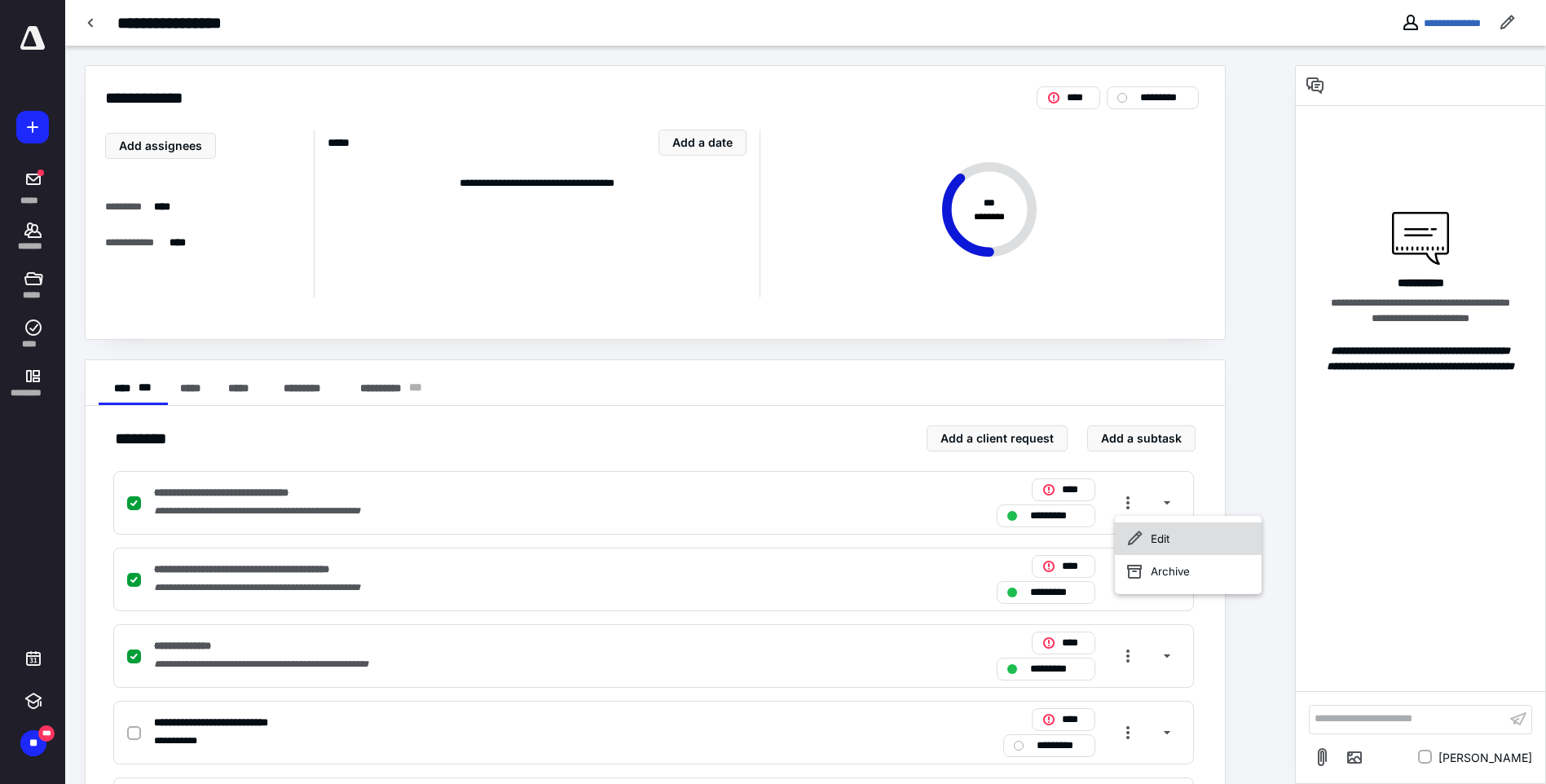 click on "Edit" at bounding box center (1188, 539) 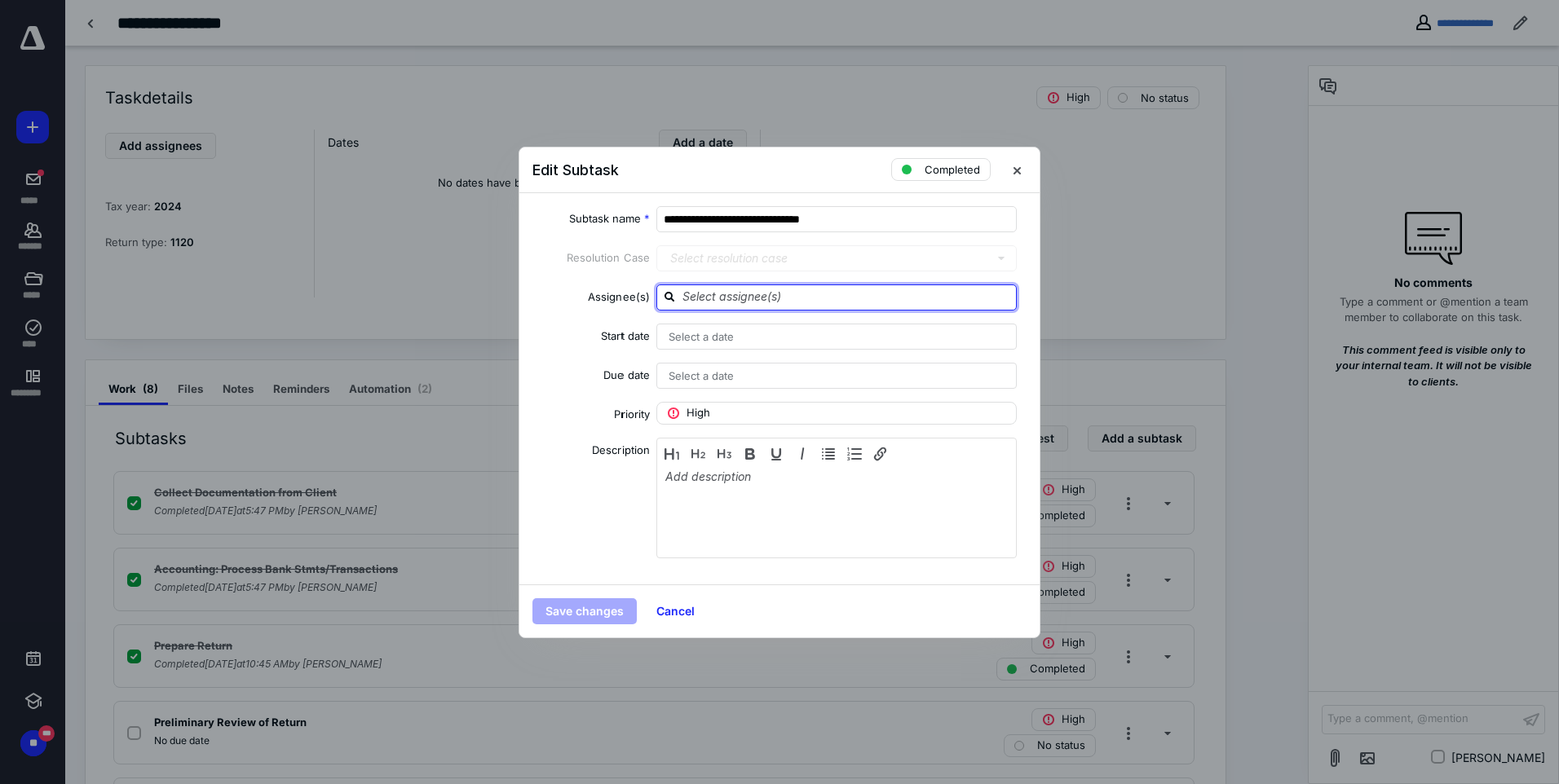 click at bounding box center (846, 297) 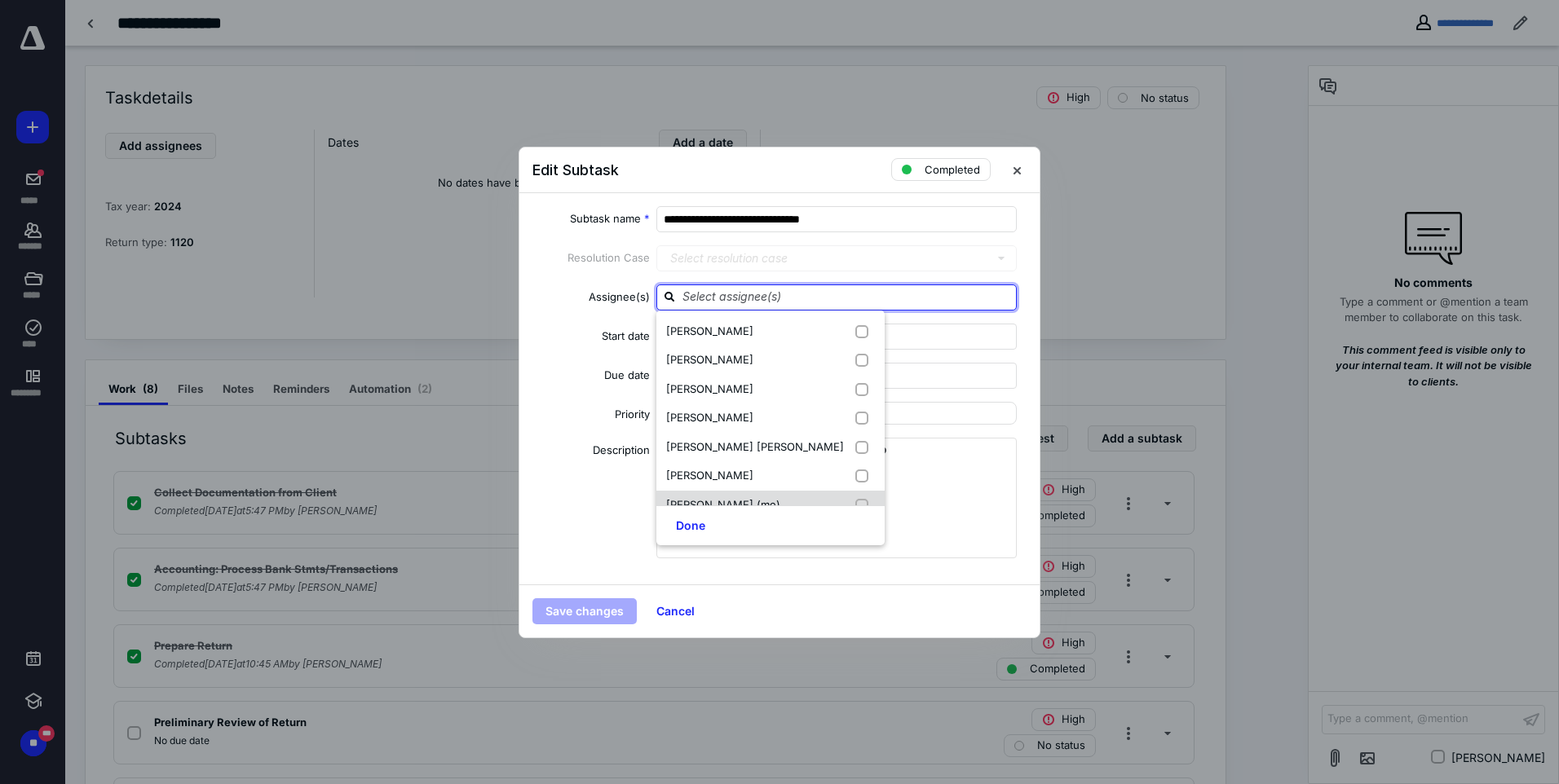 click on "[PERSON_NAME] (me)" at bounding box center (771, 505) 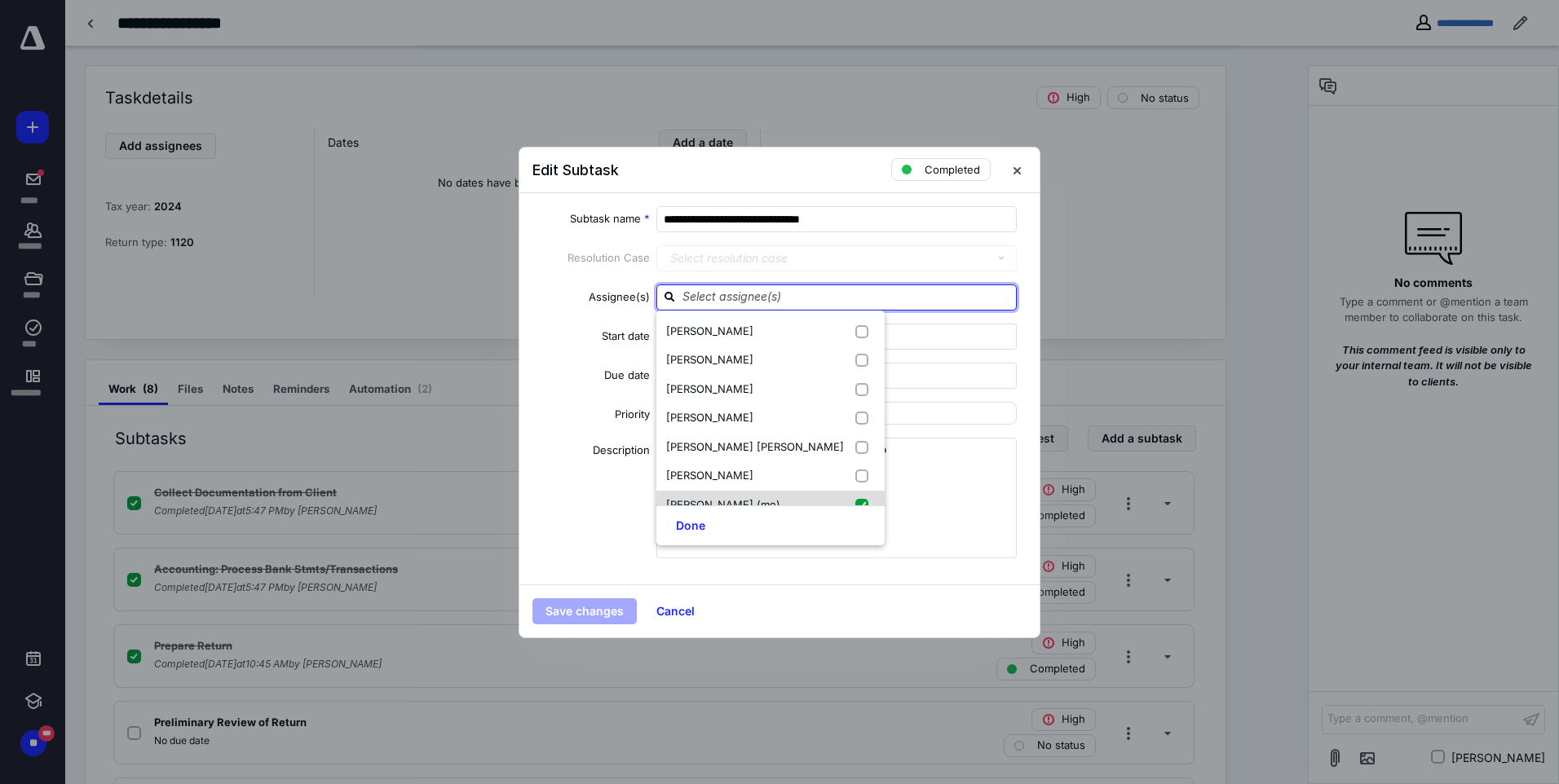 checkbox on "true" 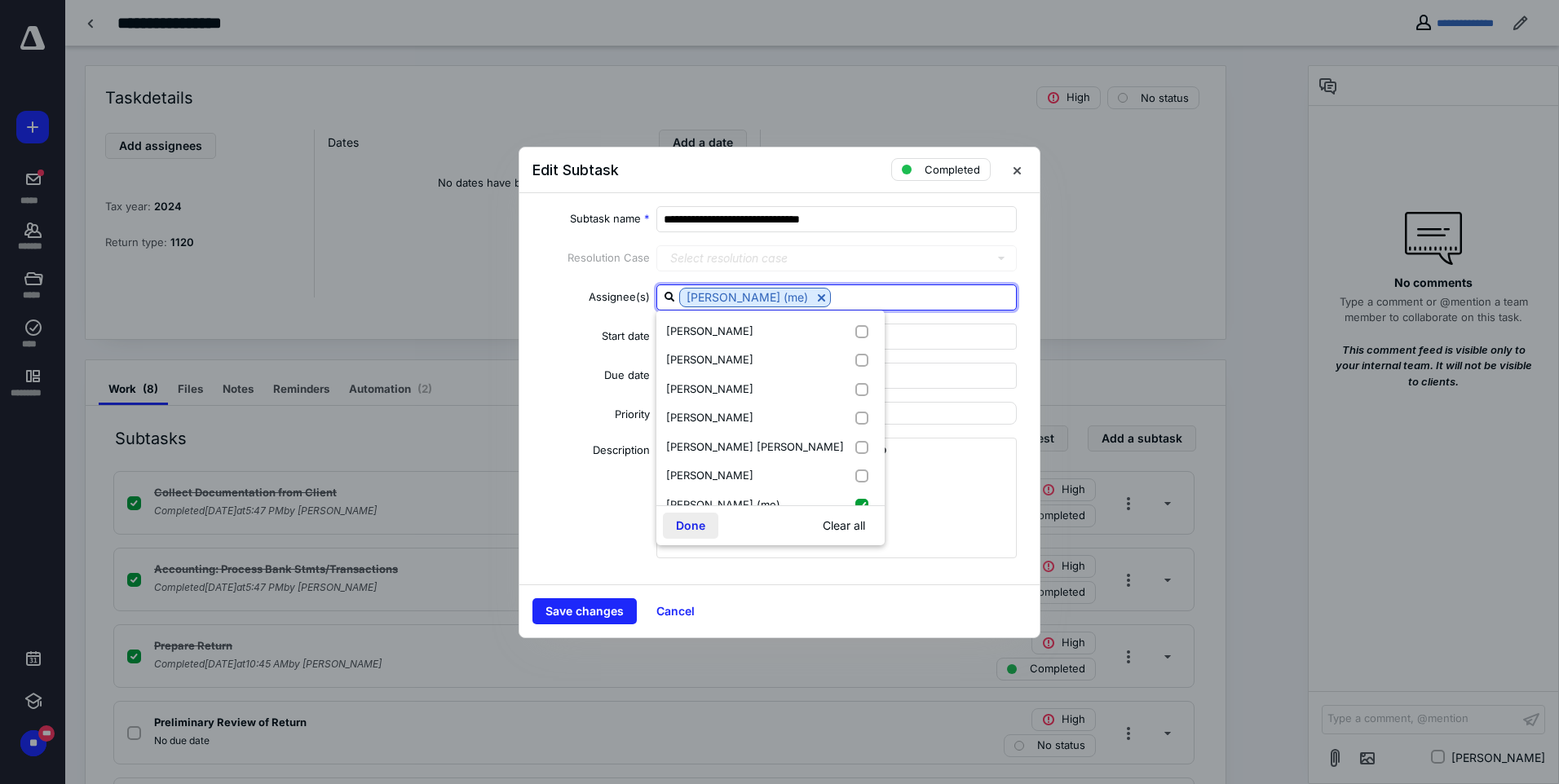 click on "Done" at bounding box center [691, 526] 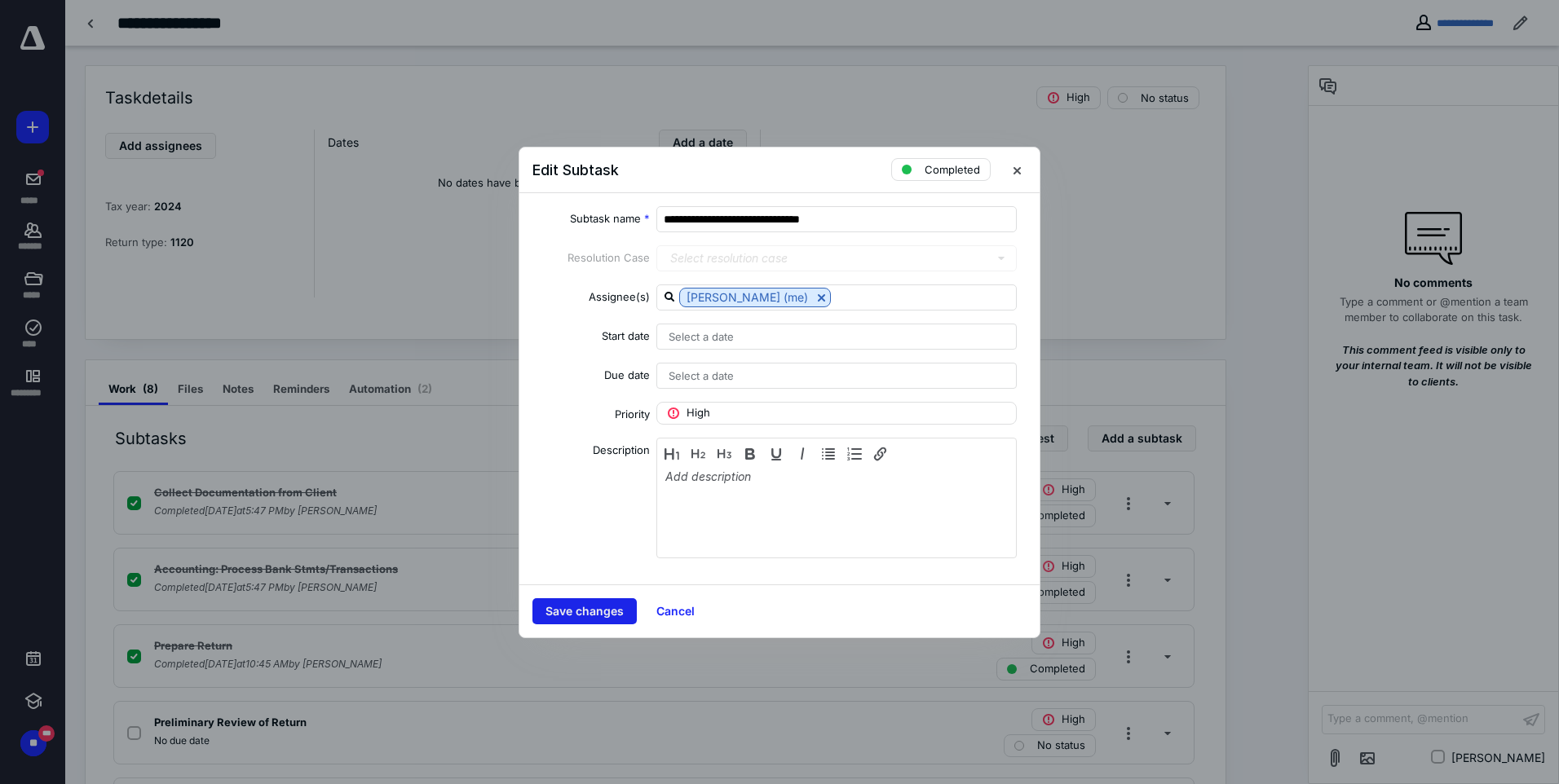 click on "Save changes" at bounding box center [585, 611] 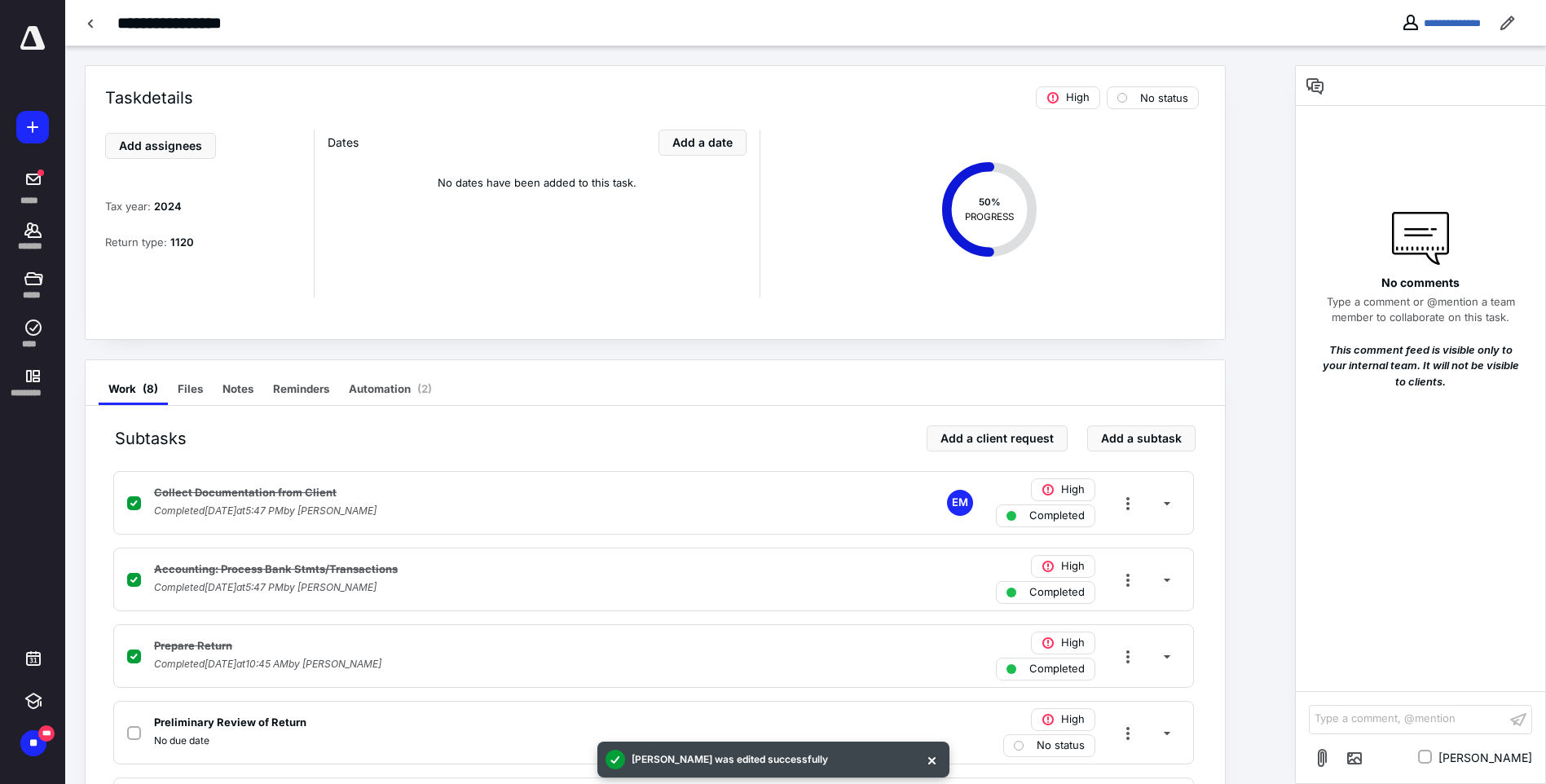 click at bounding box center [1128, 579] 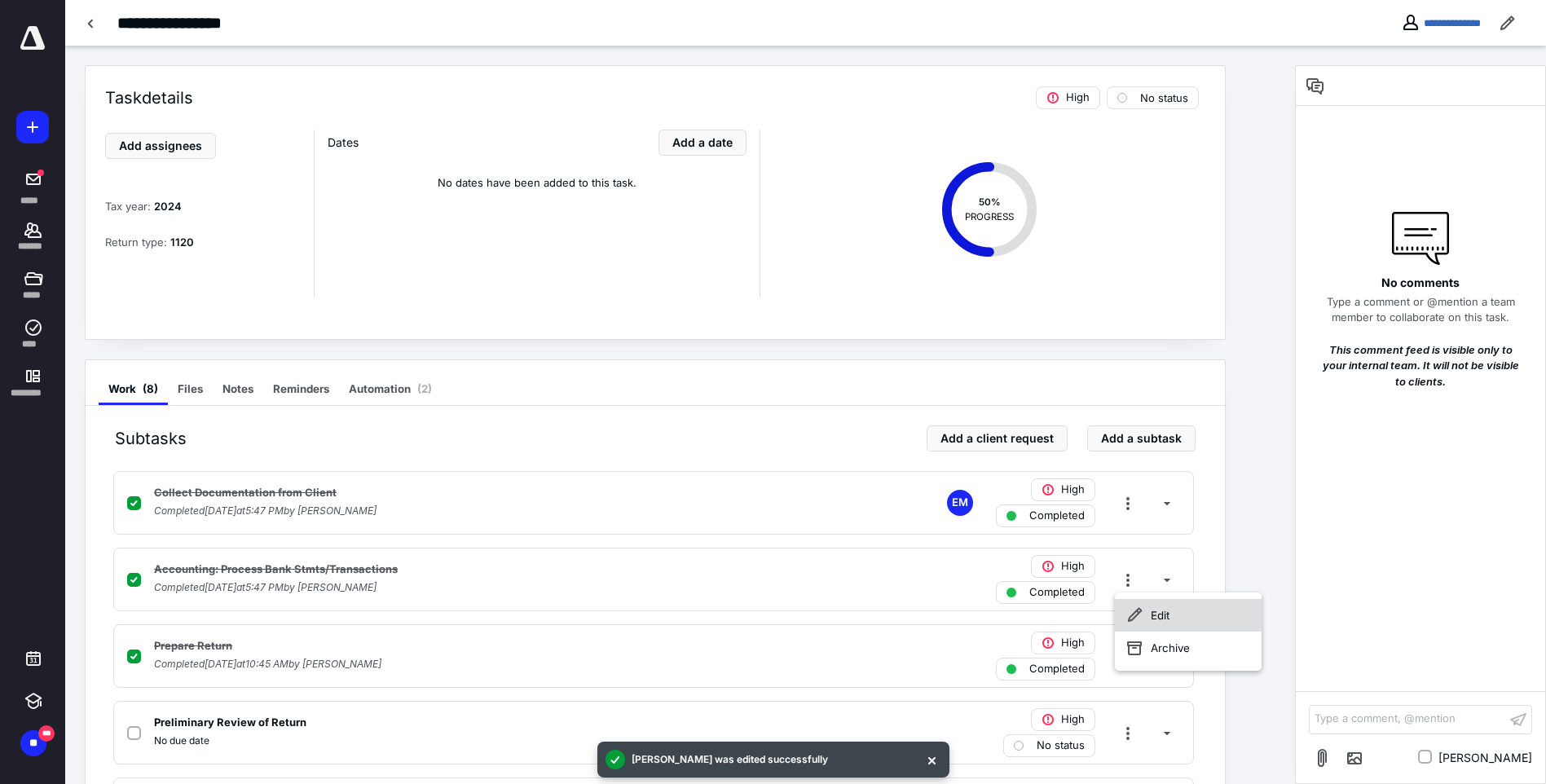 click on "Edit" at bounding box center (1188, 615) 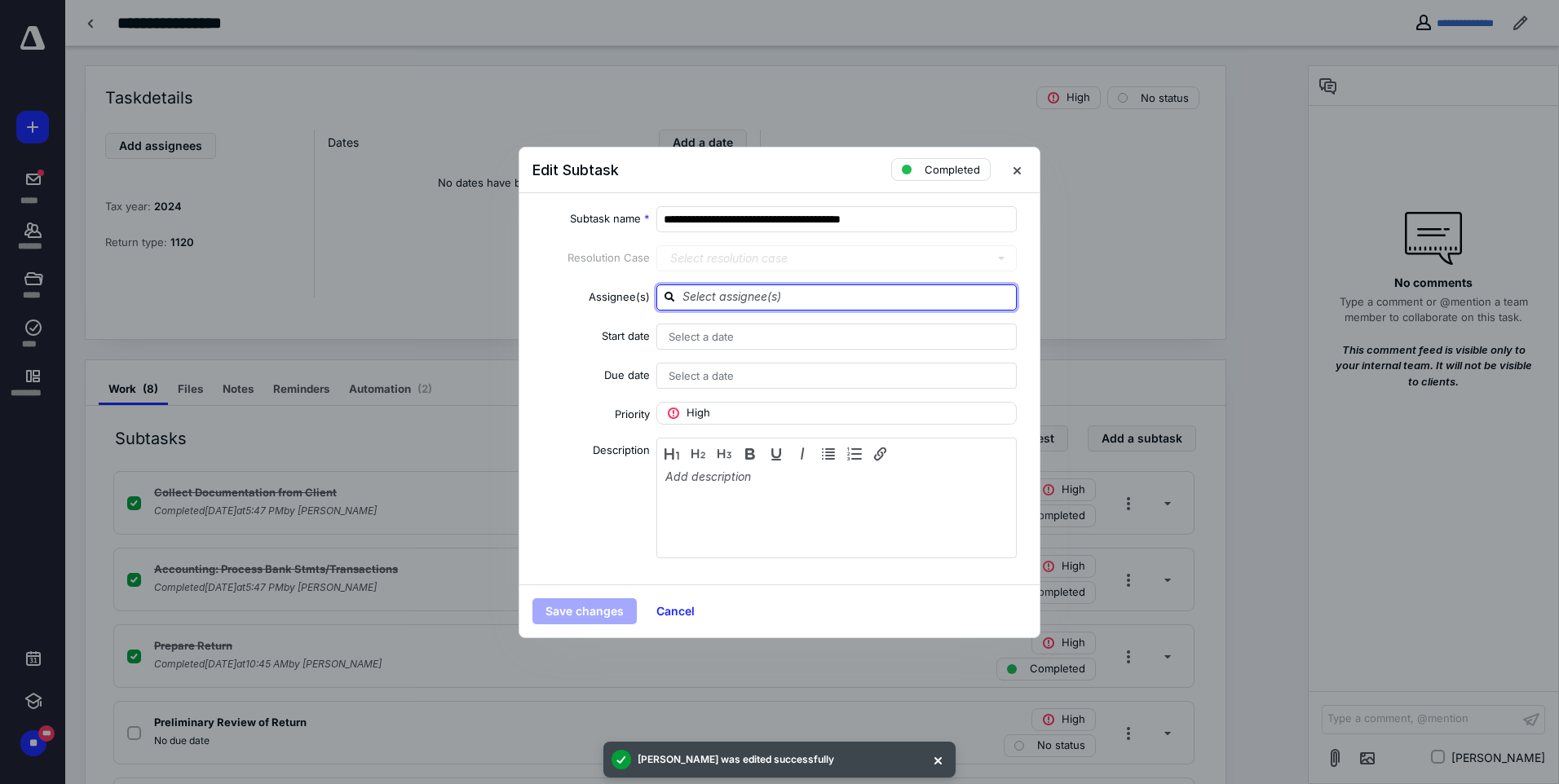 click at bounding box center (846, 297) 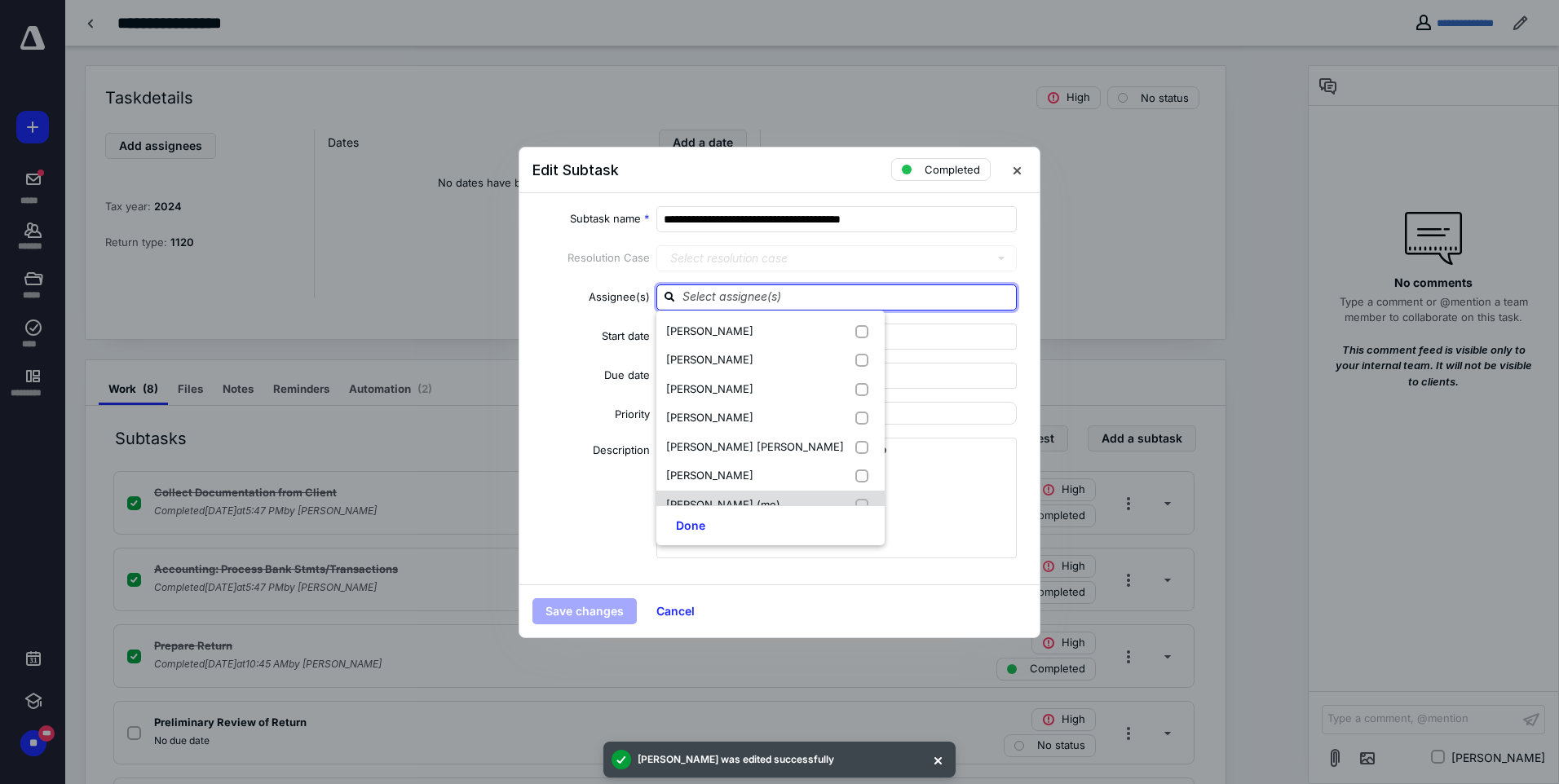 click on "[PERSON_NAME] (me)" at bounding box center [723, 504] 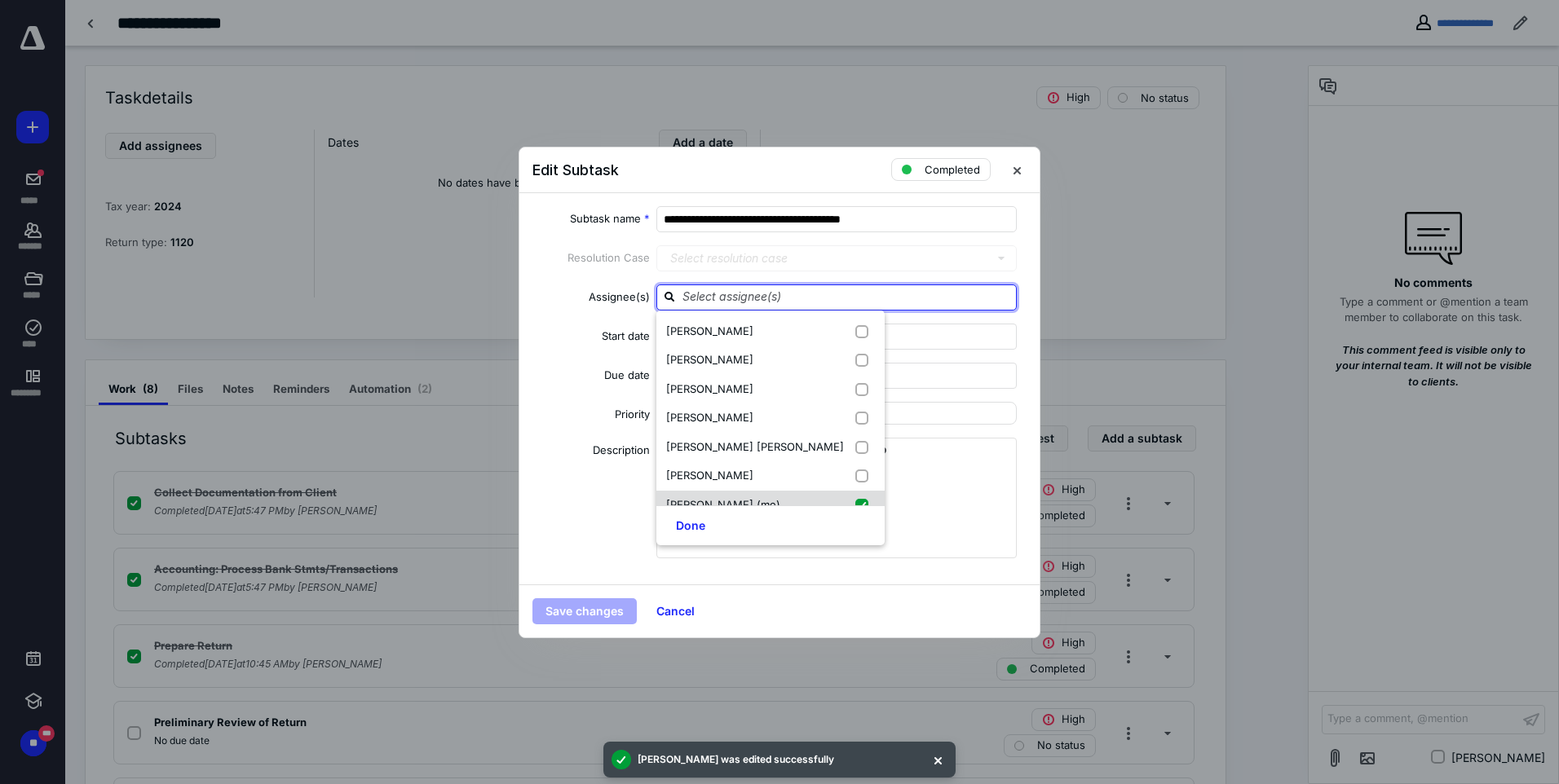 checkbox on "true" 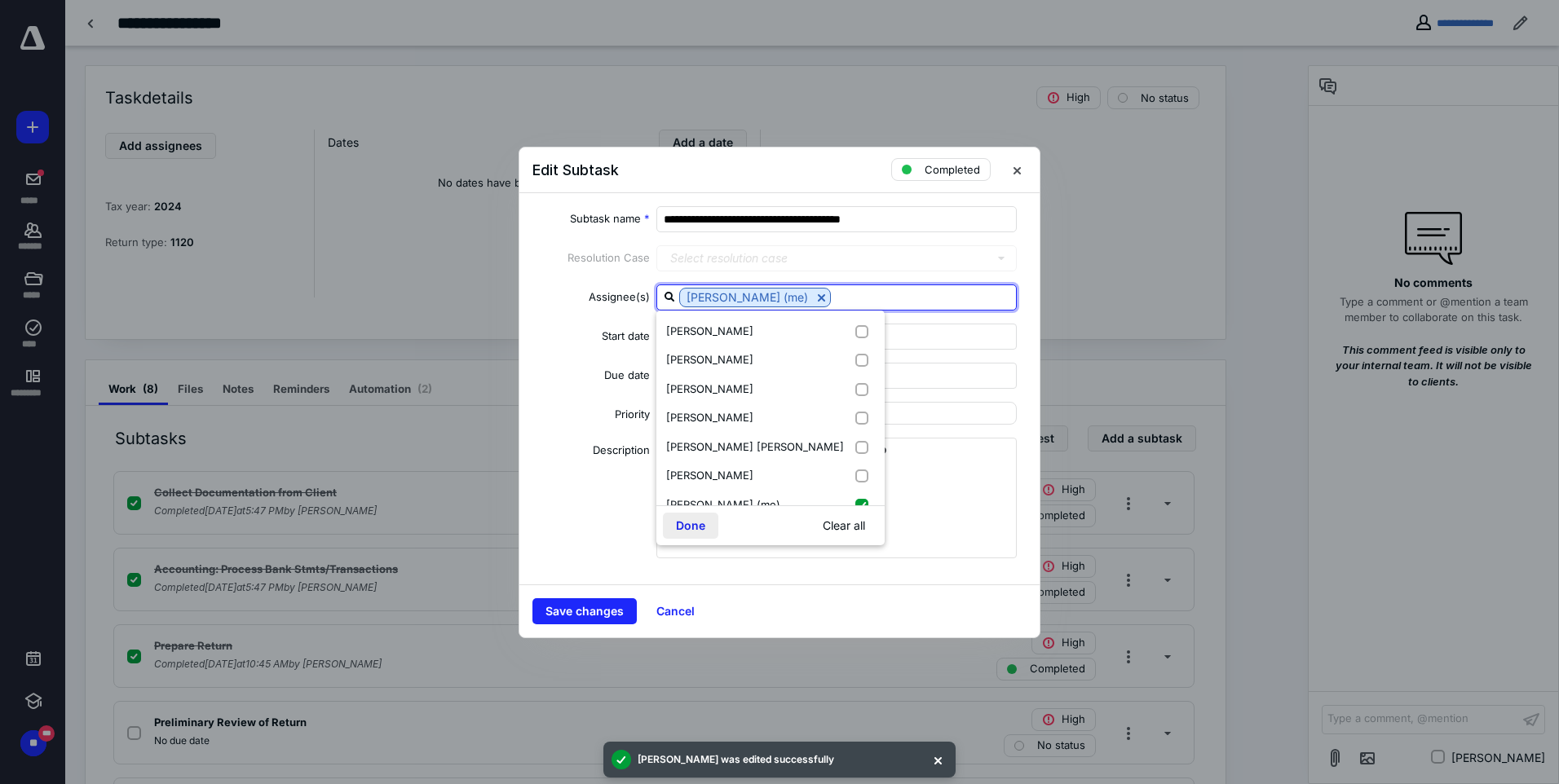 click on "Done" at bounding box center (691, 526) 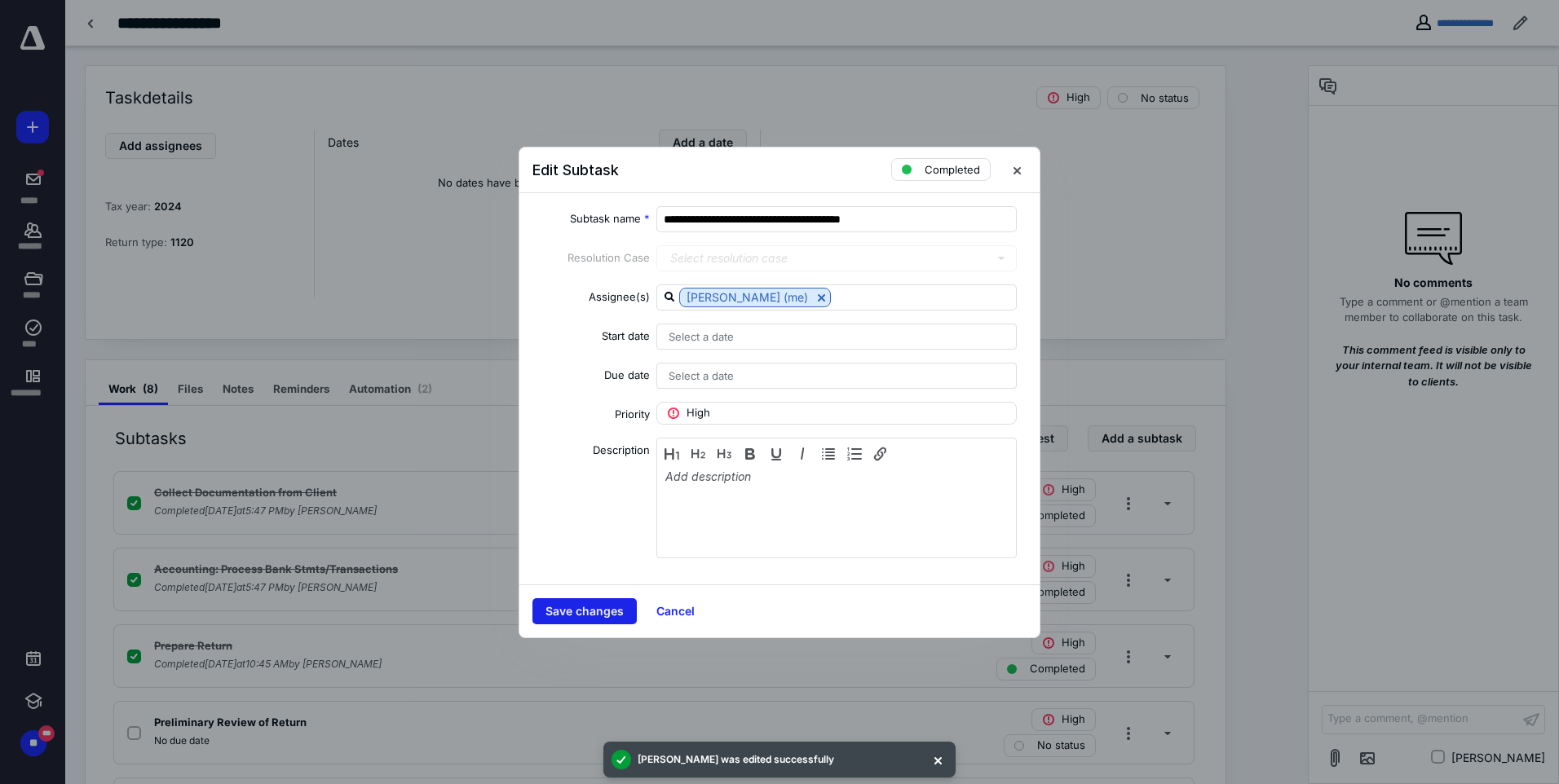 click on "Save changes" at bounding box center (585, 611) 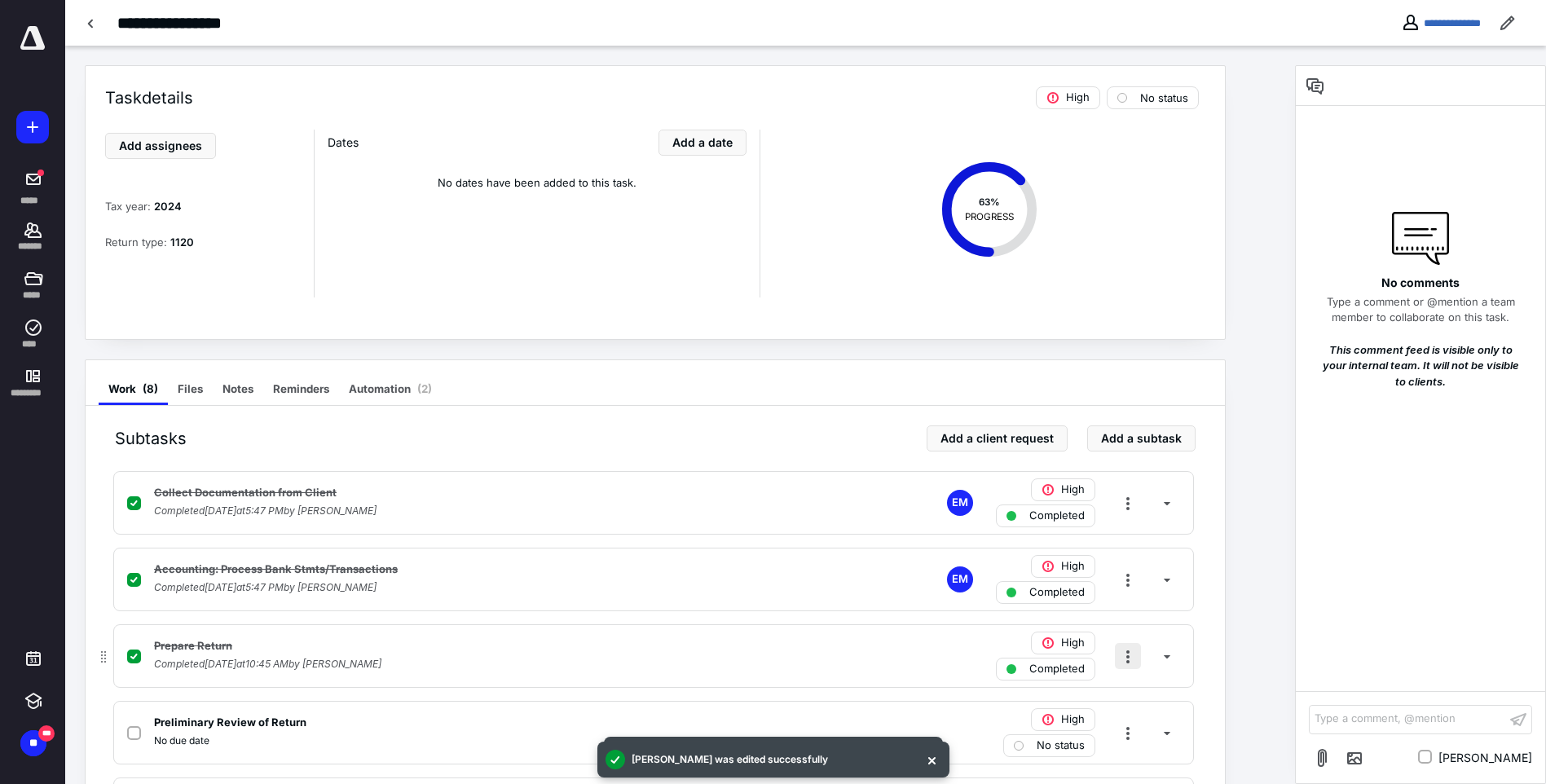click at bounding box center (1128, 656) 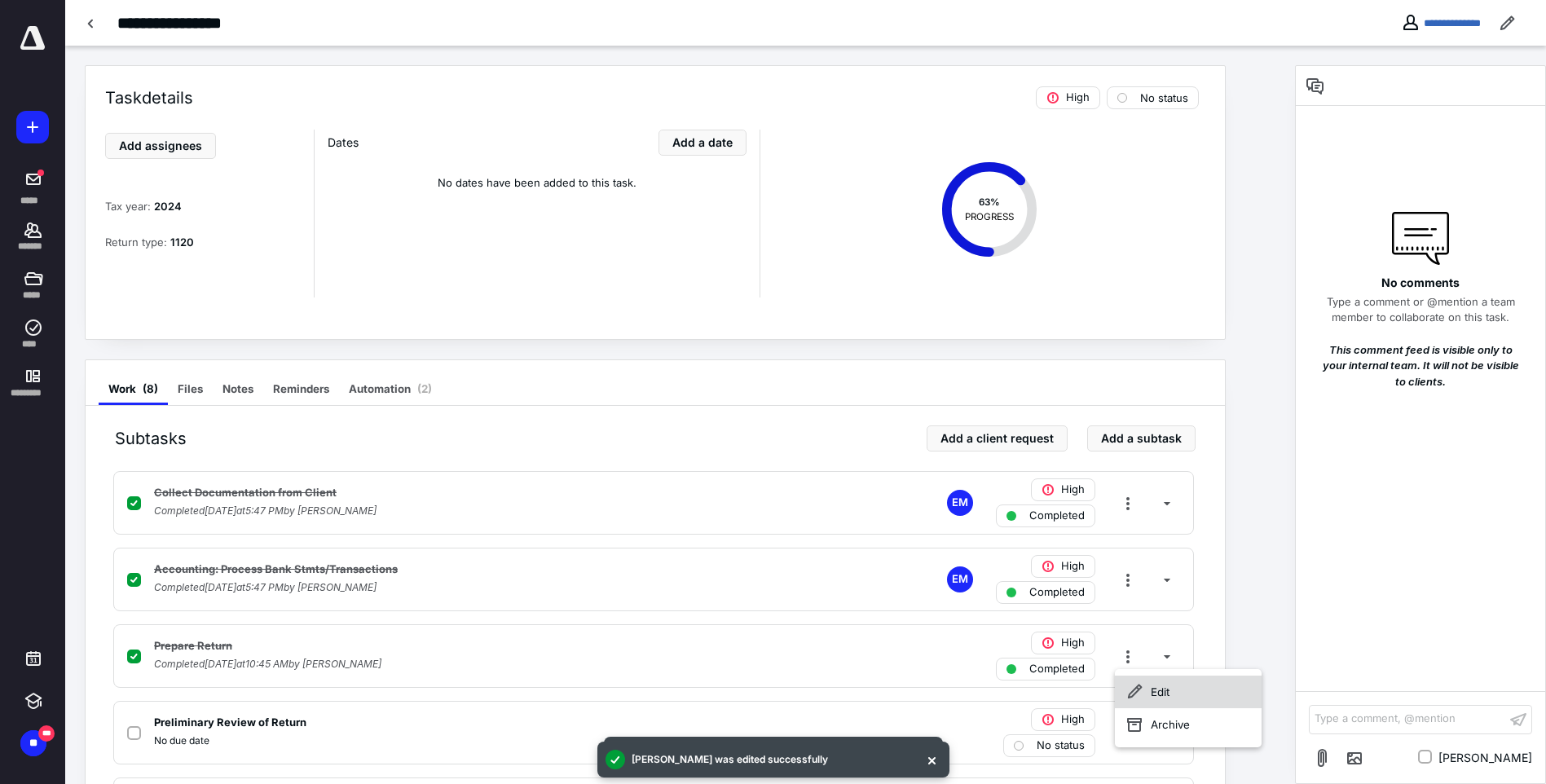click on "Edit" at bounding box center [1188, 692] 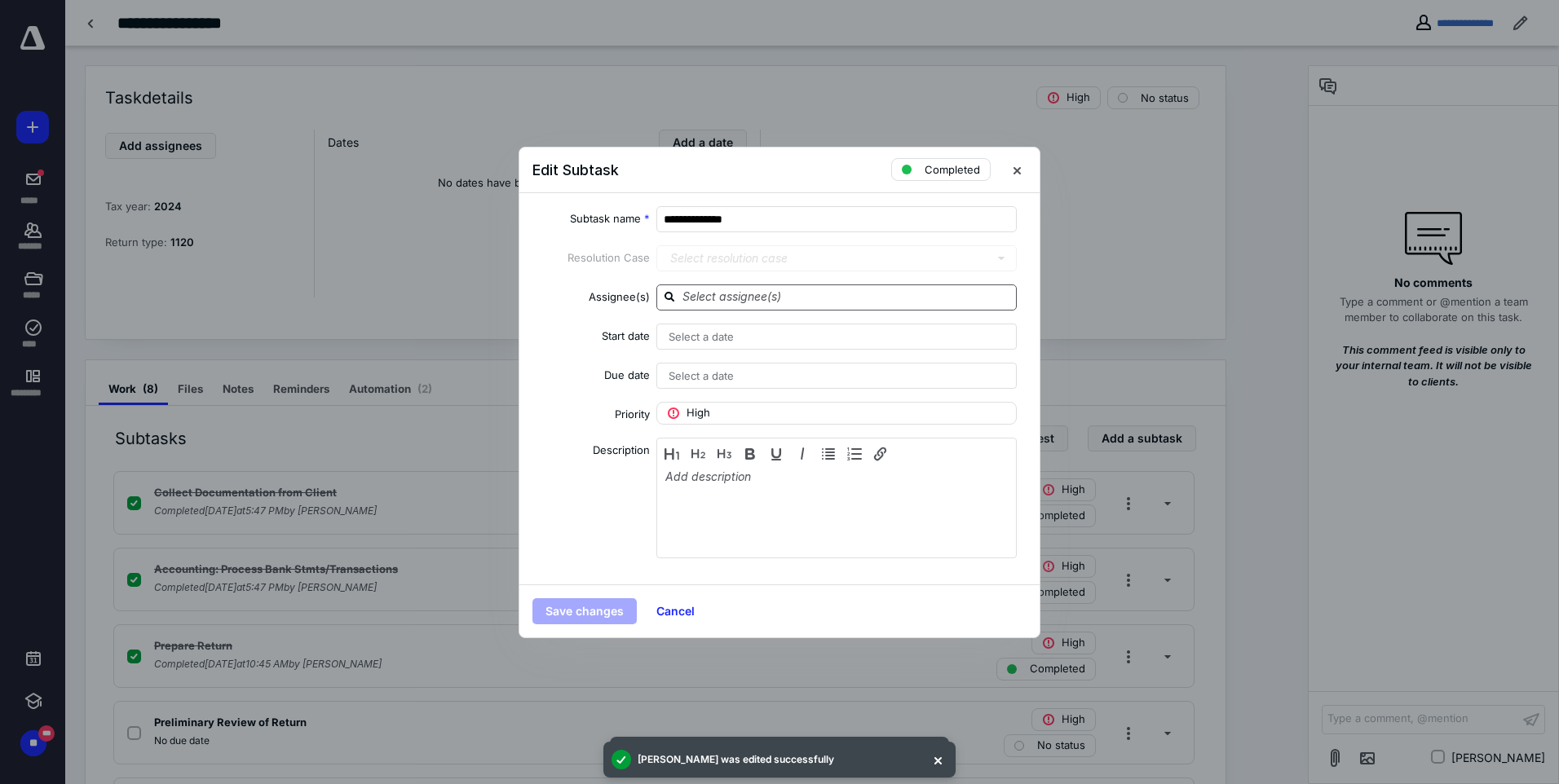 click at bounding box center (846, 297) 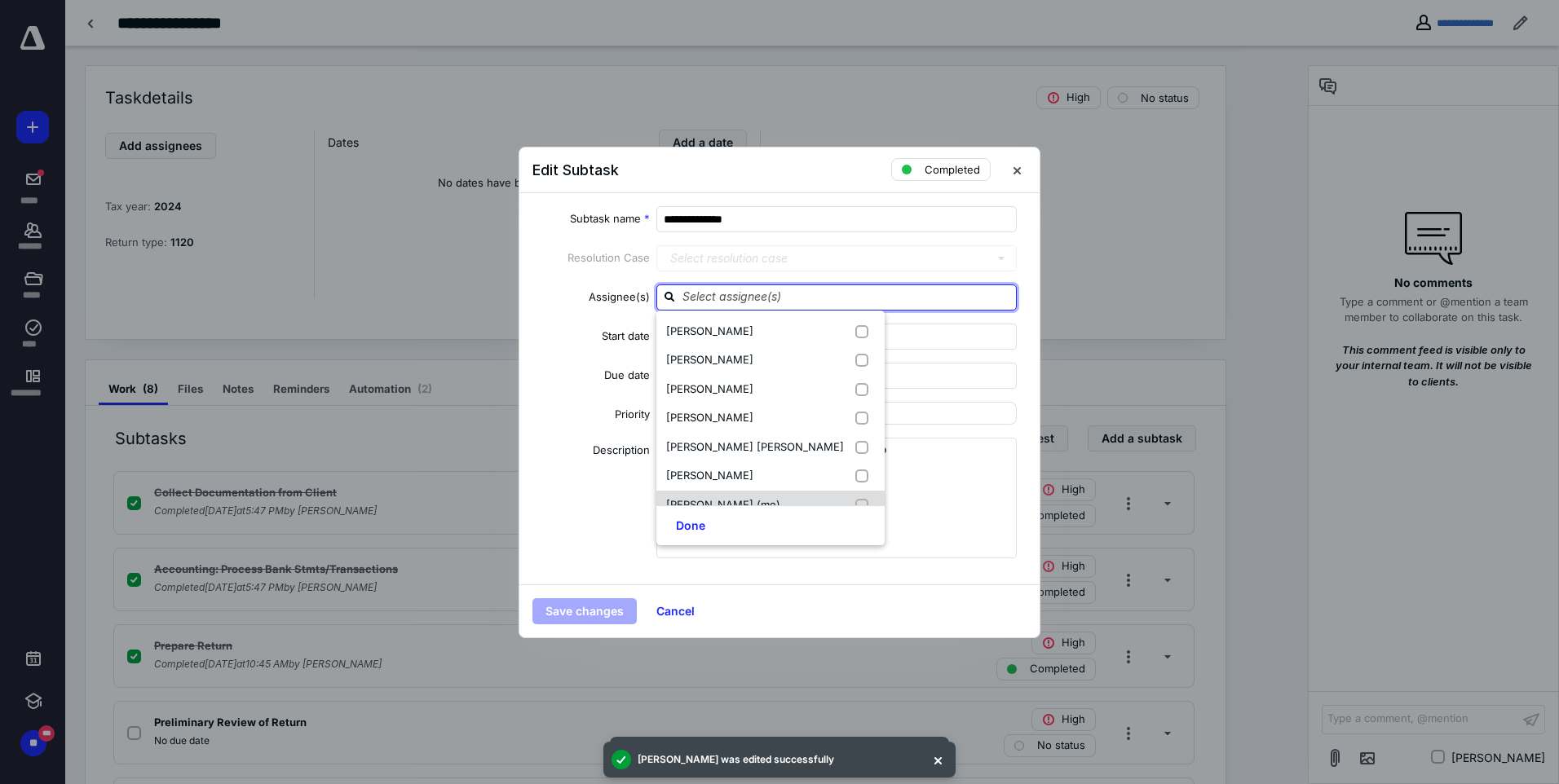 click on "[PERSON_NAME] (me)" at bounding box center [723, 504] 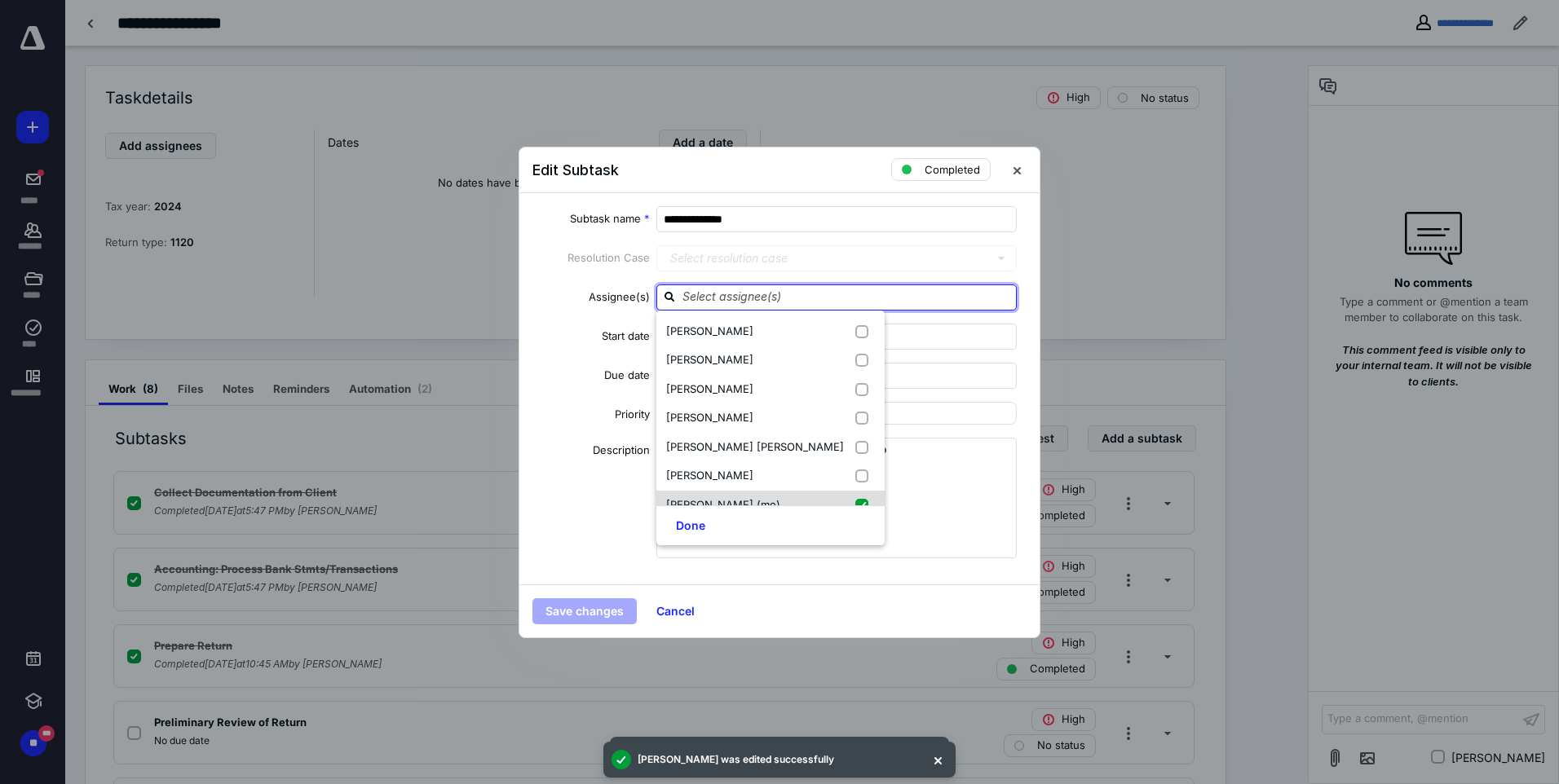 checkbox on "true" 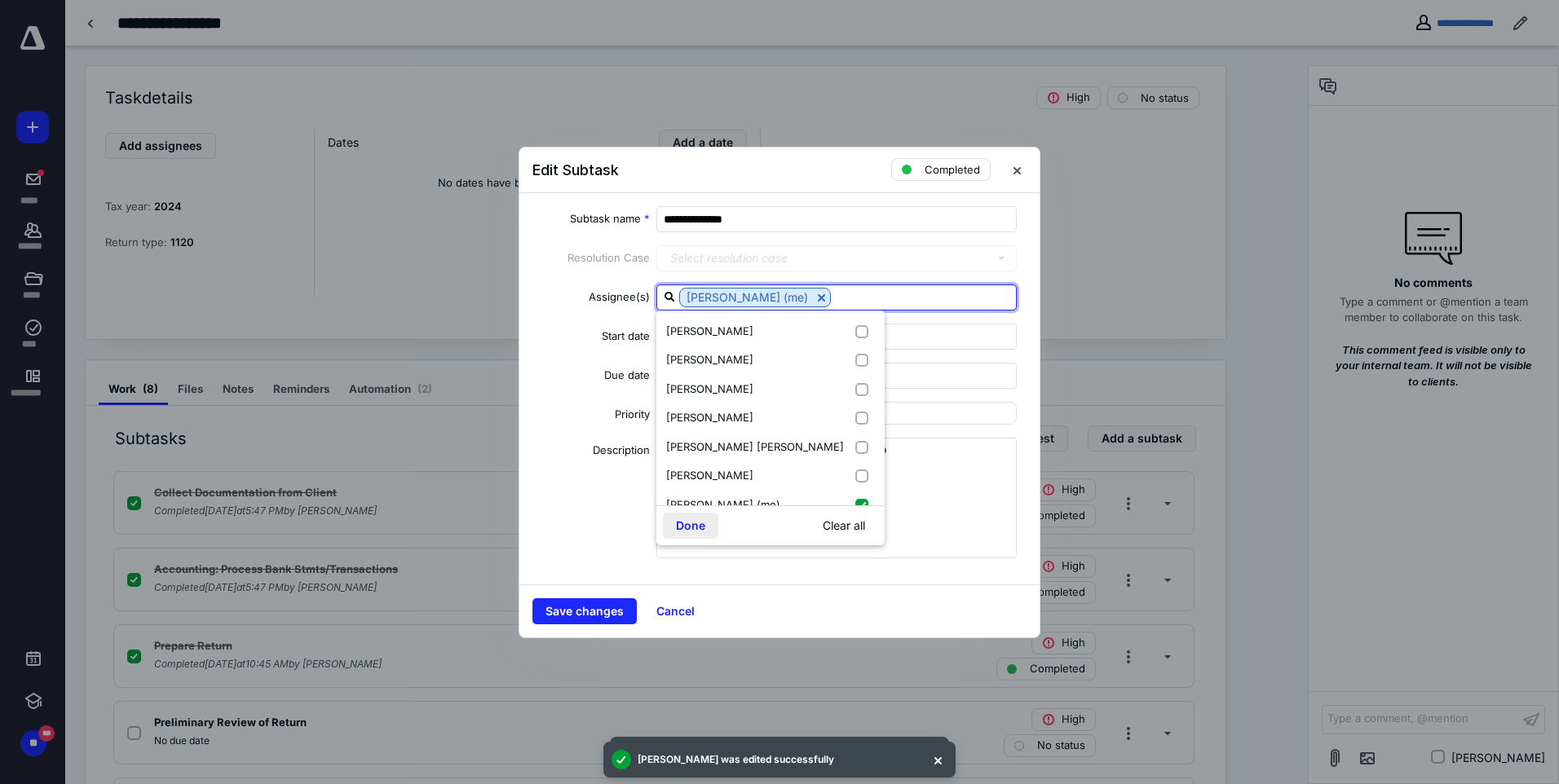 click on "Done" at bounding box center (691, 526) 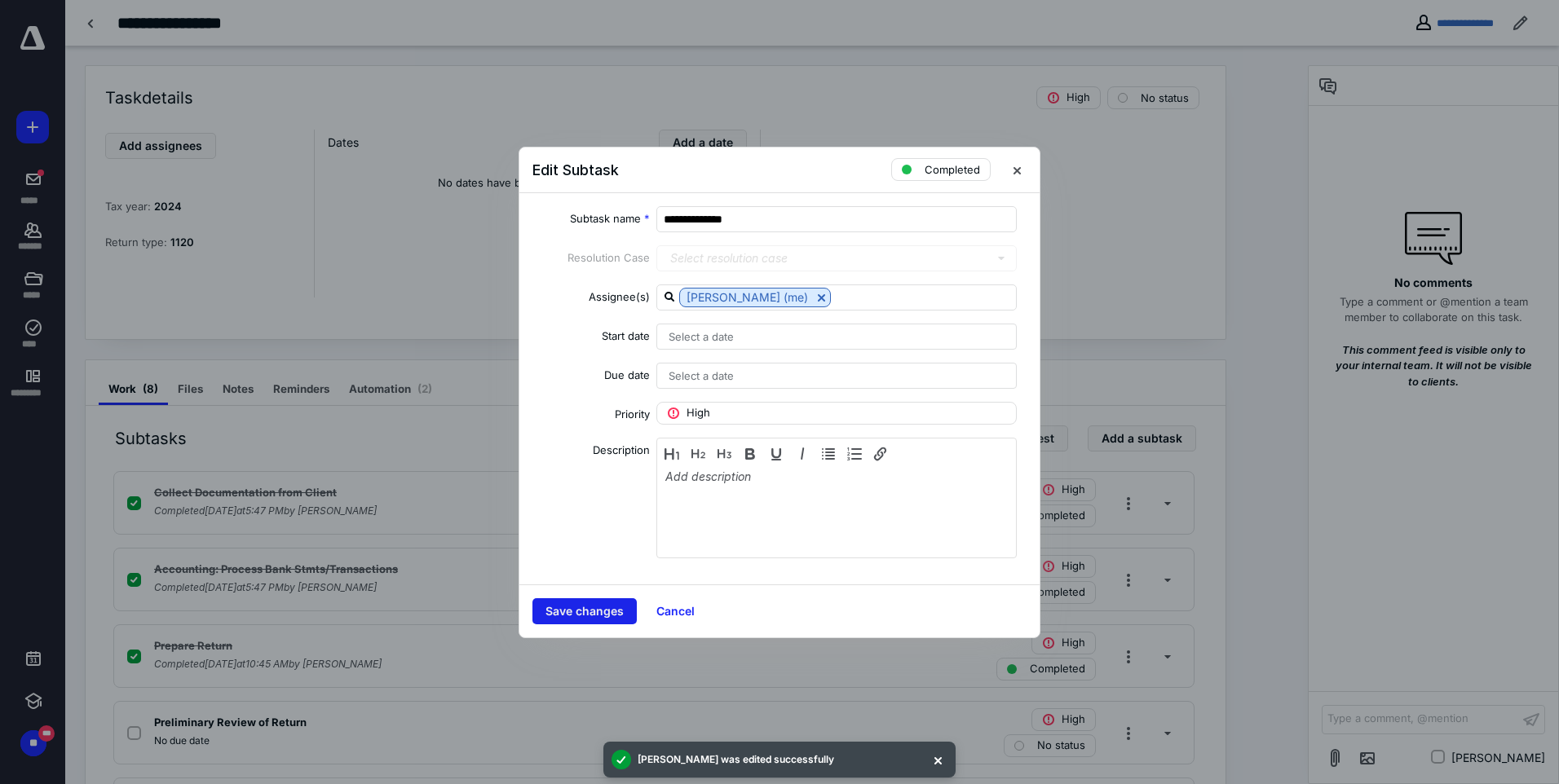 click on "Save changes" at bounding box center (585, 611) 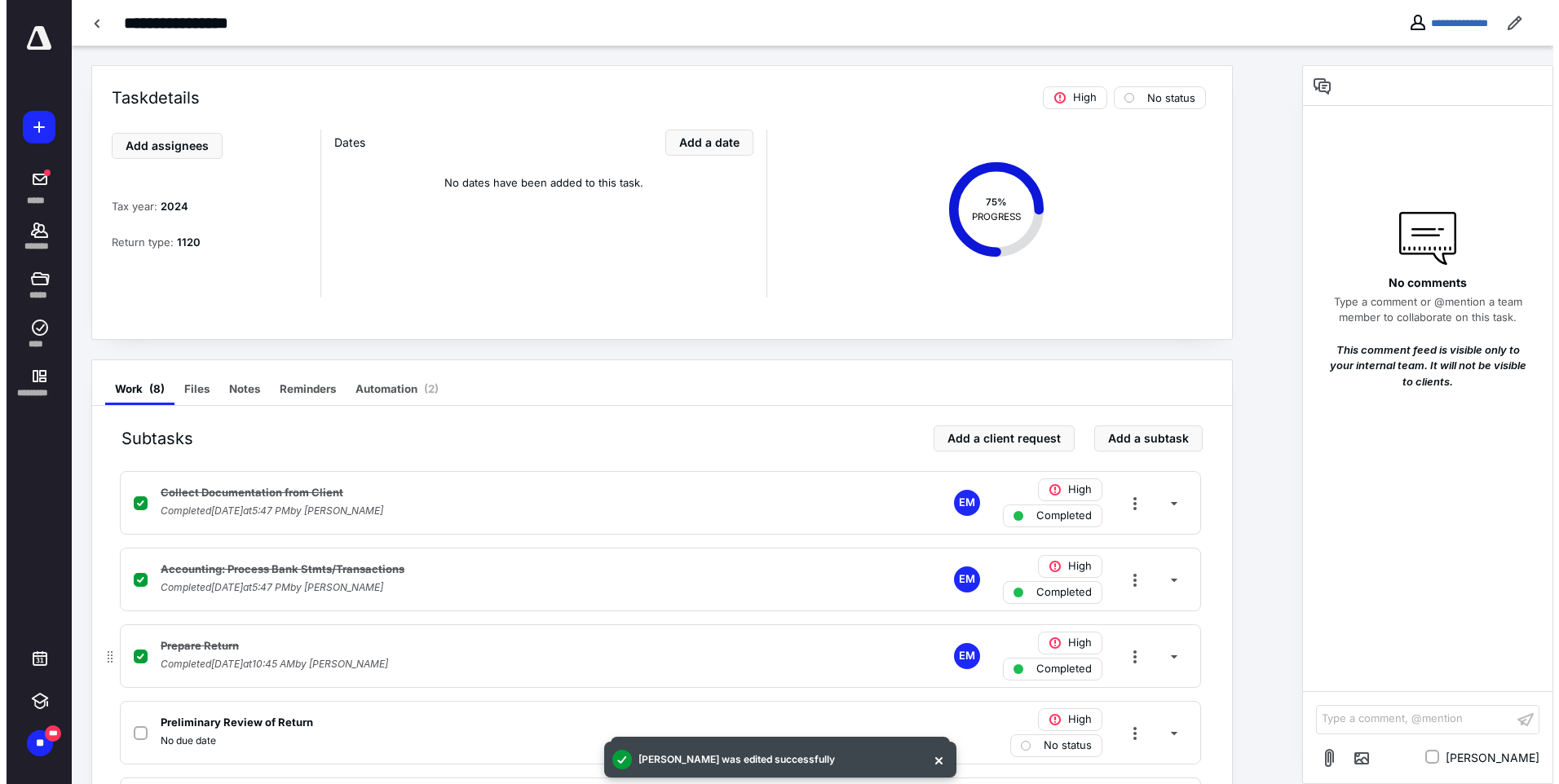scroll, scrollTop: 81, scrollLeft: 0, axis: vertical 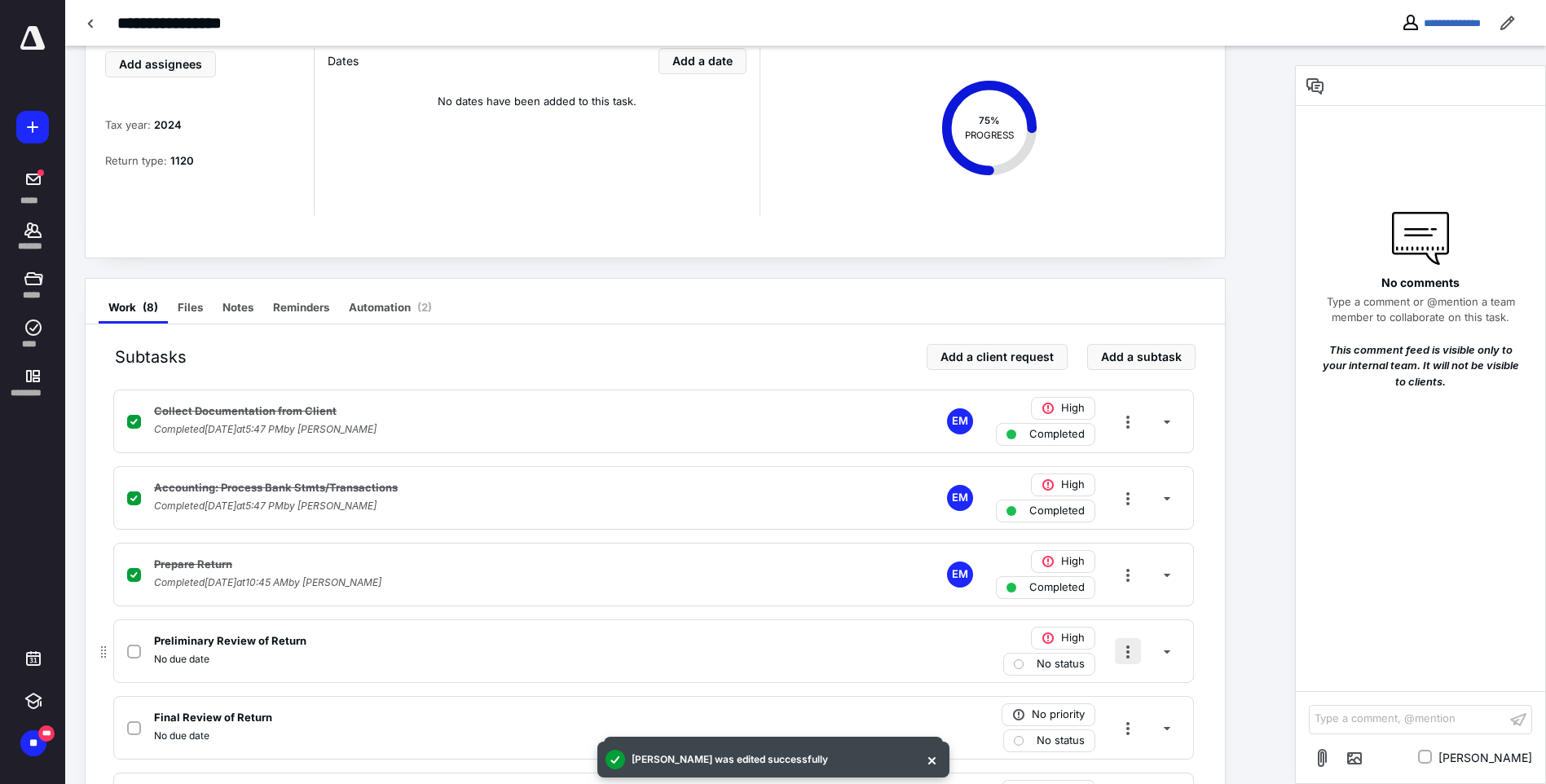click at bounding box center [1128, 651] 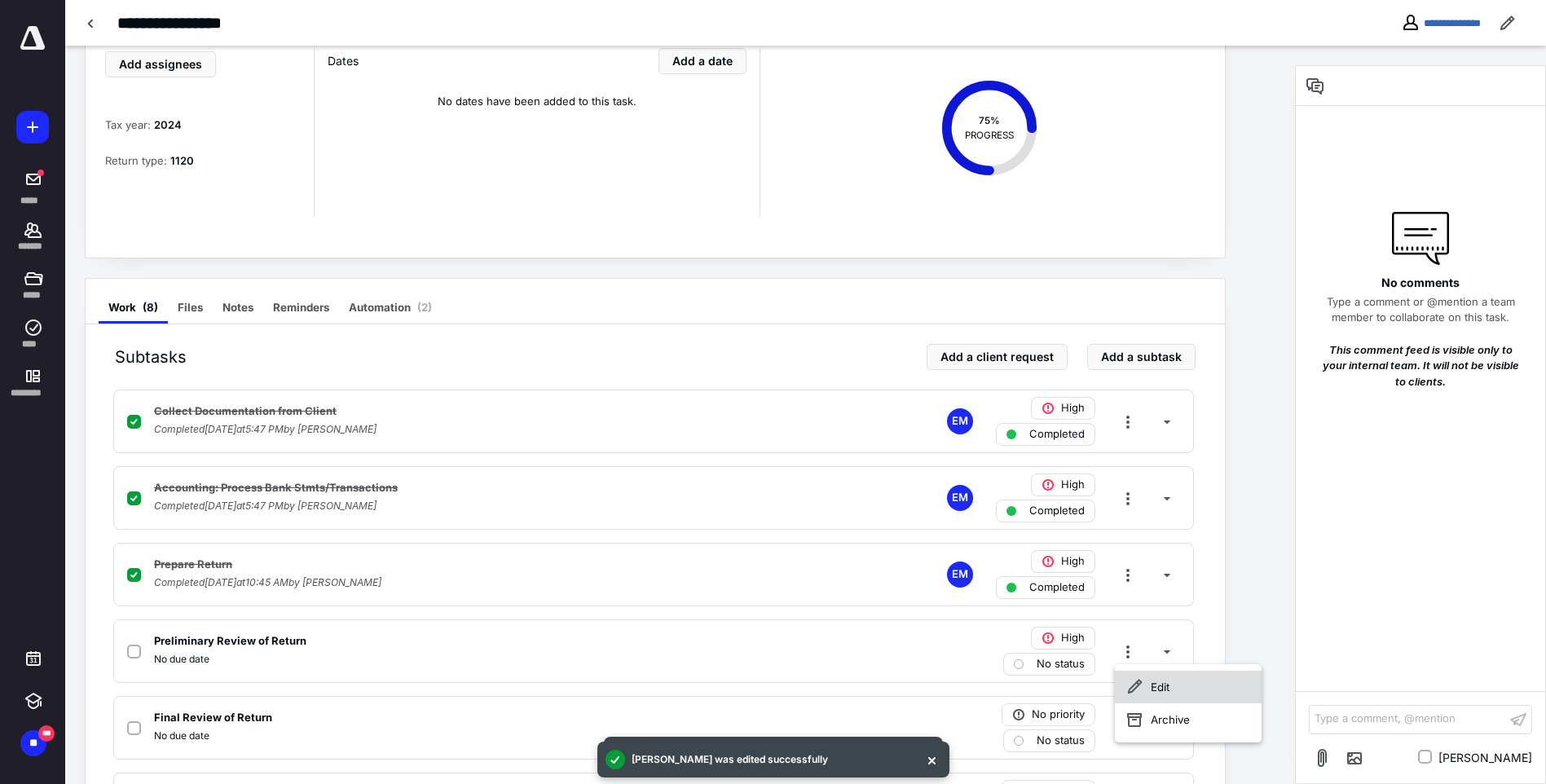 click on "Edit" at bounding box center (1188, 687) 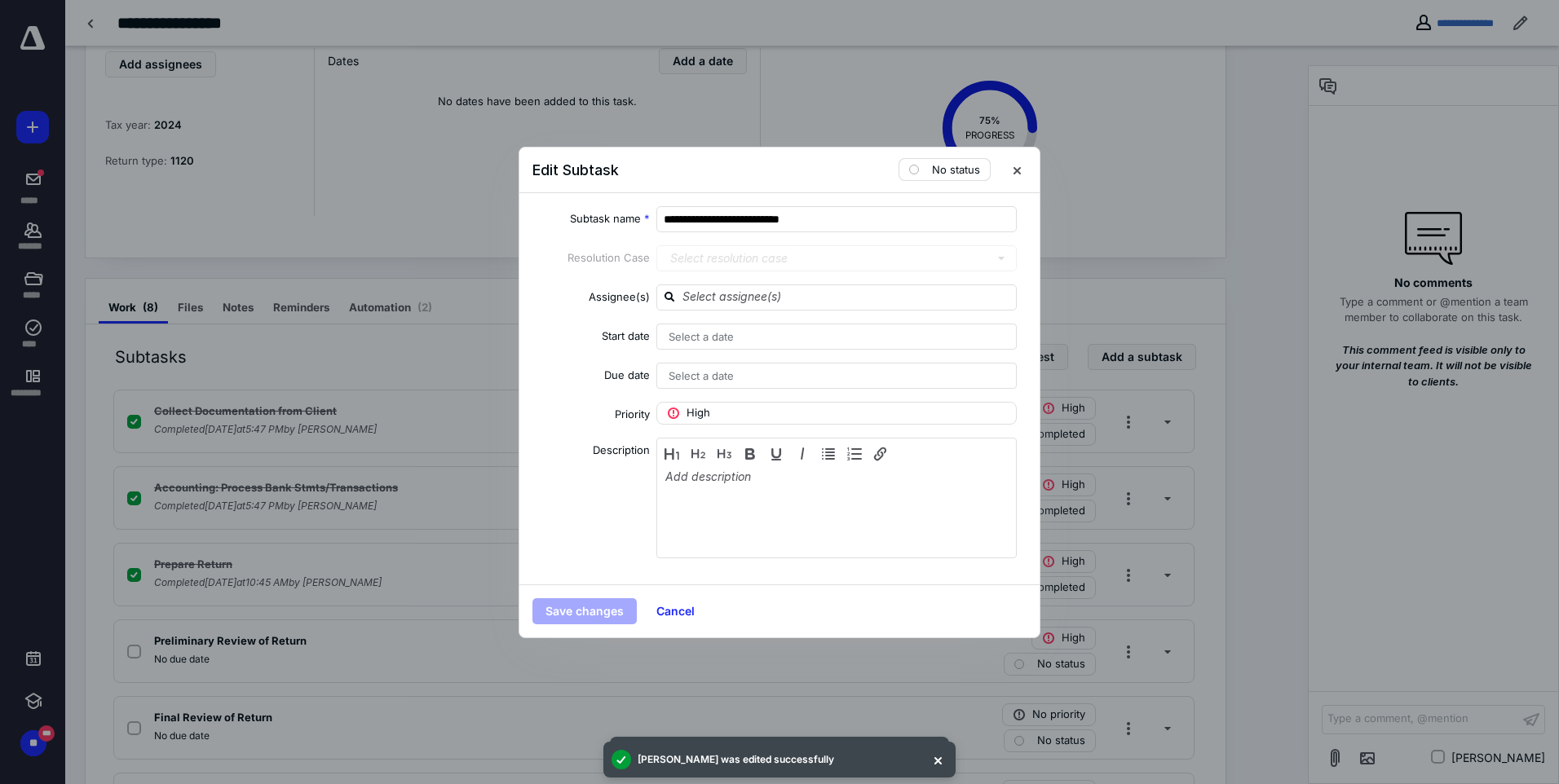 click on "No status" at bounding box center [956, 170] 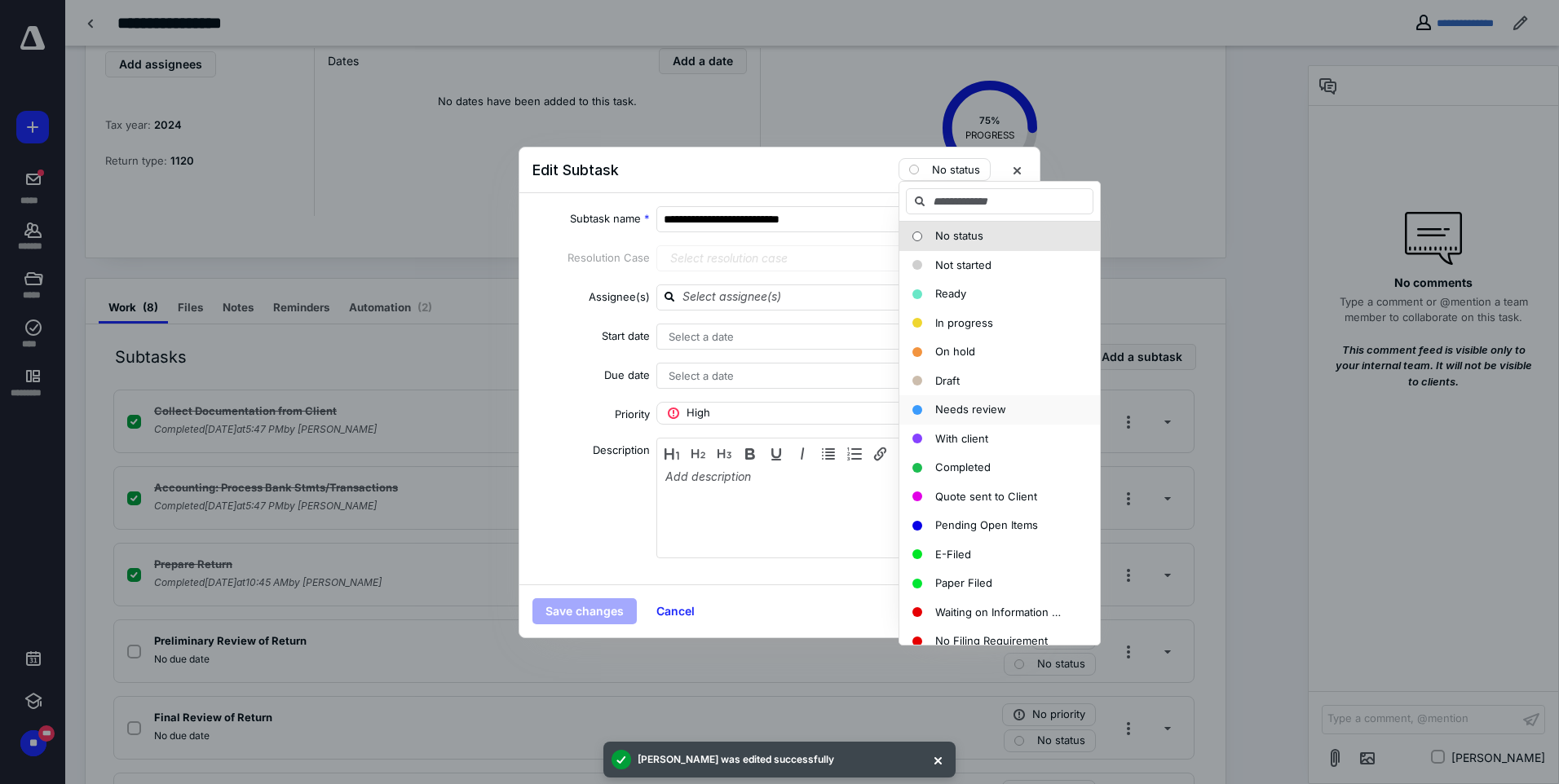 click on "Needs review" at bounding box center (970, 409) 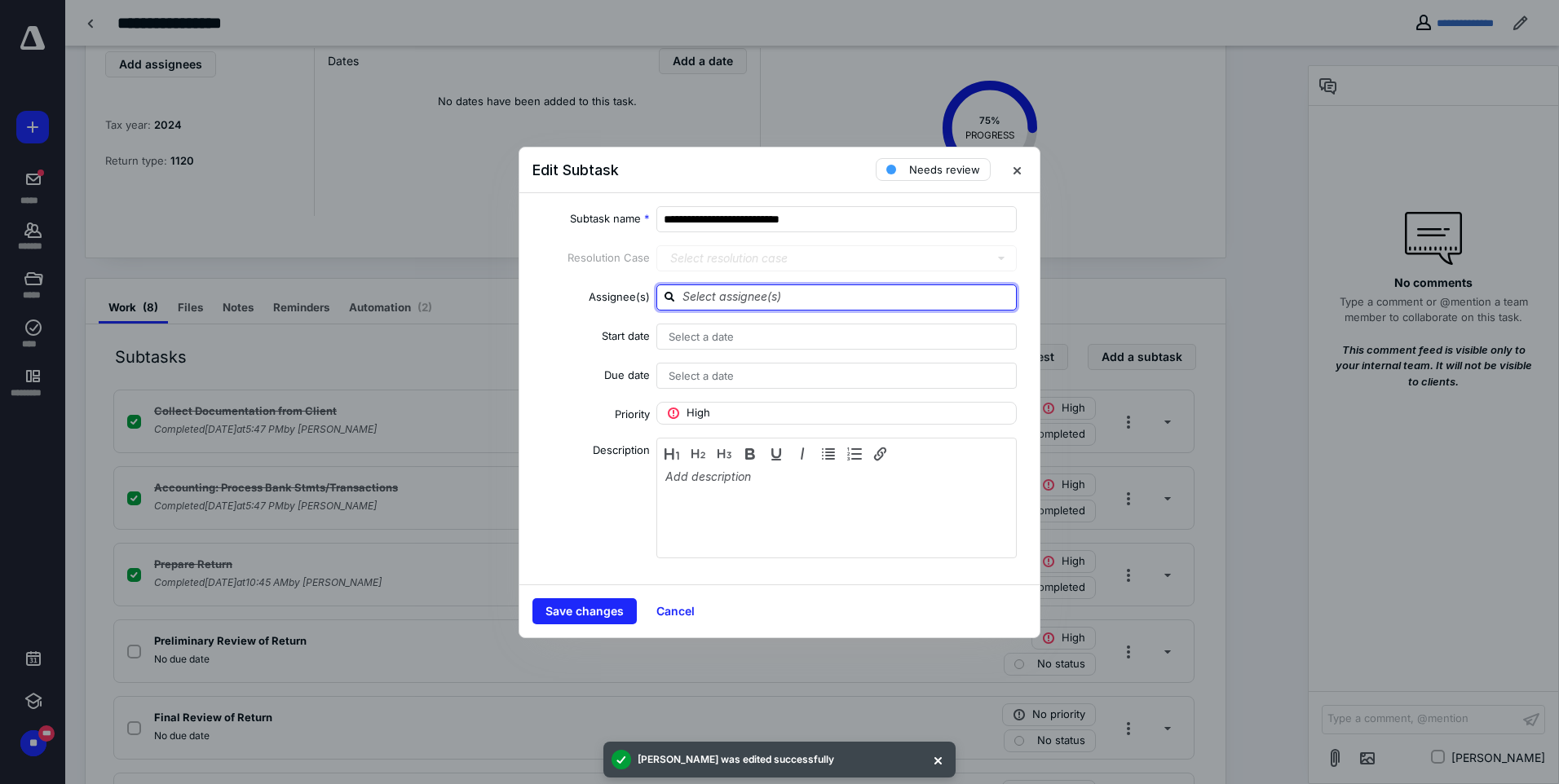 click at bounding box center [846, 297] 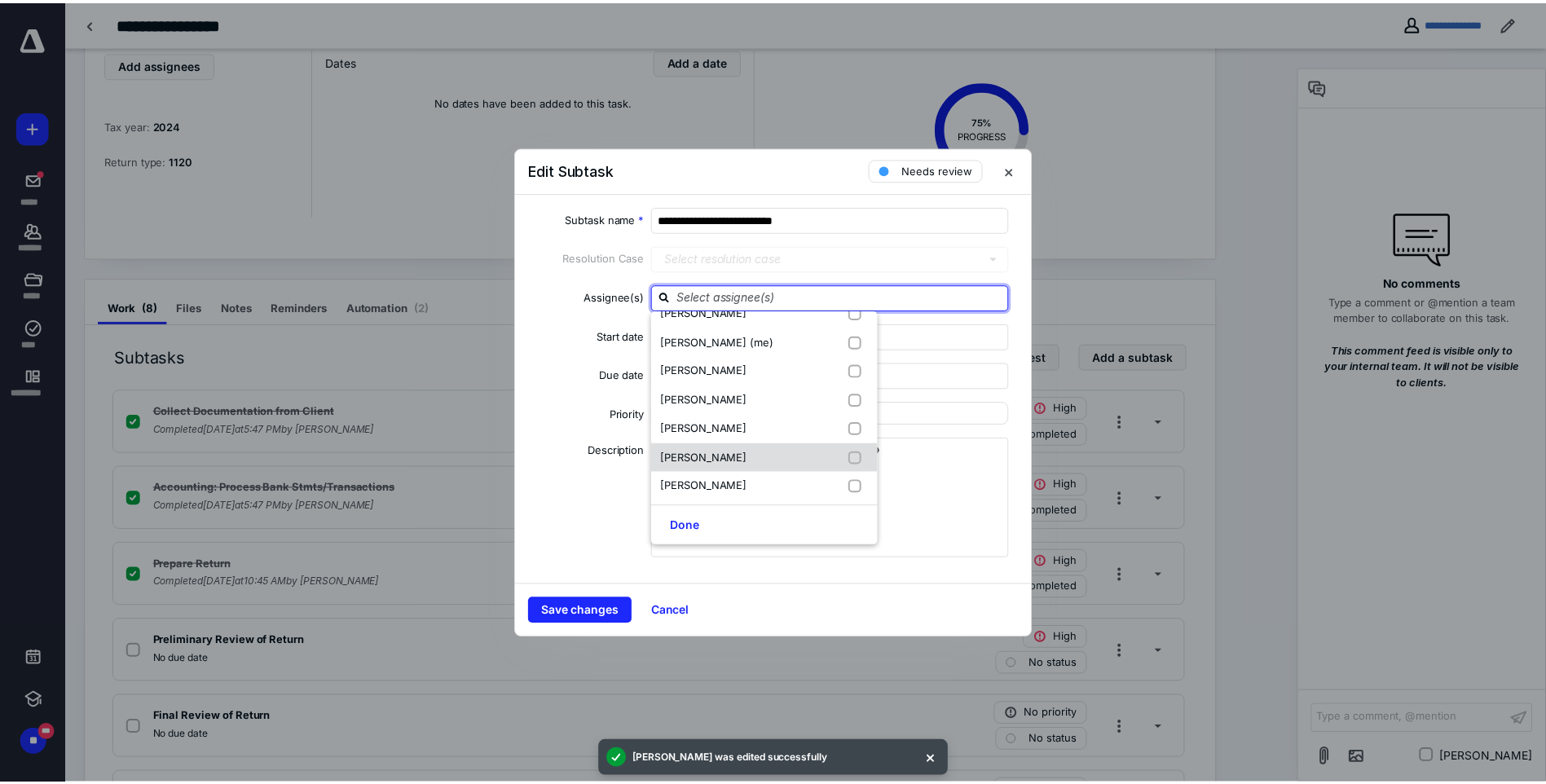 scroll, scrollTop: 244, scrollLeft: 0, axis: vertical 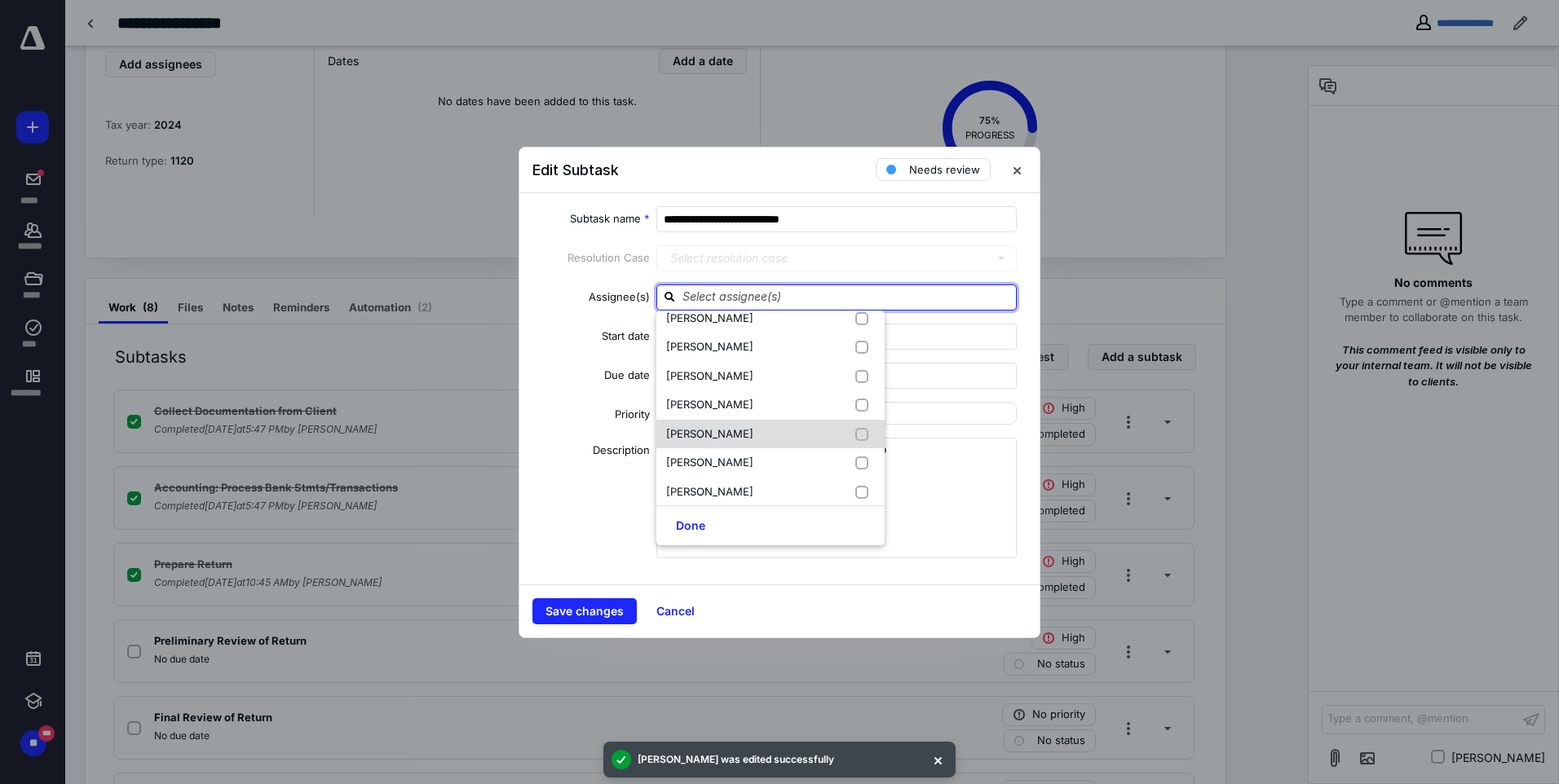click on "[PERSON_NAME]" at bounding box center (709, 434) 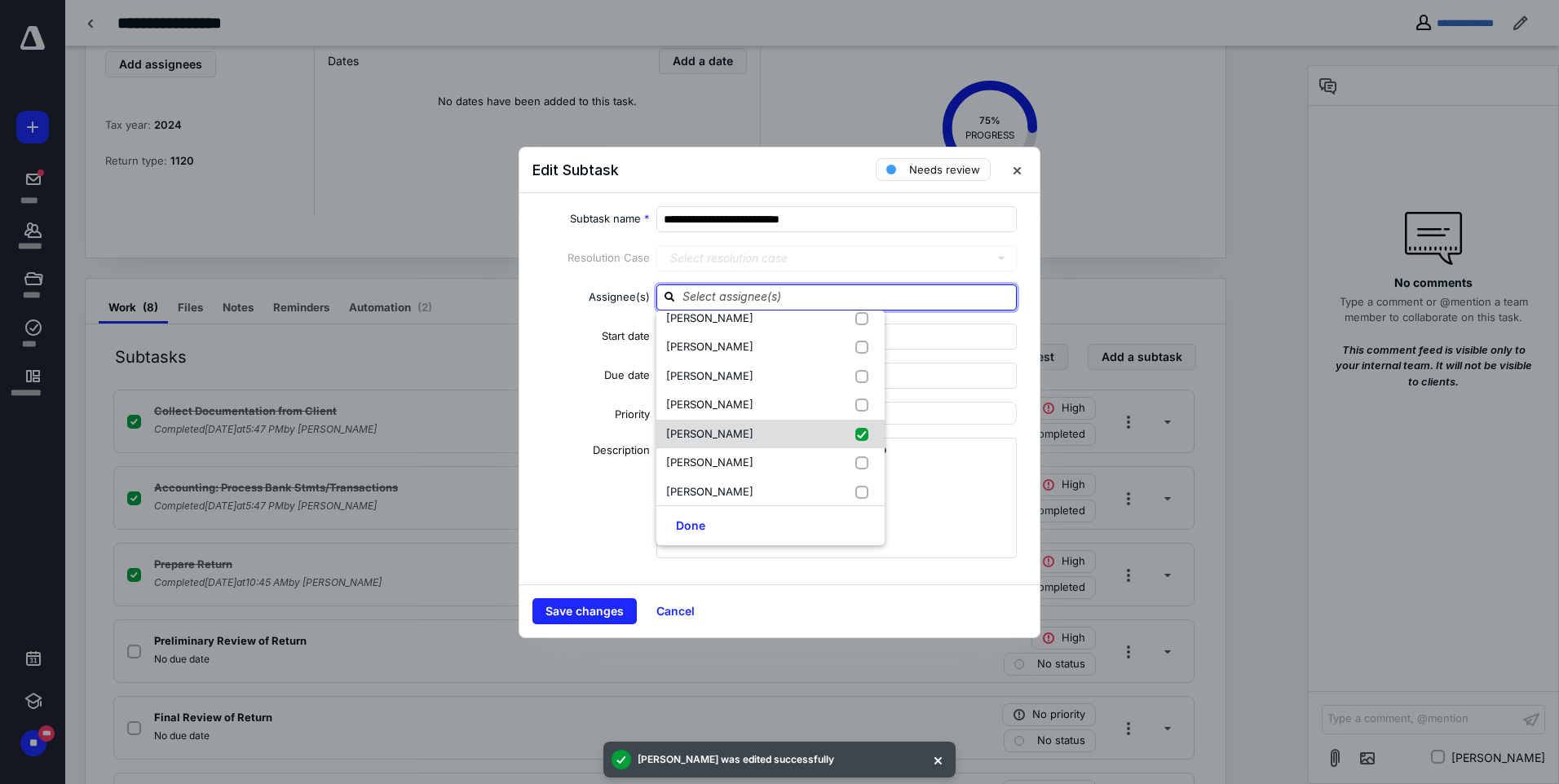 checkbox on "true" 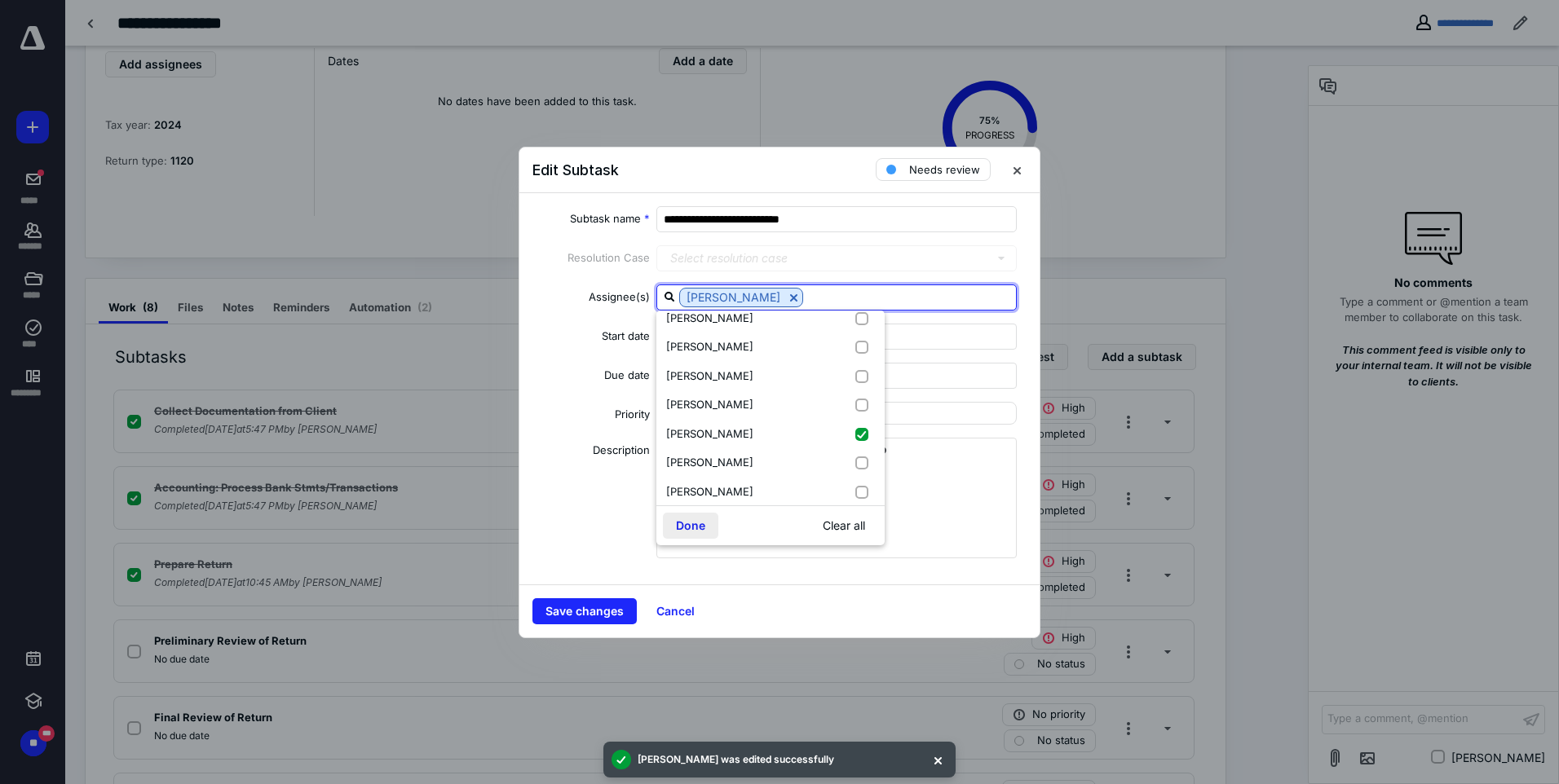 click on "Done" at bounding box center (691, 526) 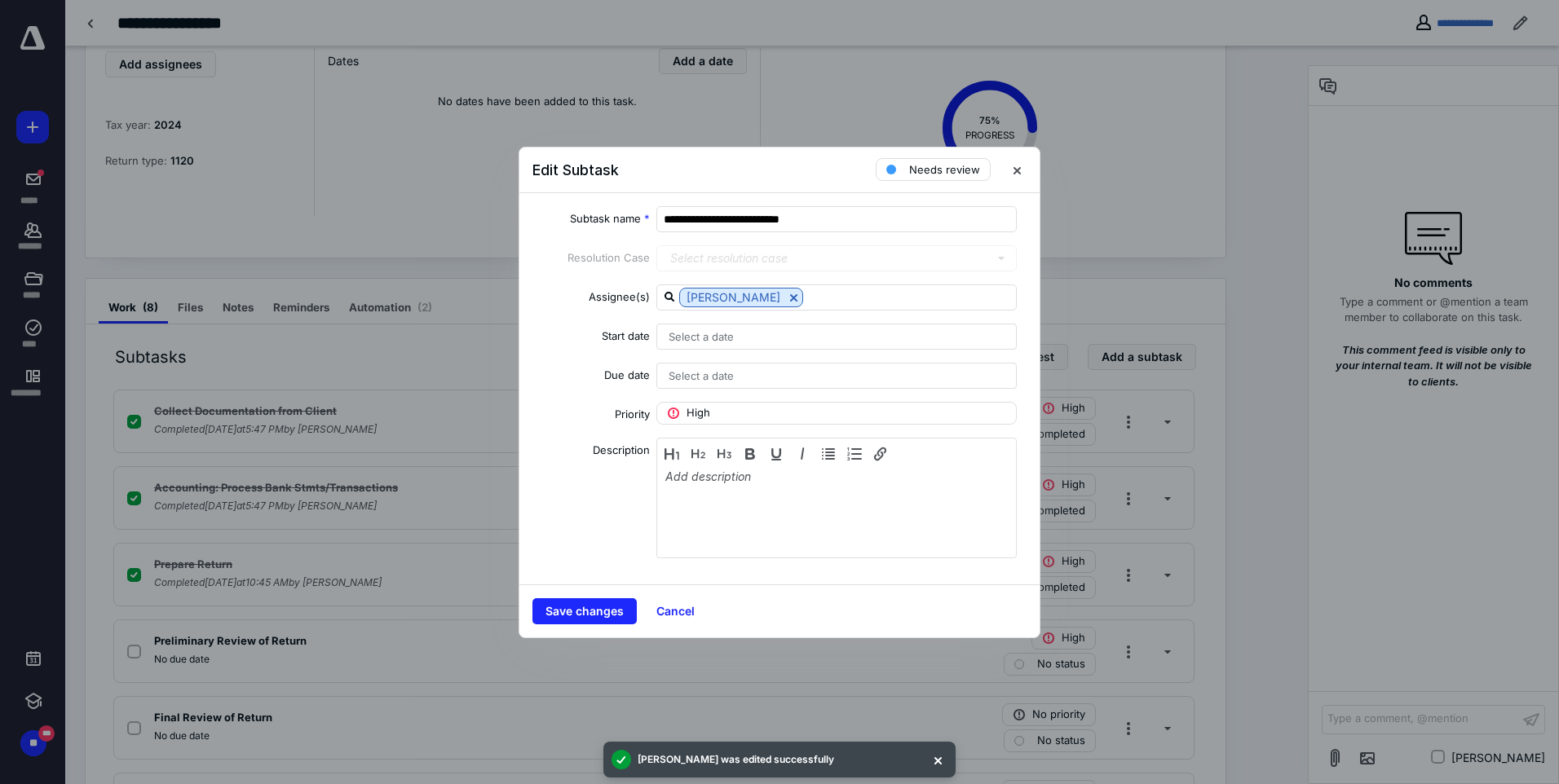click on "Select a date" at bounding box center (701, 337) 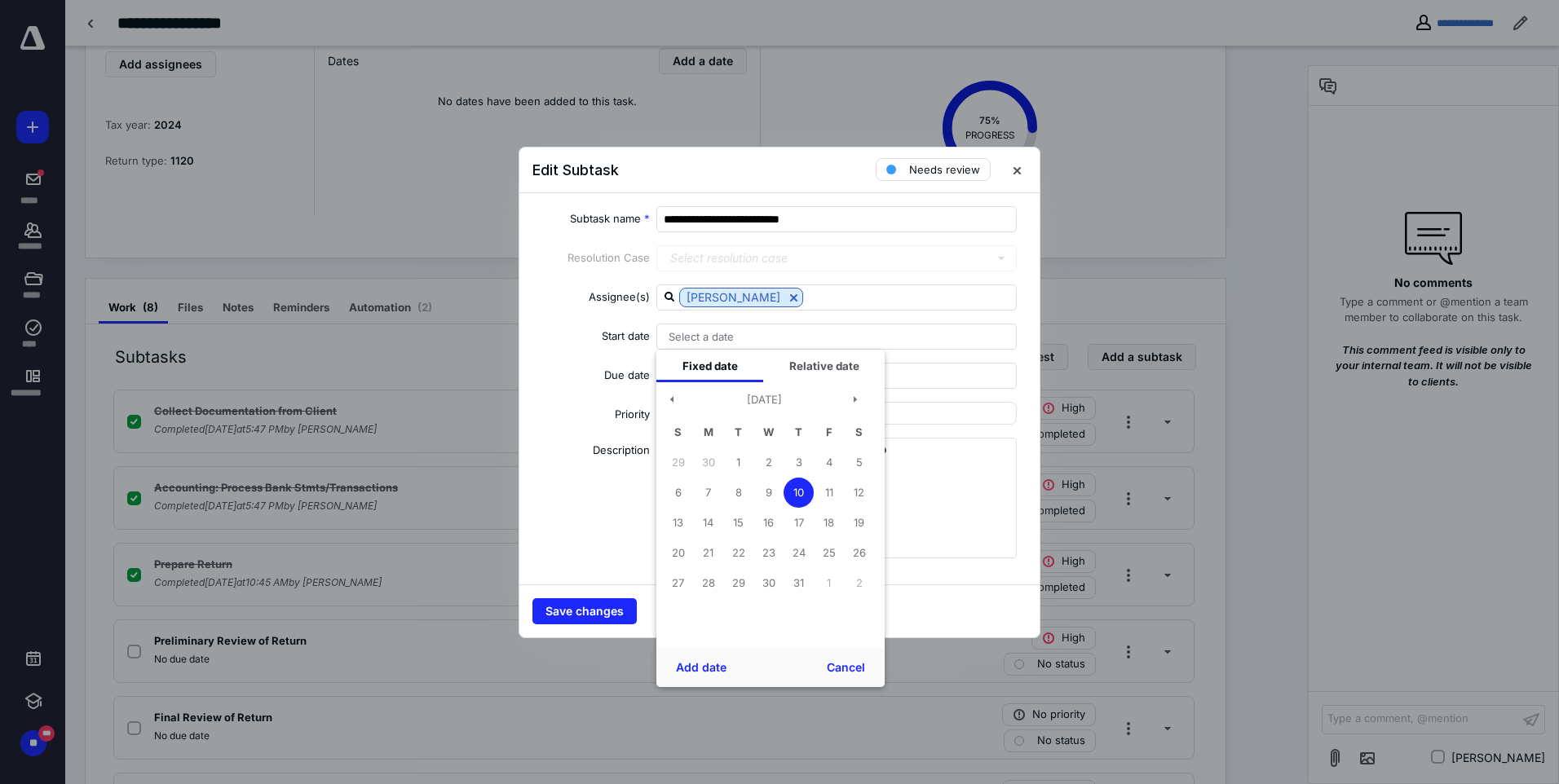 click on "10" at bounding box center (798, 492) 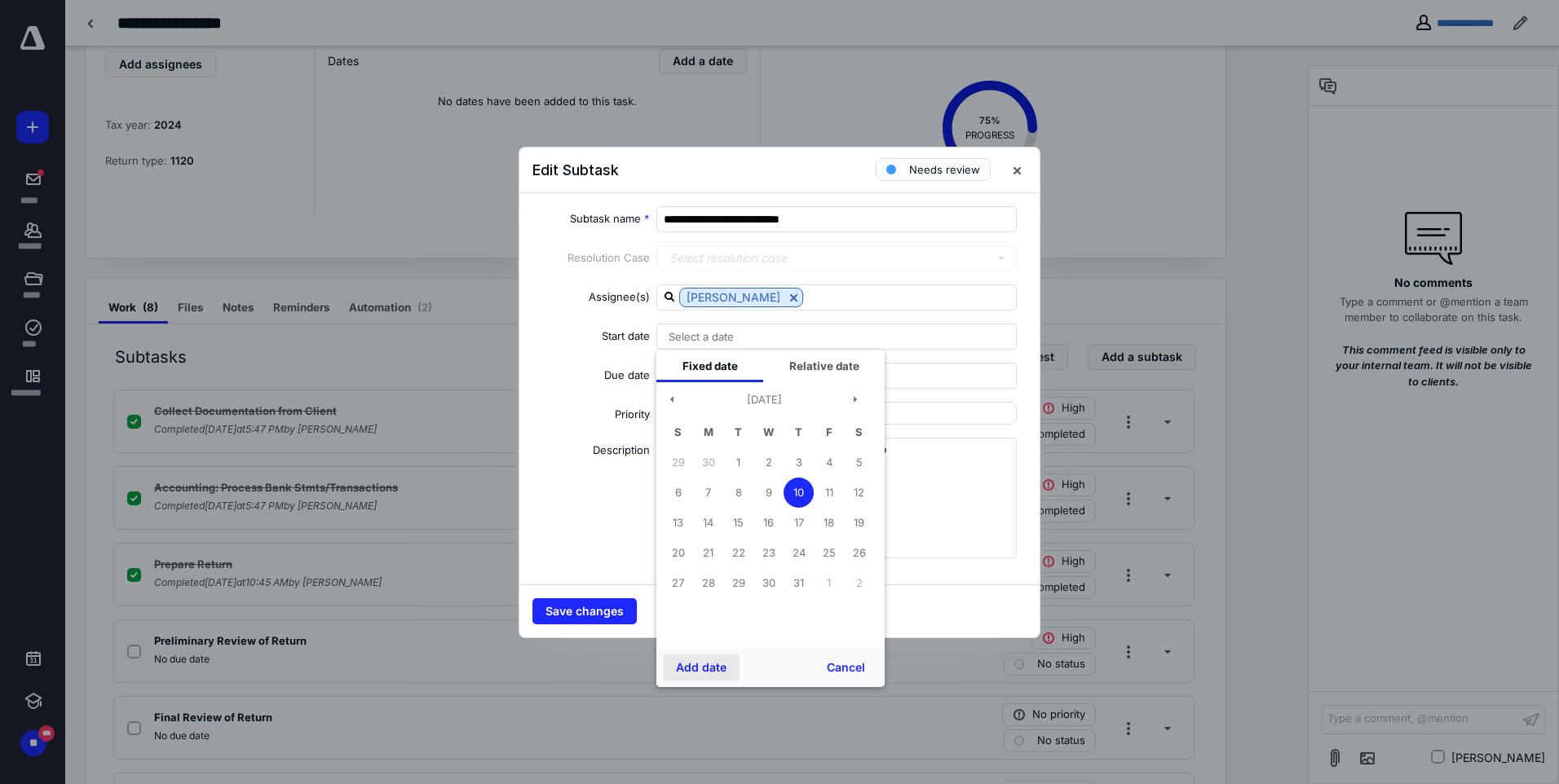 click on "Add date" at bounding box center (701, 667) 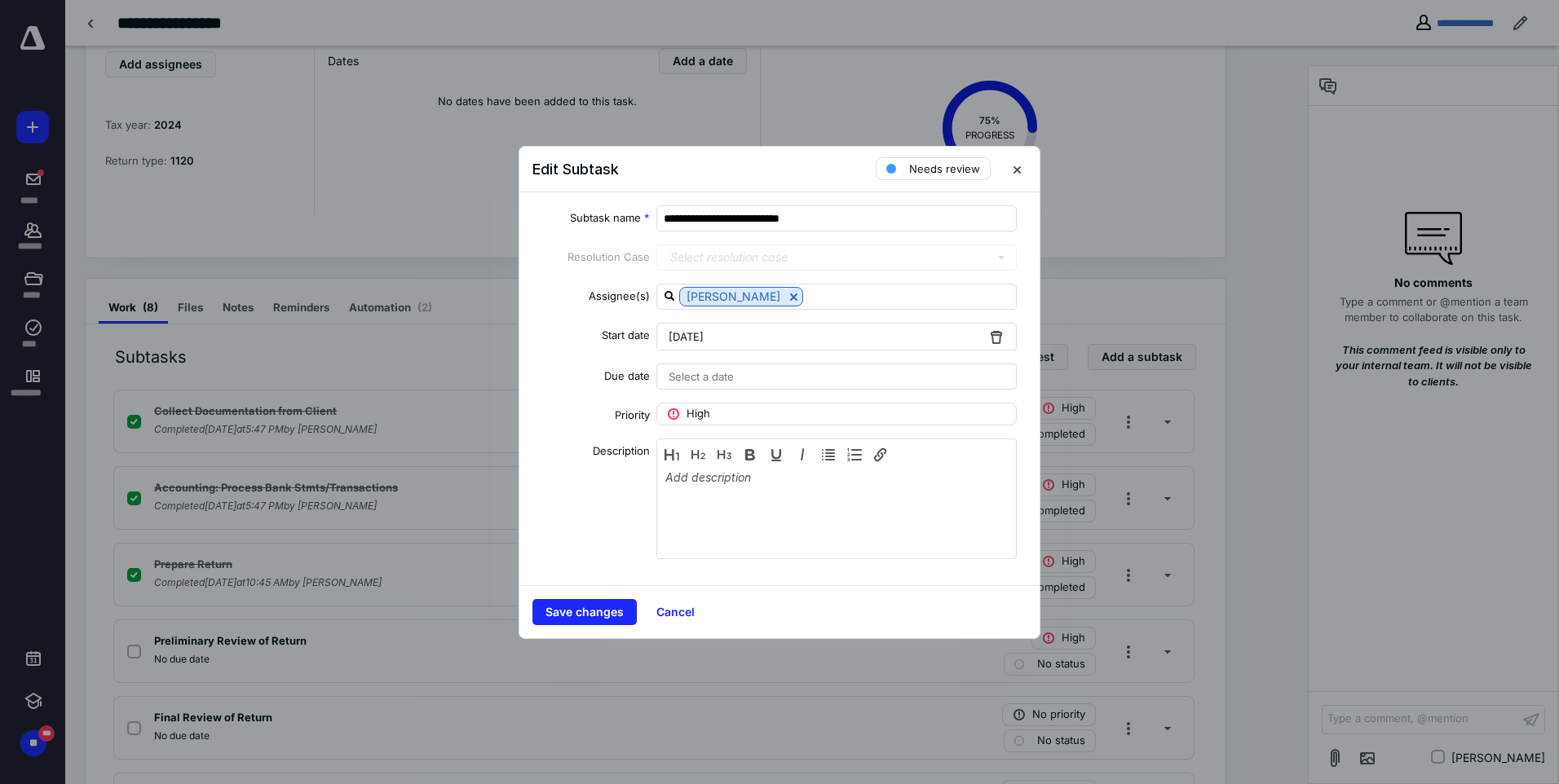 click on "Select a date" at bounding box center (701, 377) 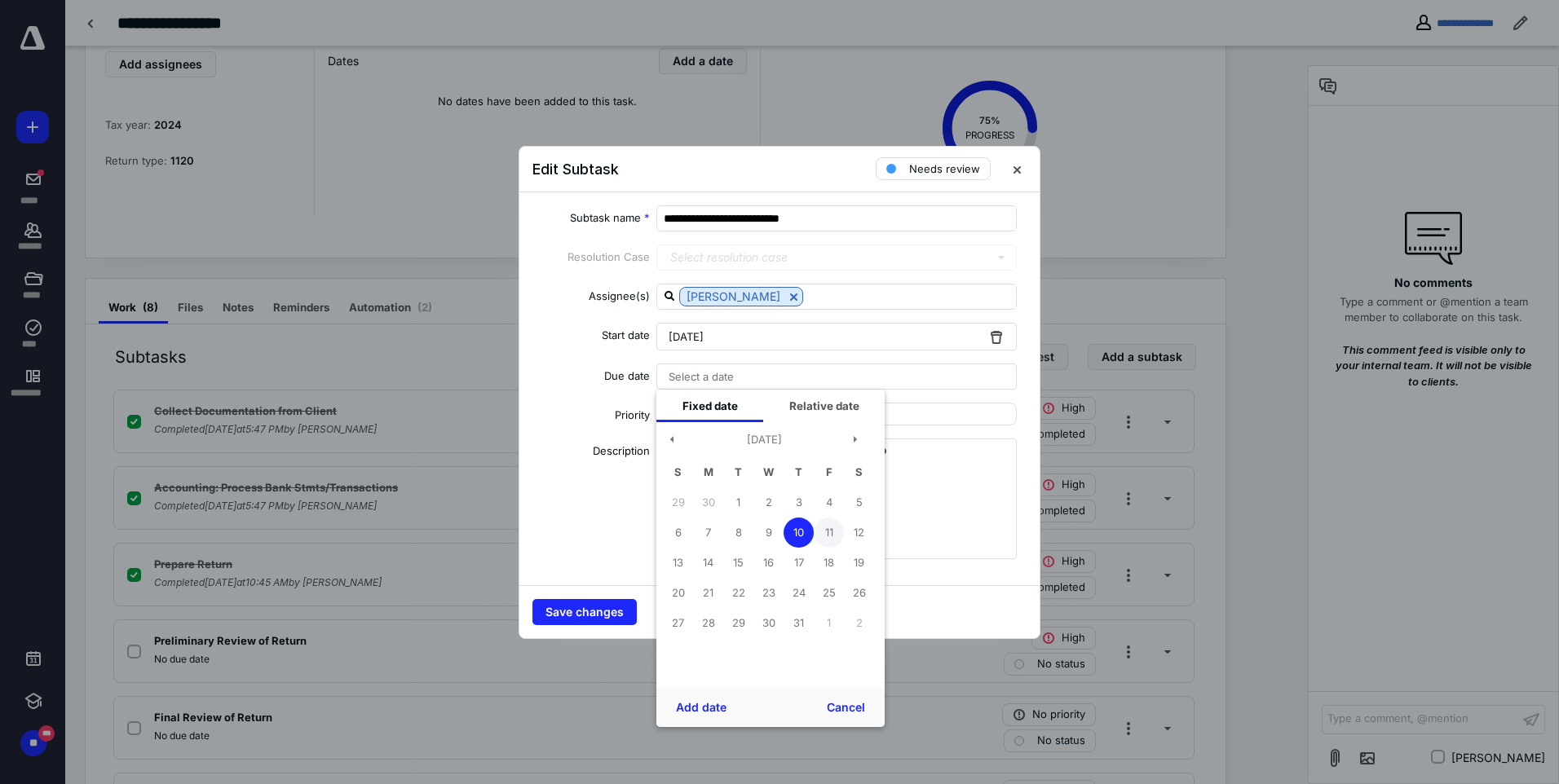 click on "11" at bounding box center (828, 532) 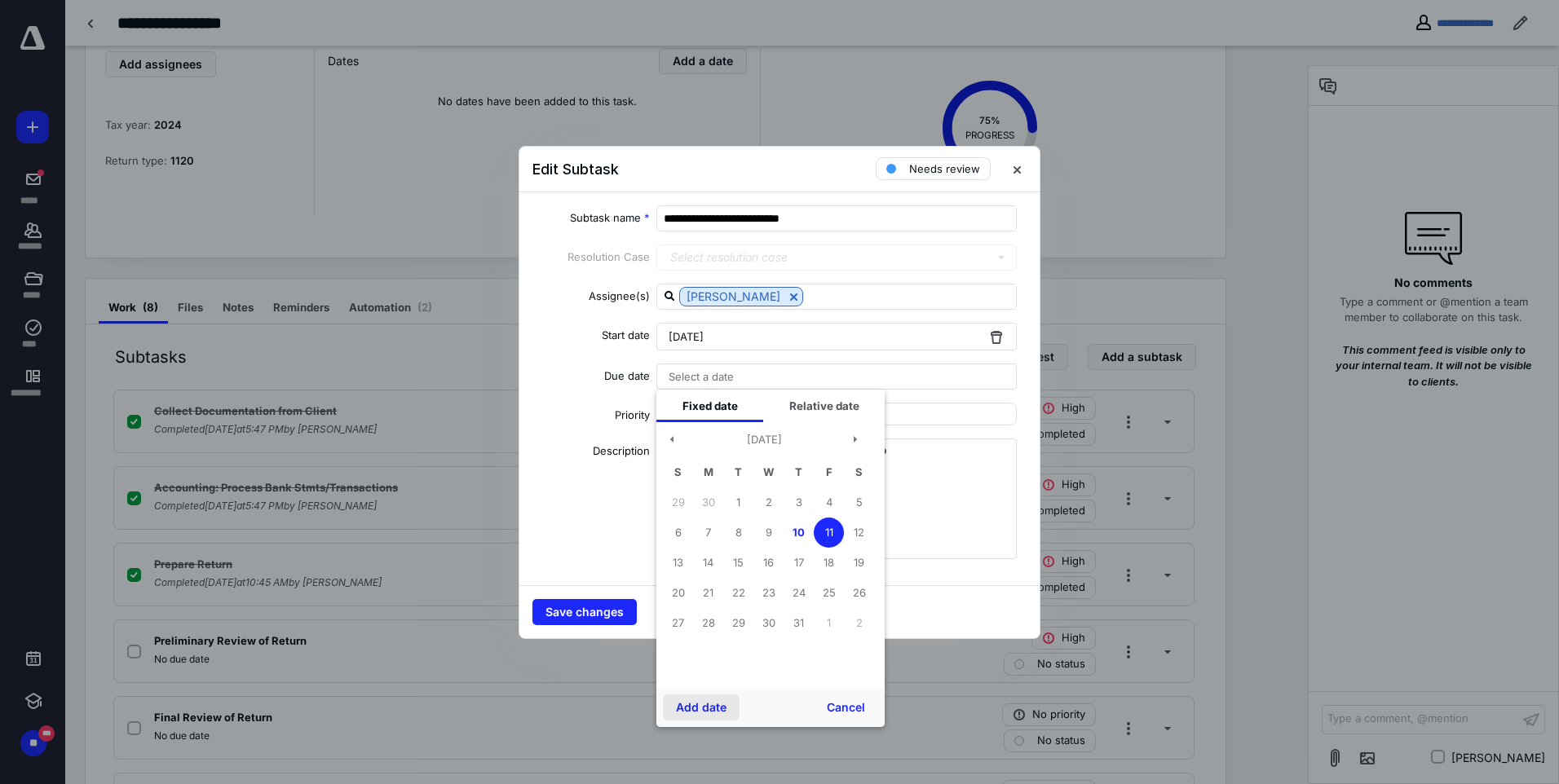 click on "Add date Cancel" at bounding box center (771, 707) 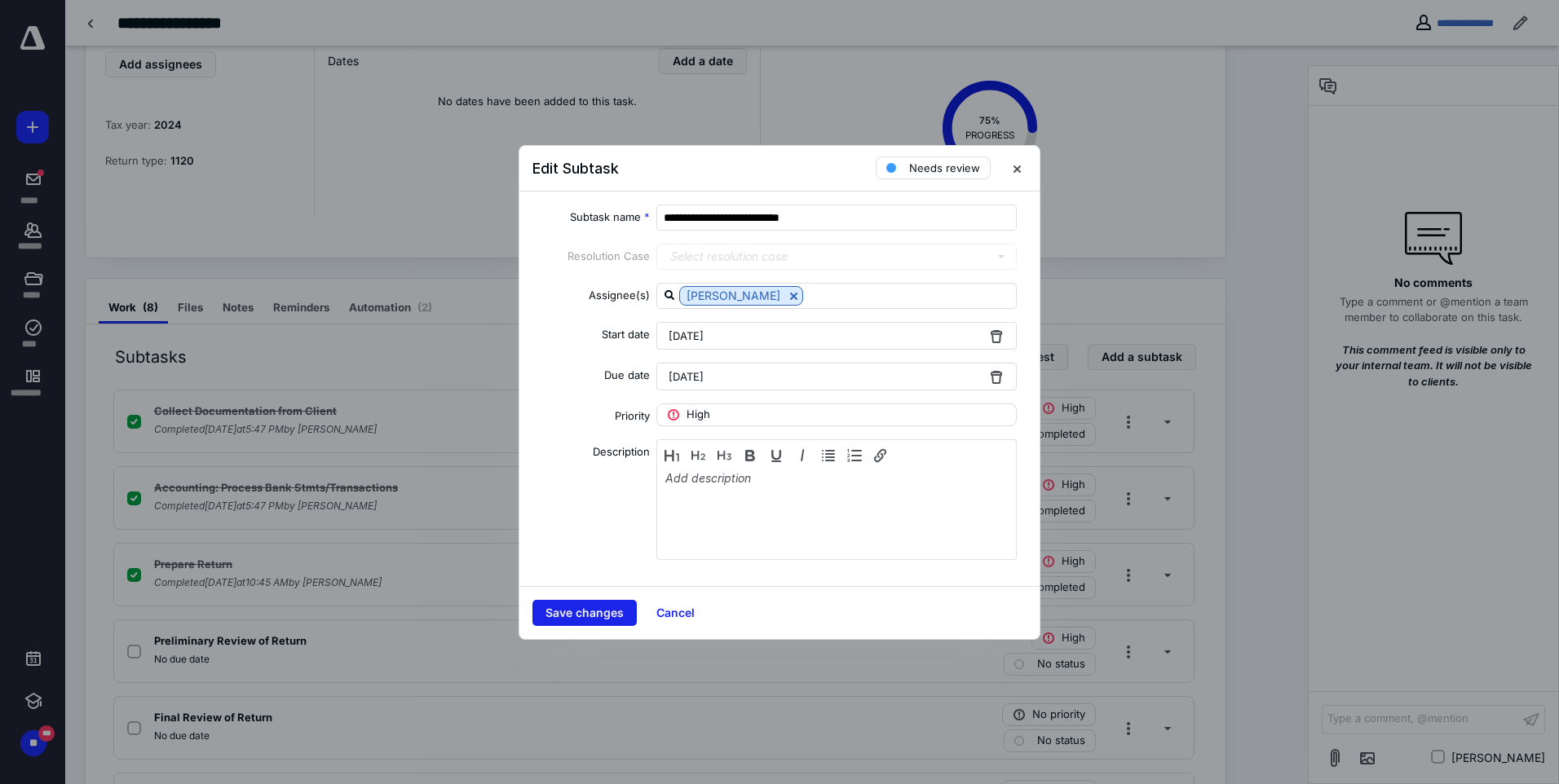 click on "Save changes" at bounding box center [585, 613] 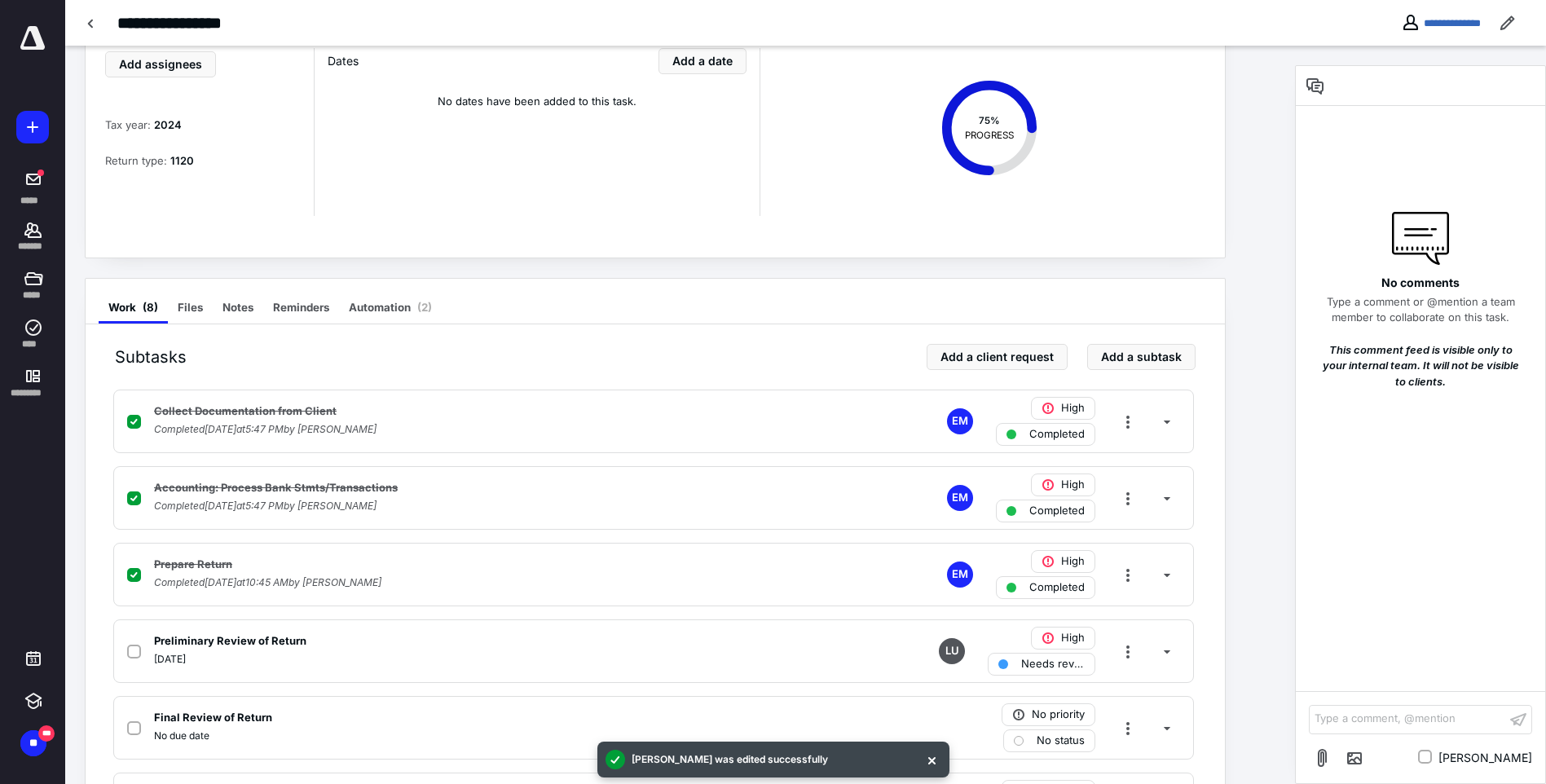 scroll, scrollTop: 0, scrollLeft: 0, axis: both 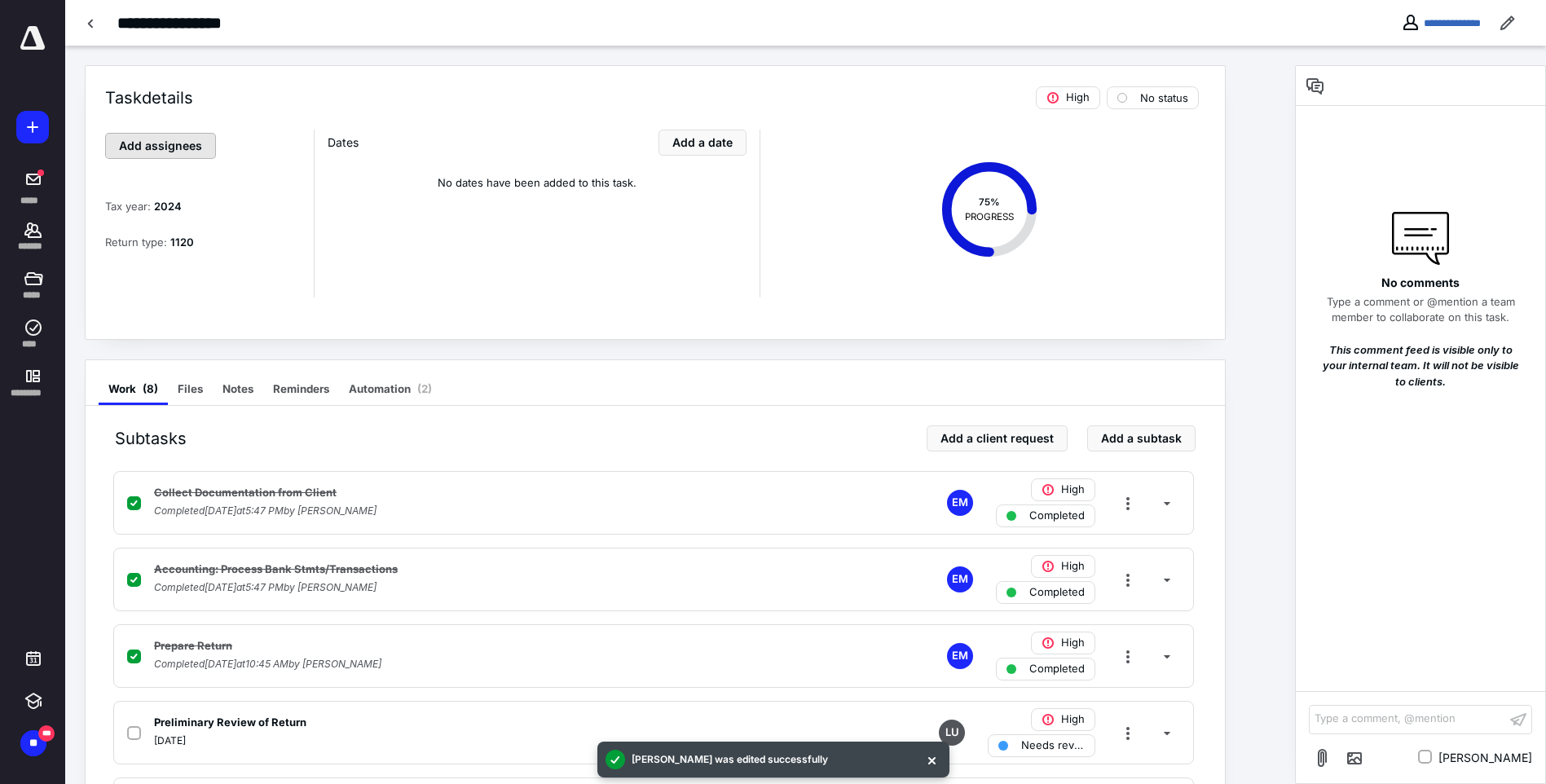 click on "Add assignees" at bounding box center (161, 146) 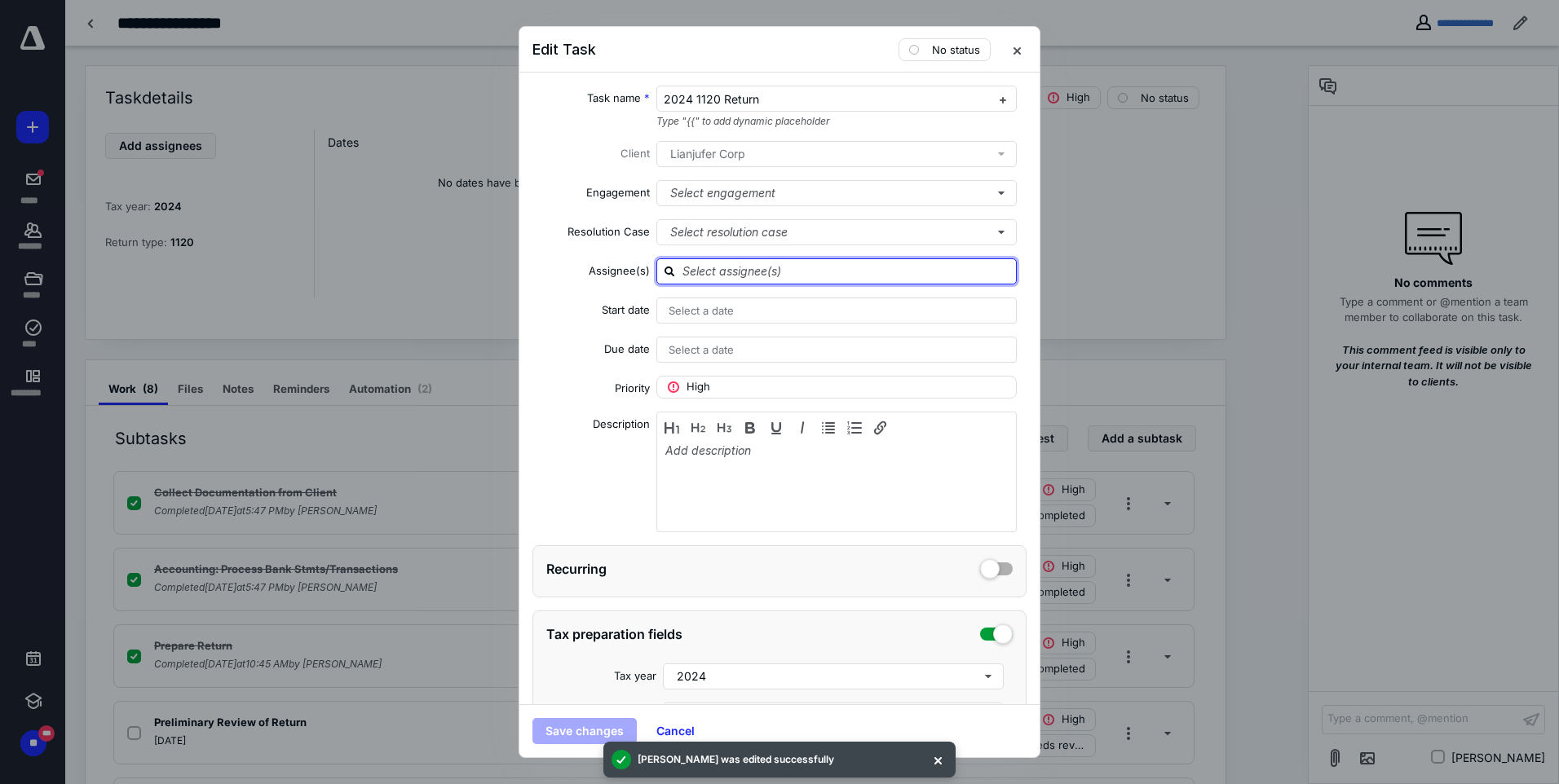 click at bounding box center (846, 271) 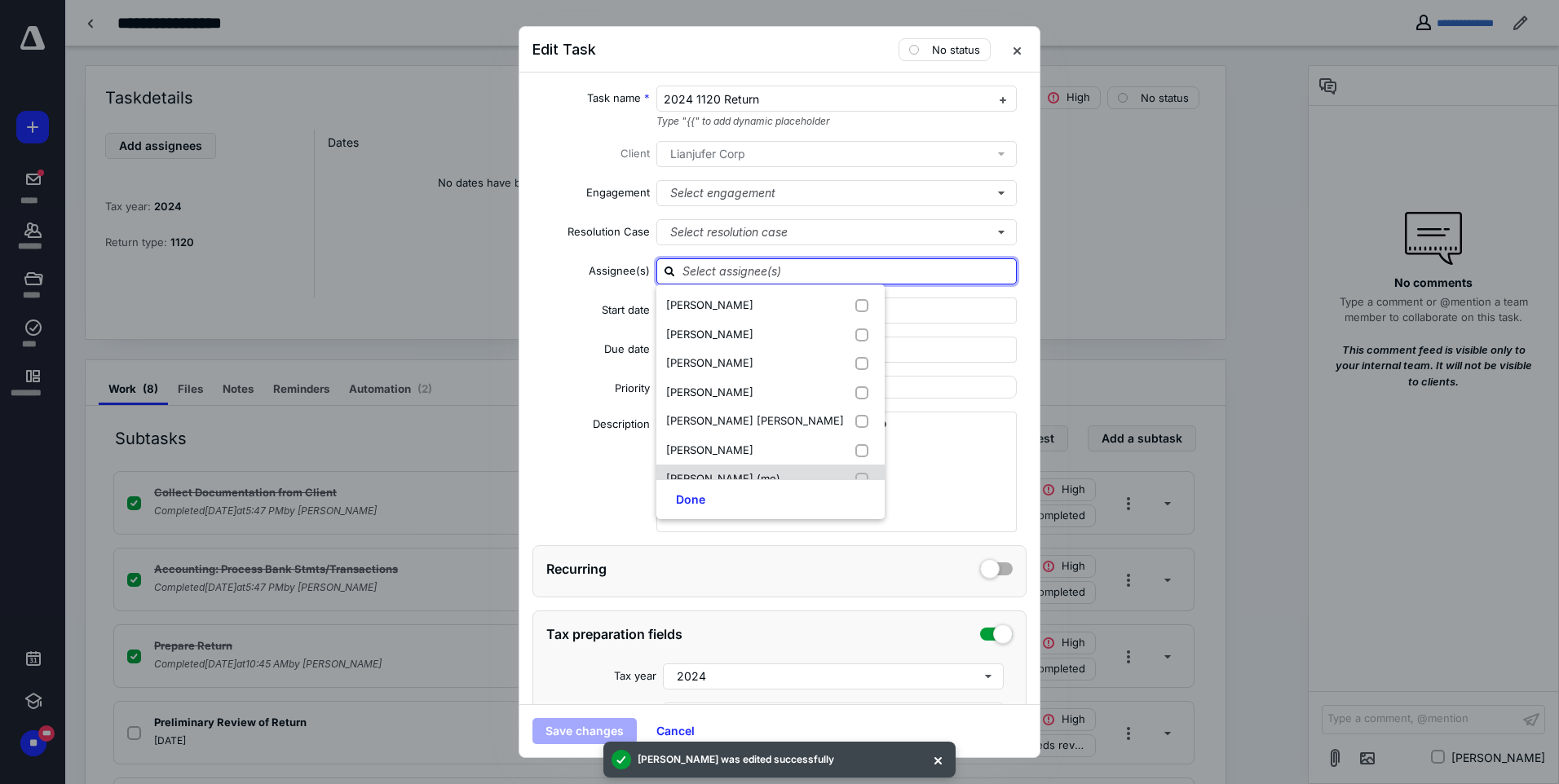 click on "[PERSON_NAME] (me)" at bounding box center [723, 478] 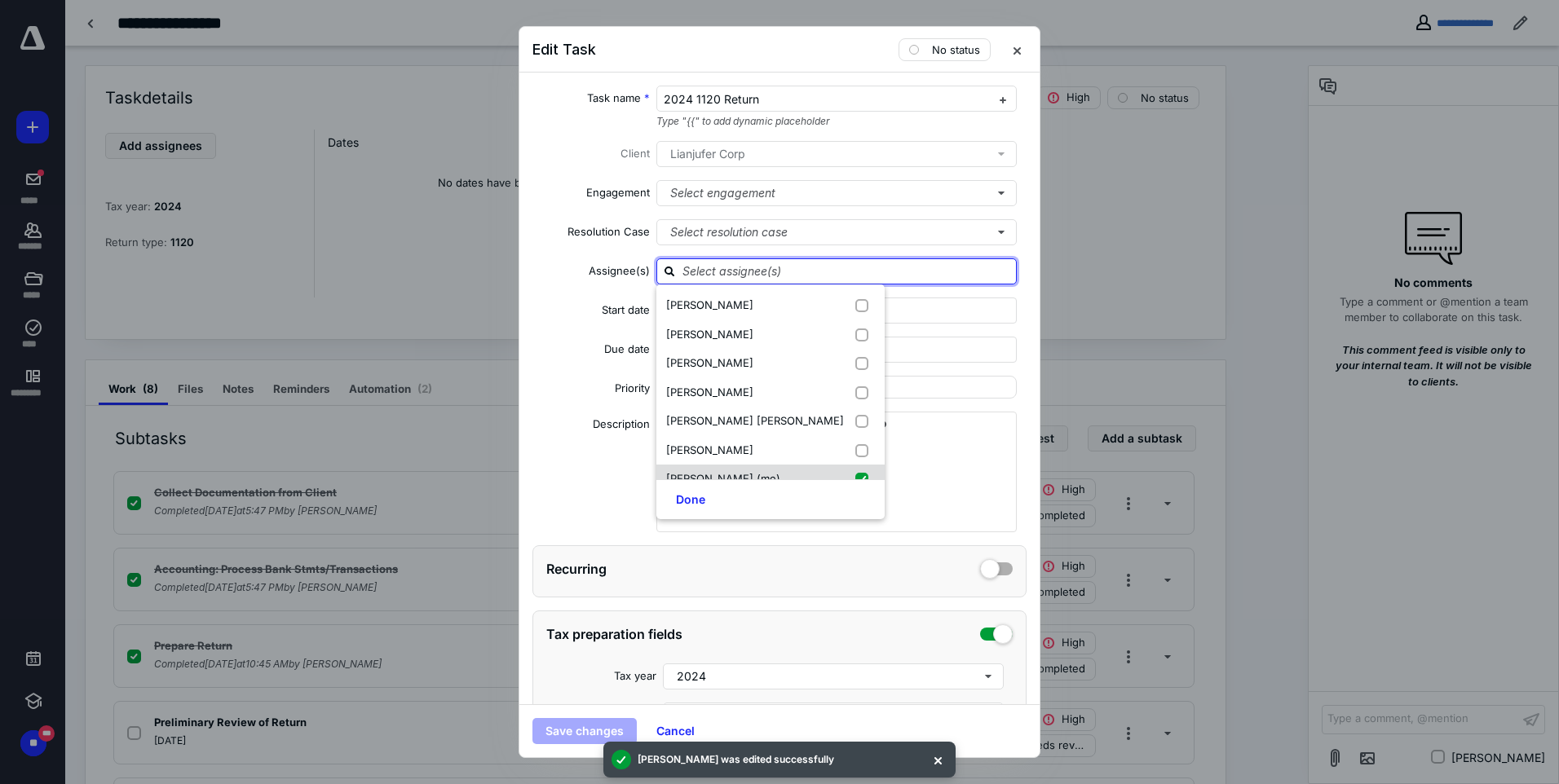checkbox on "true" 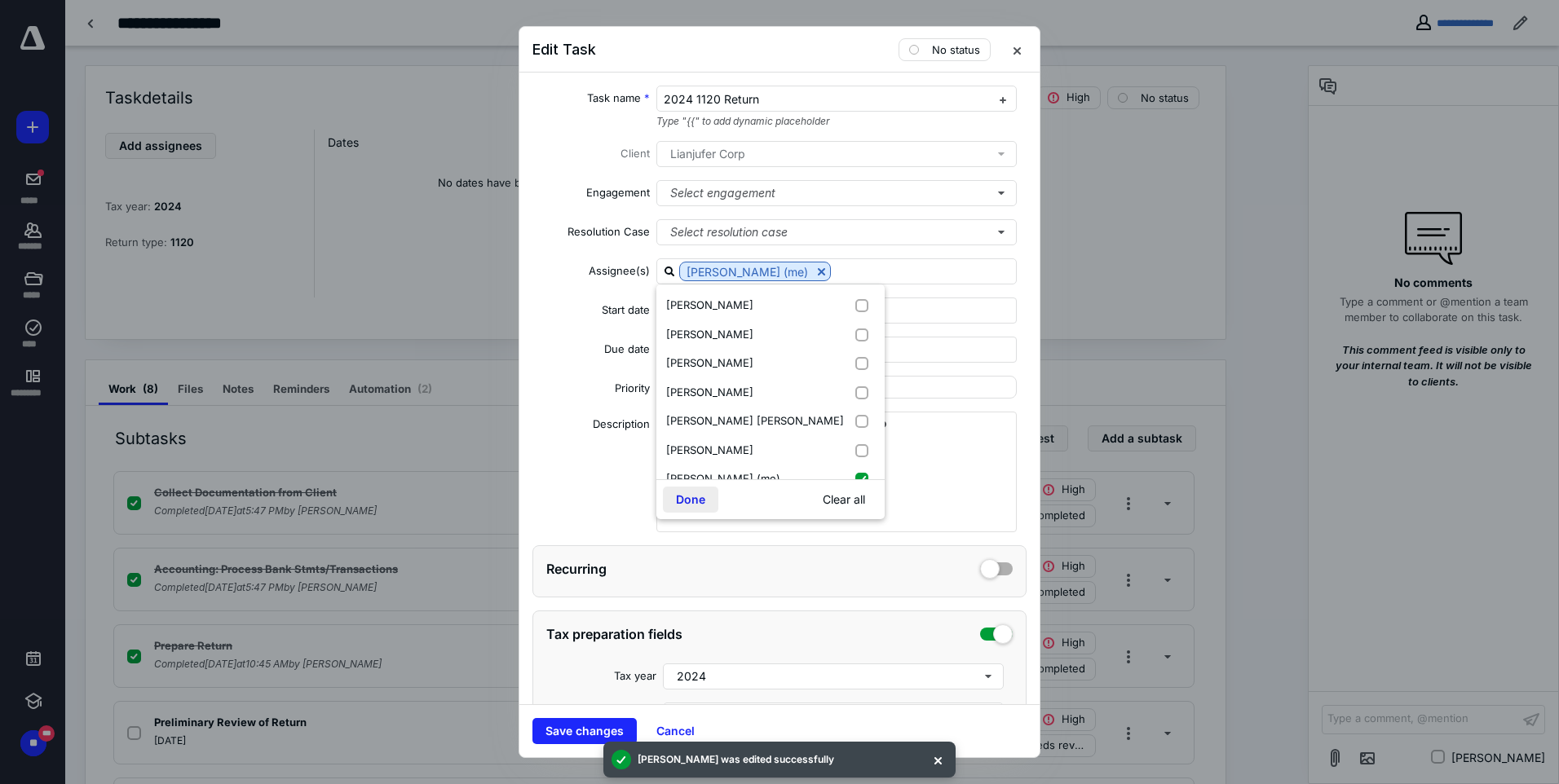 click on "Done" at bounding box center [691, 500] 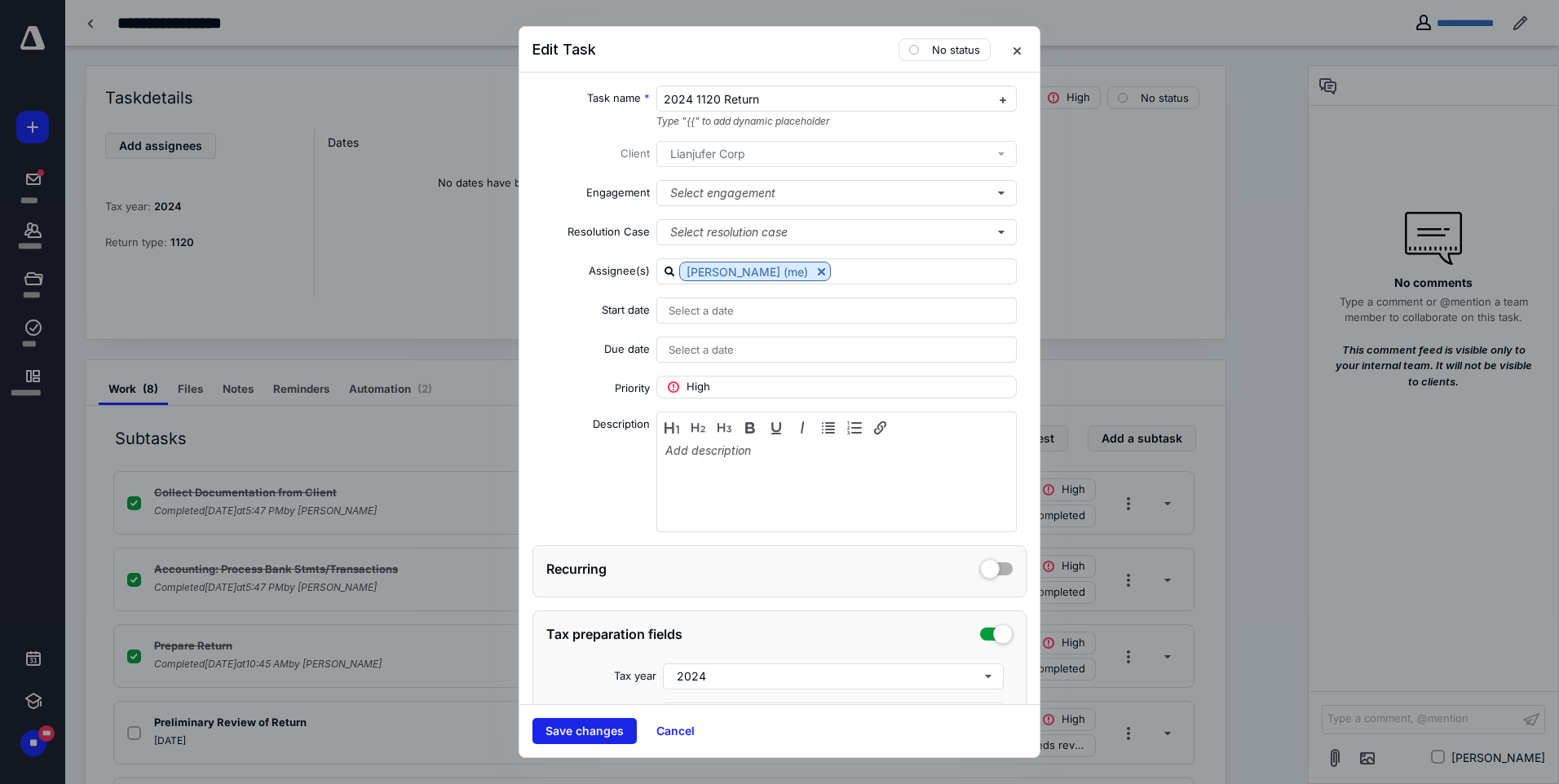 click on "Save changes" at bounding box center (585, 731) 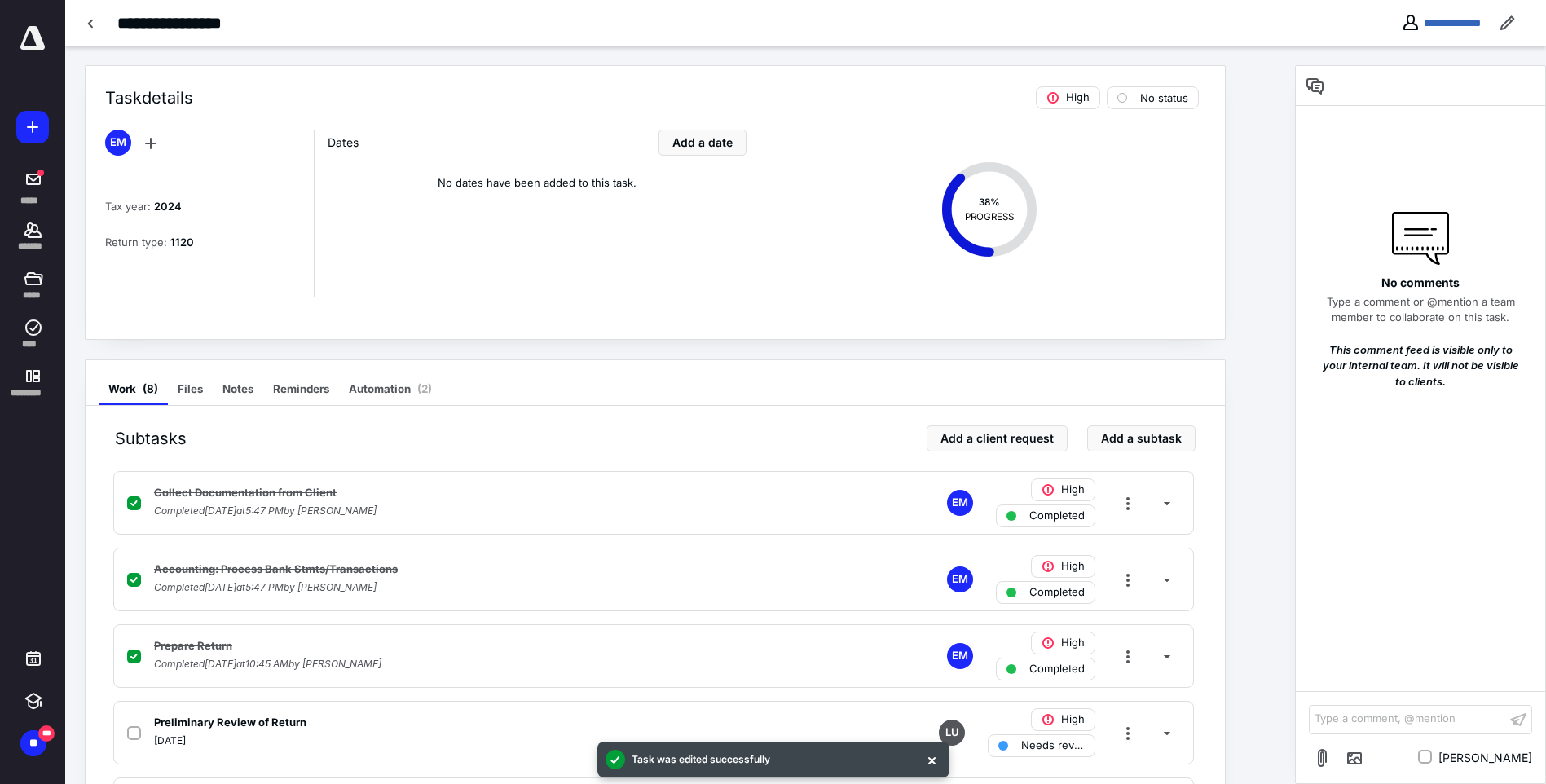 scroll, scrollTop: 81, scrollLeft: 0, axis: vertical 